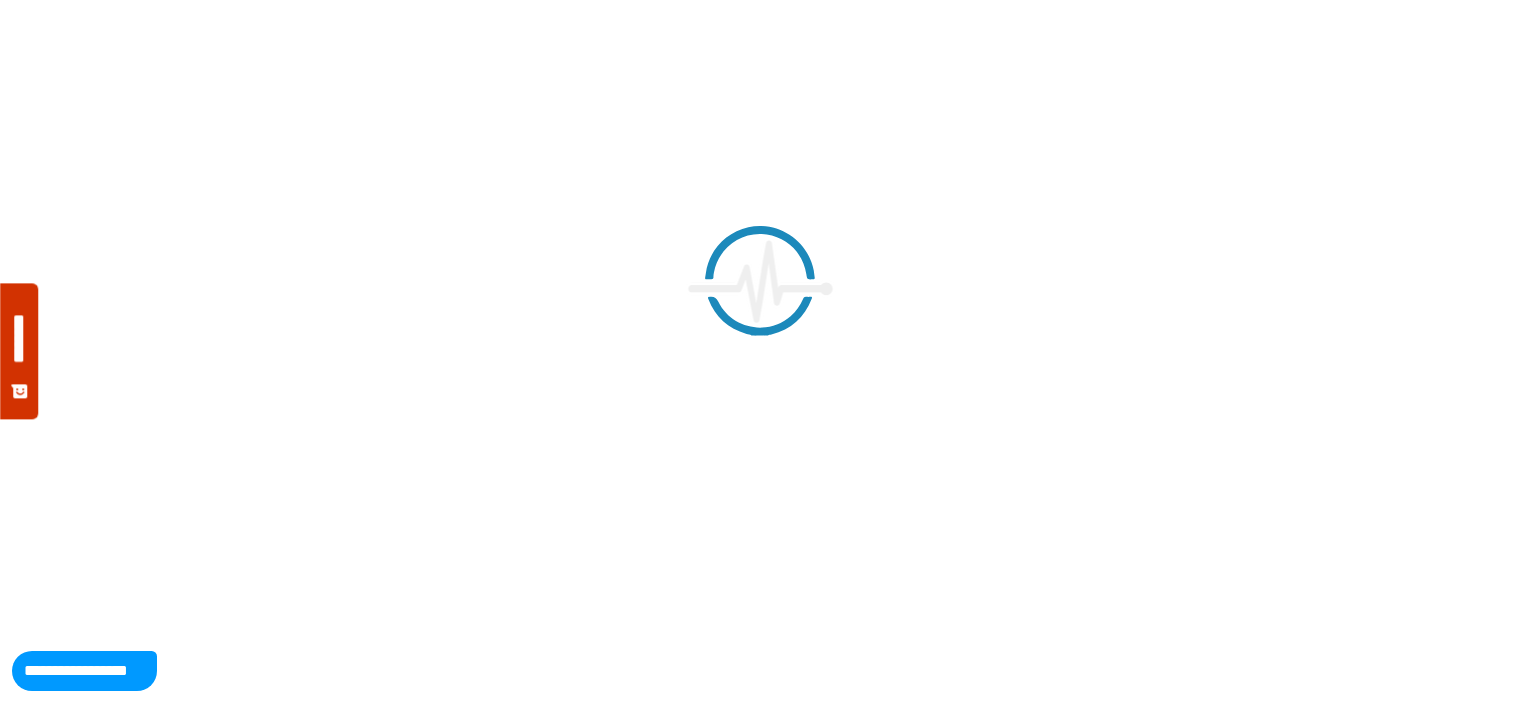 scroll, scrollTop: 0, scrollLeft: 0, axis: both 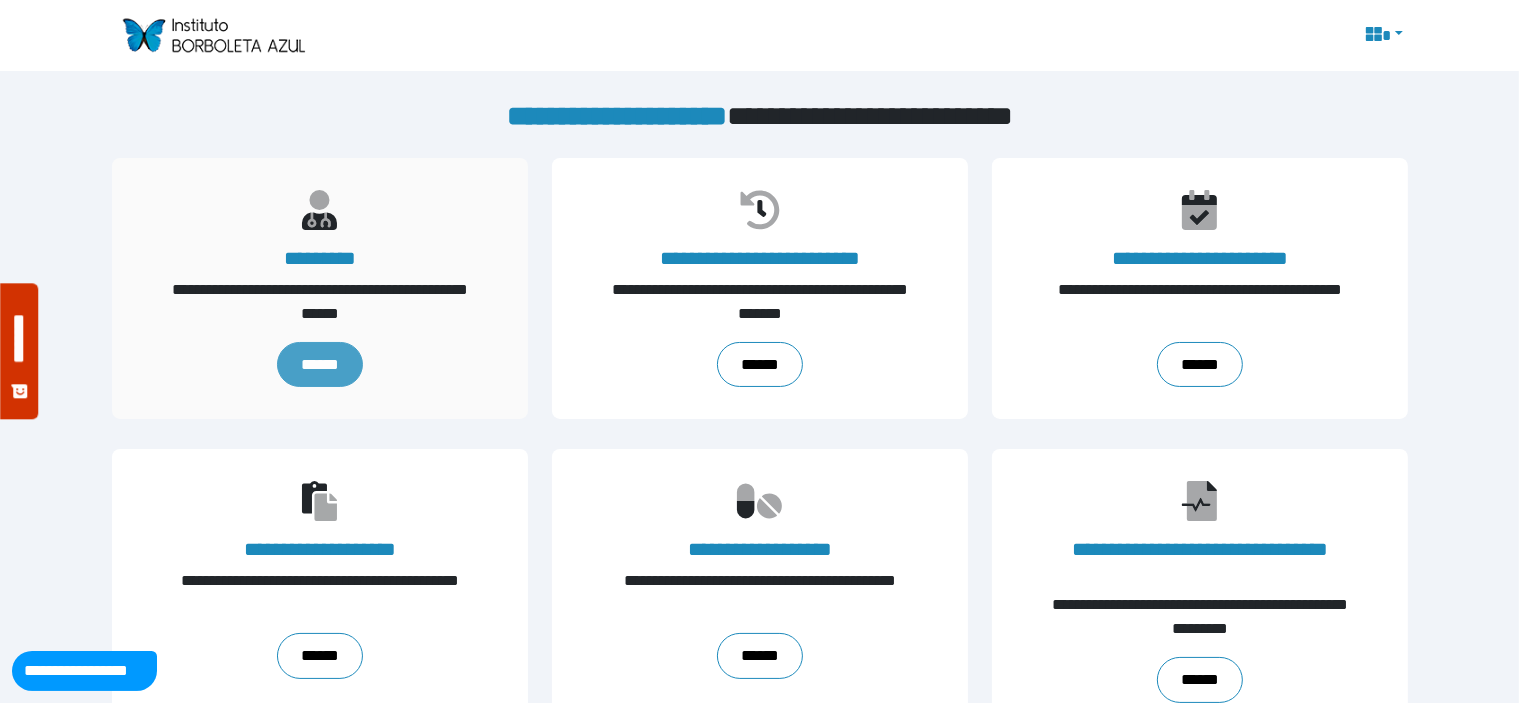 click on "******" at bounding box center [319, 365] 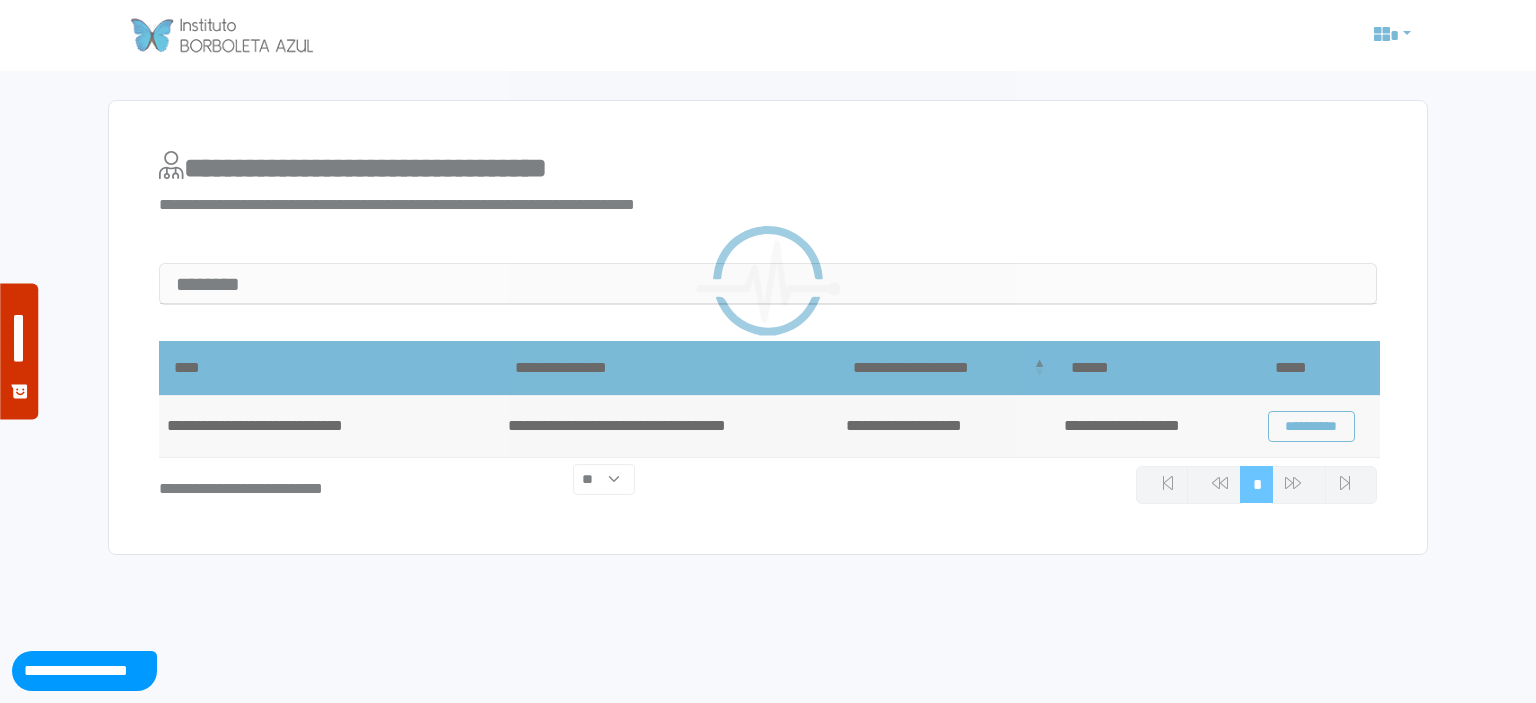 scroll, scrollTop: 0, scrollLeft: 0, axis: both 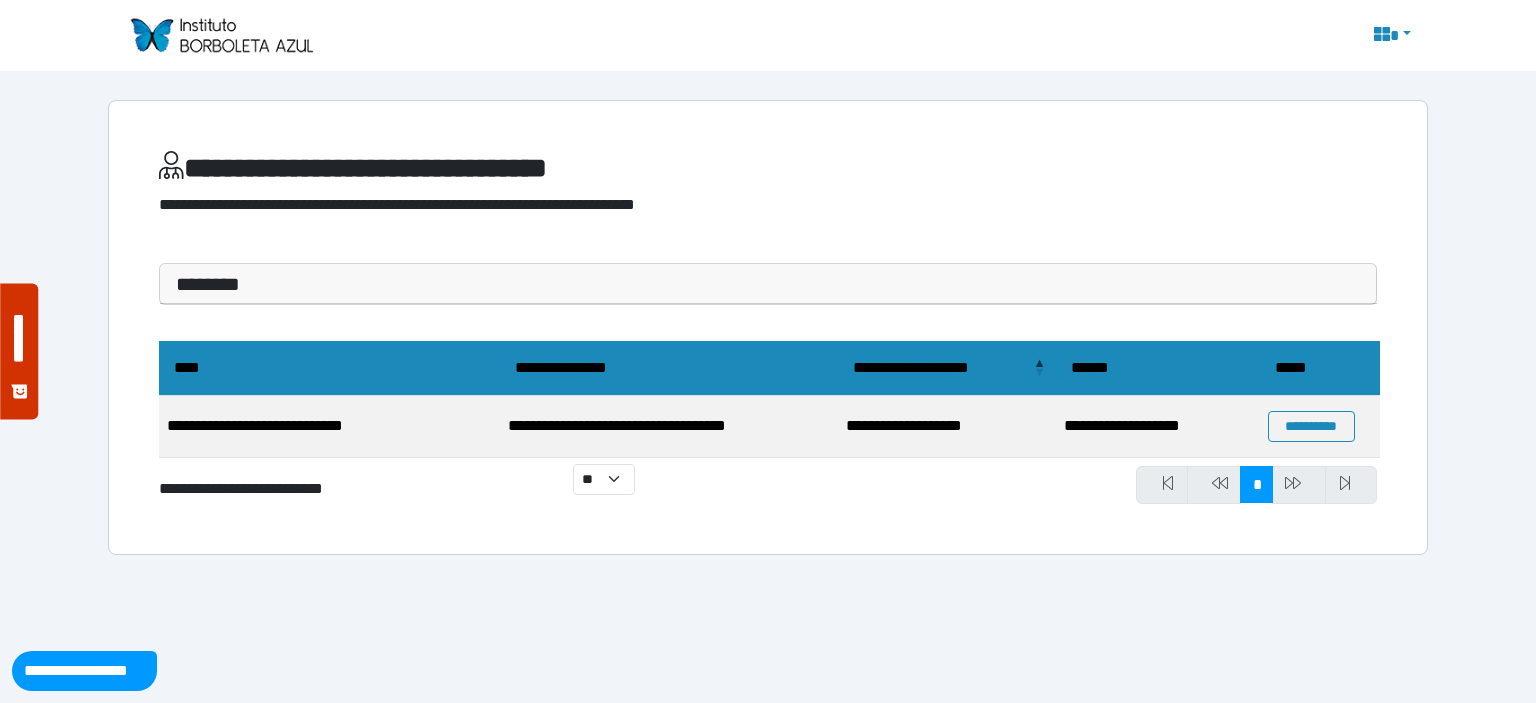 click on "**********" at bounding box center [329, 427] 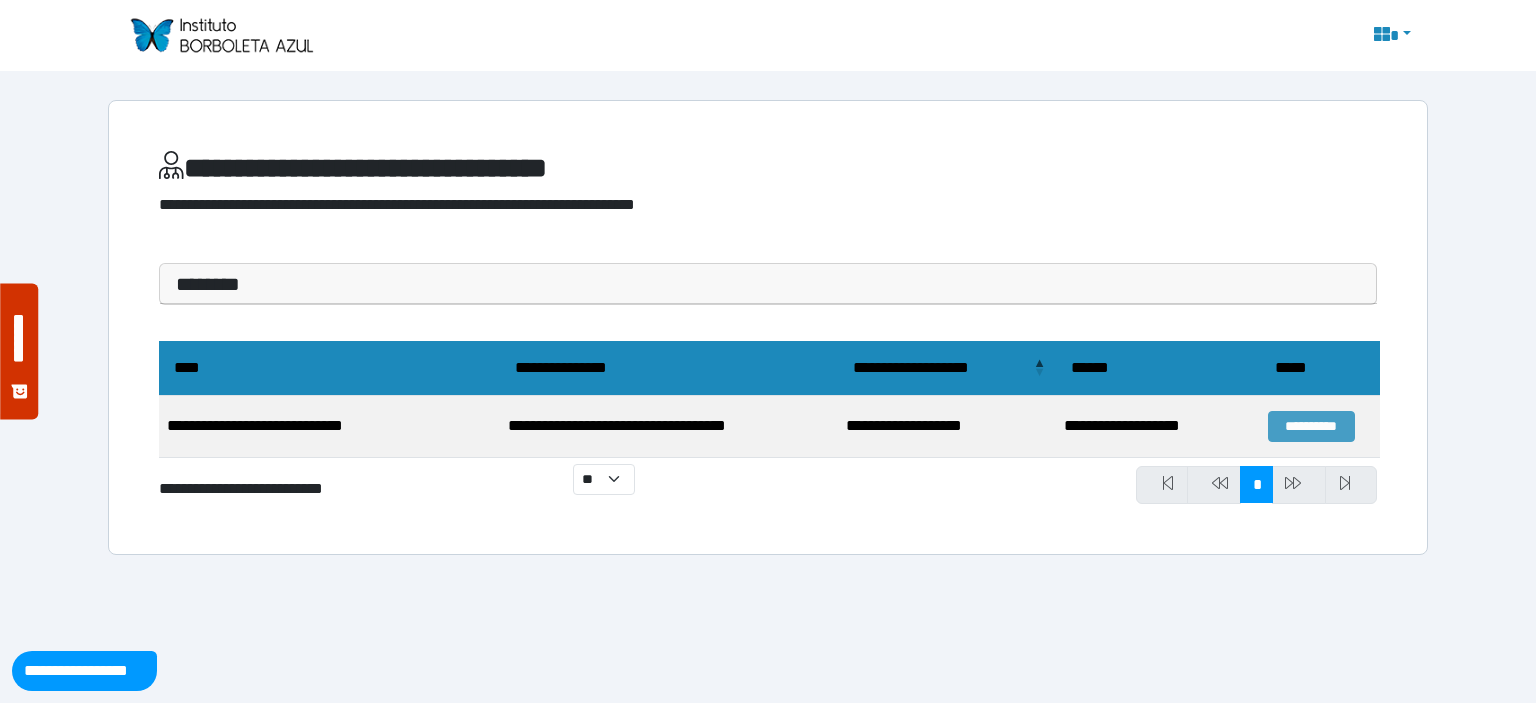 click on "**********" at bounding box center (1311, 426) 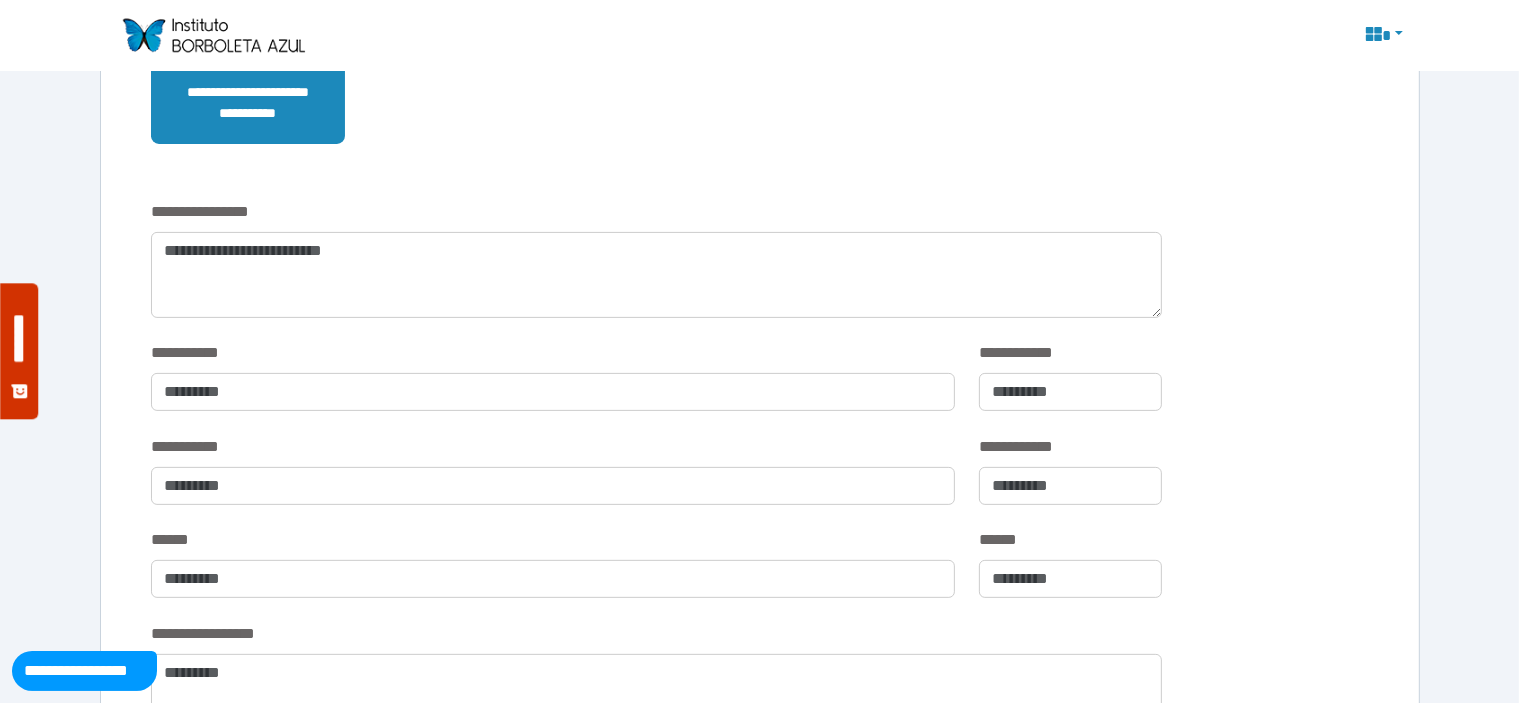 scroll, scrollTop: 536, scrollLeft: 0, axis: vertical 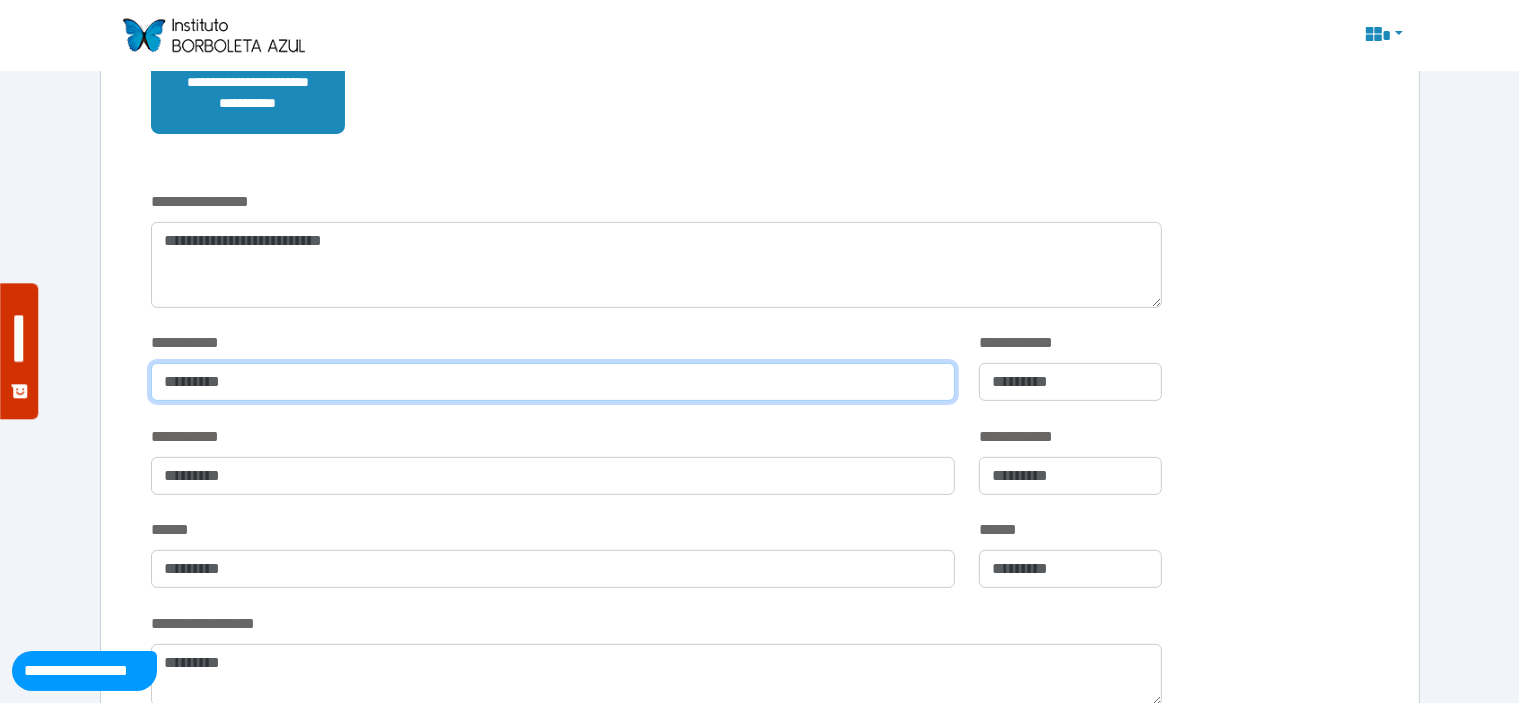 click at bounding box center (553, 382) 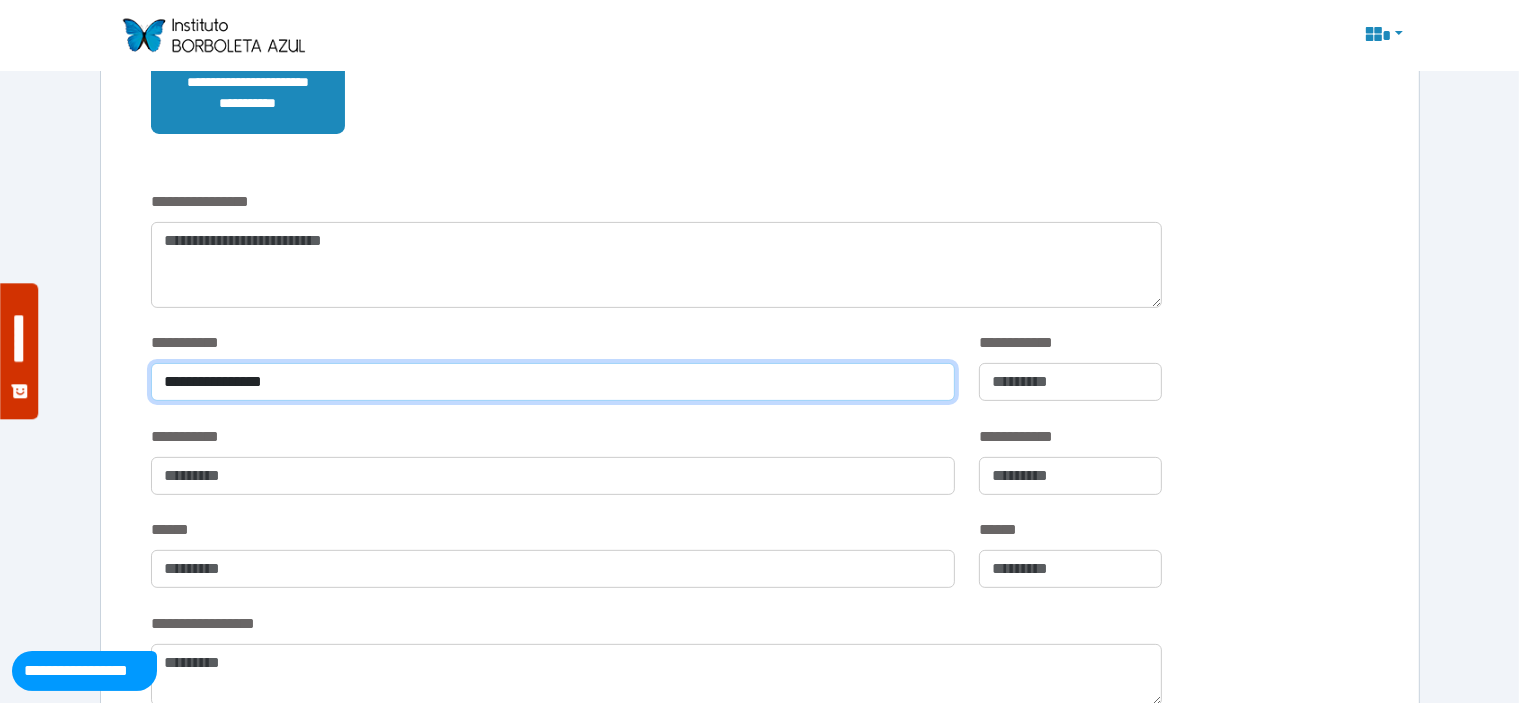 type on "**********" 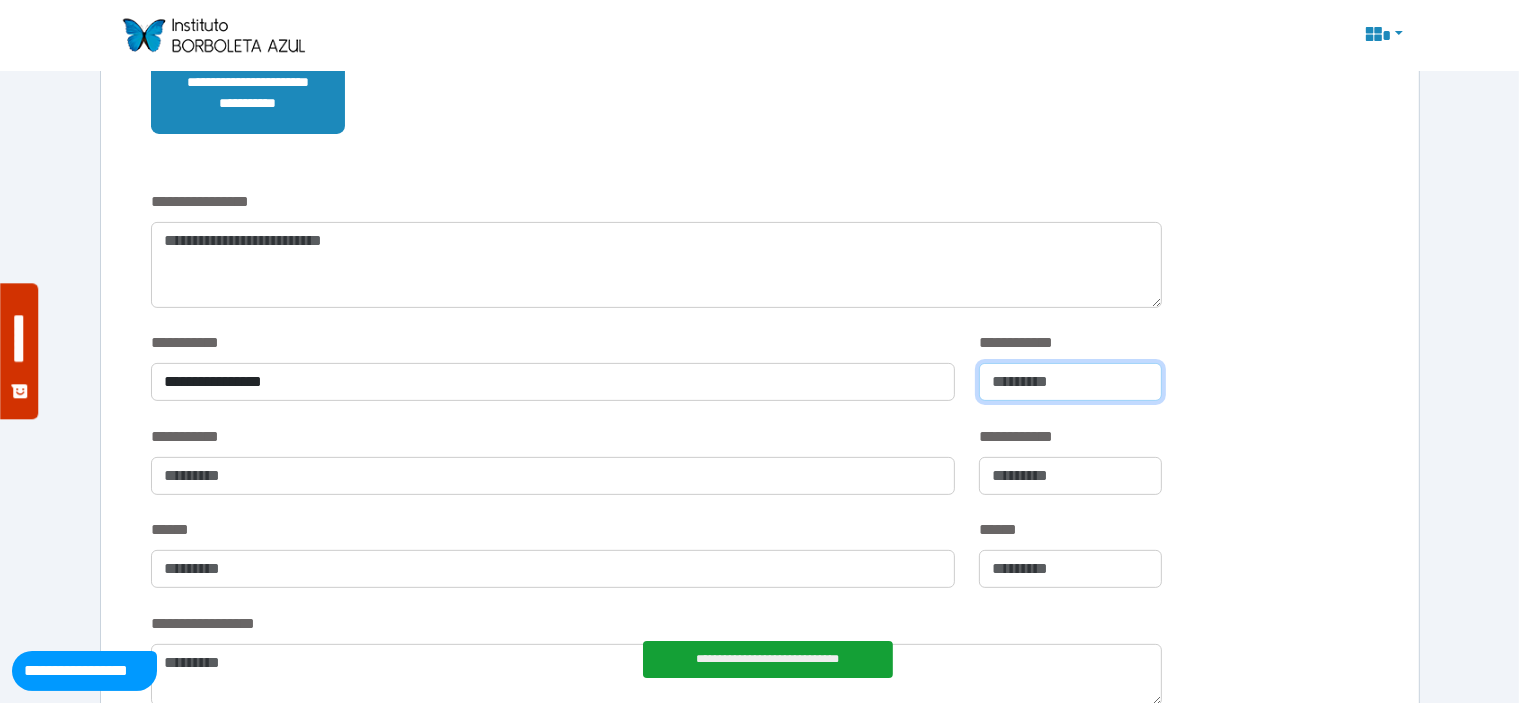 type on "**" 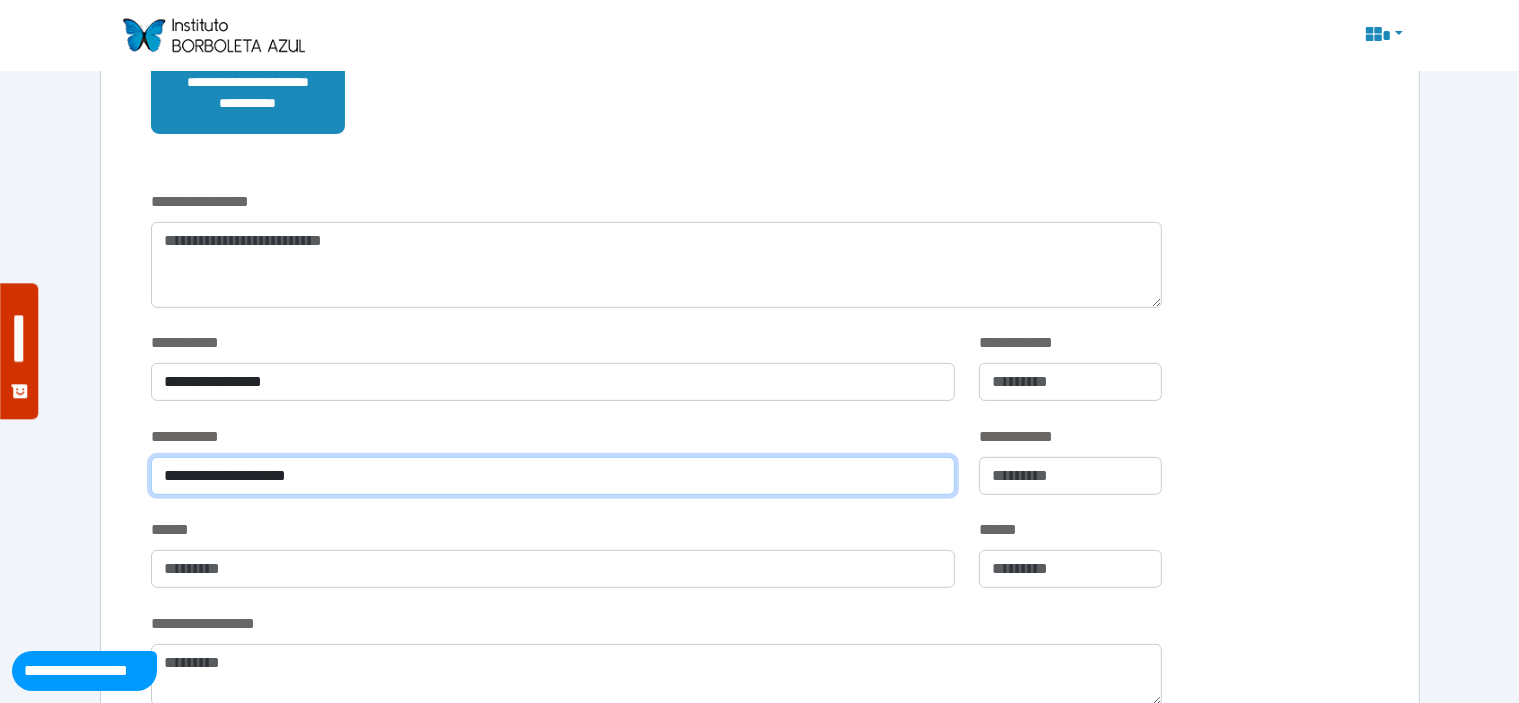 type on "**********" 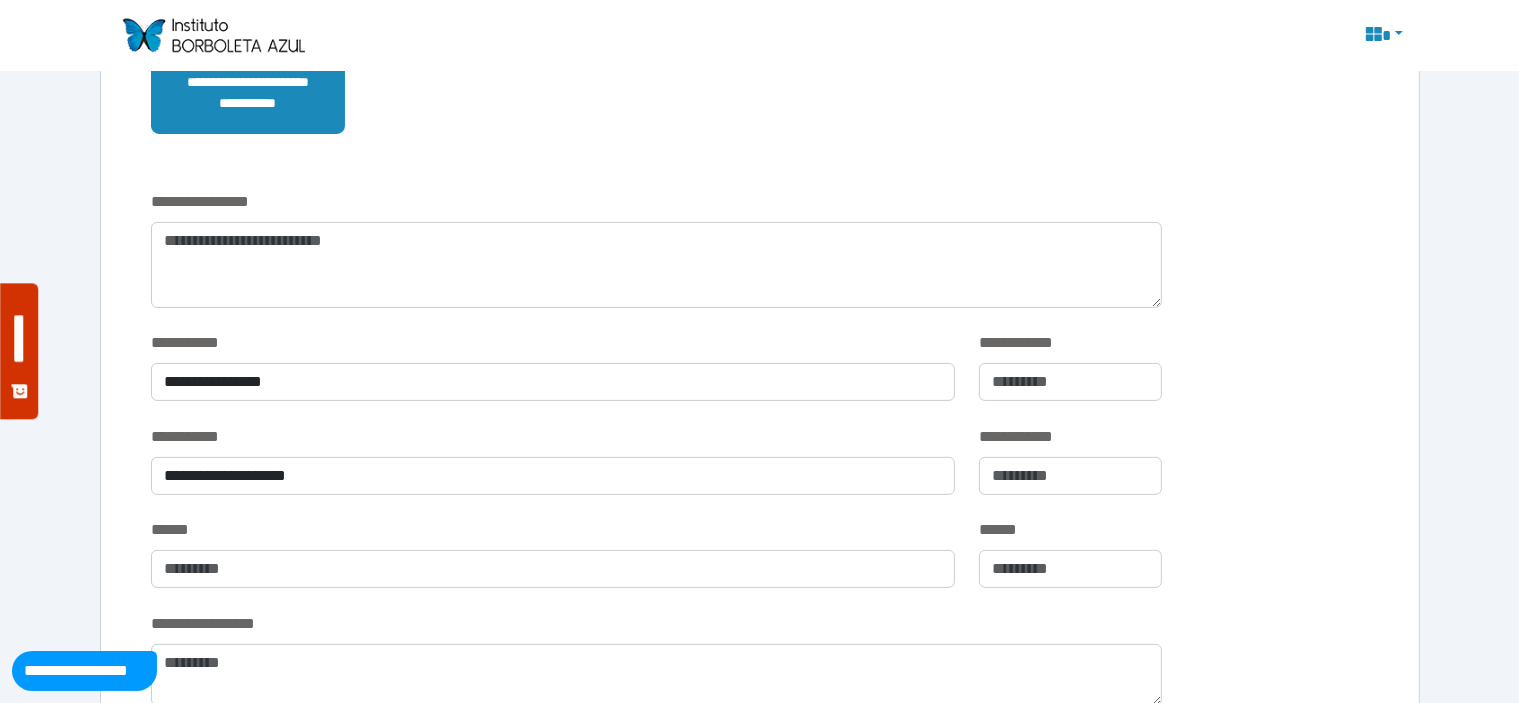 click on "**********" at bounding box center (553, 366) 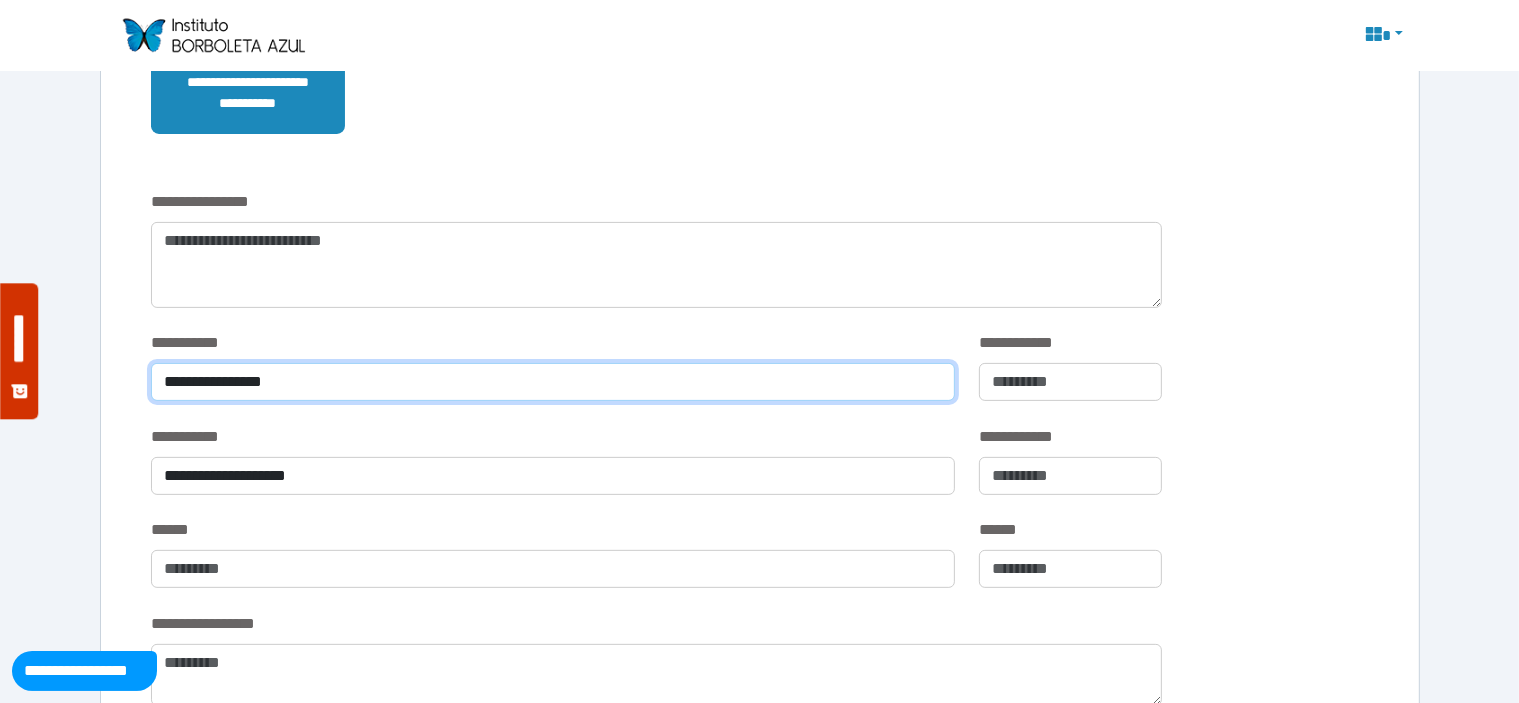 click on "**********" at bounding box center [553, 382] 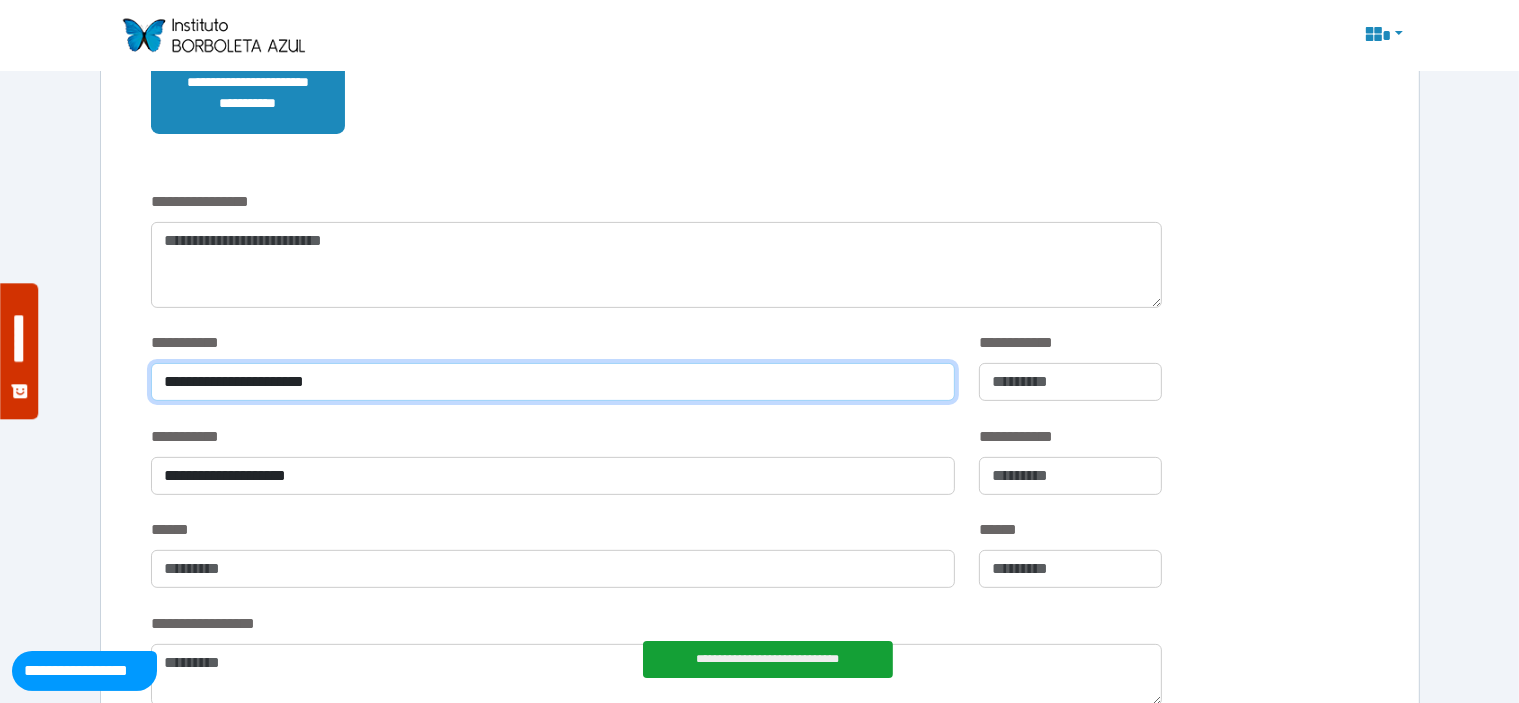 type on "**********" 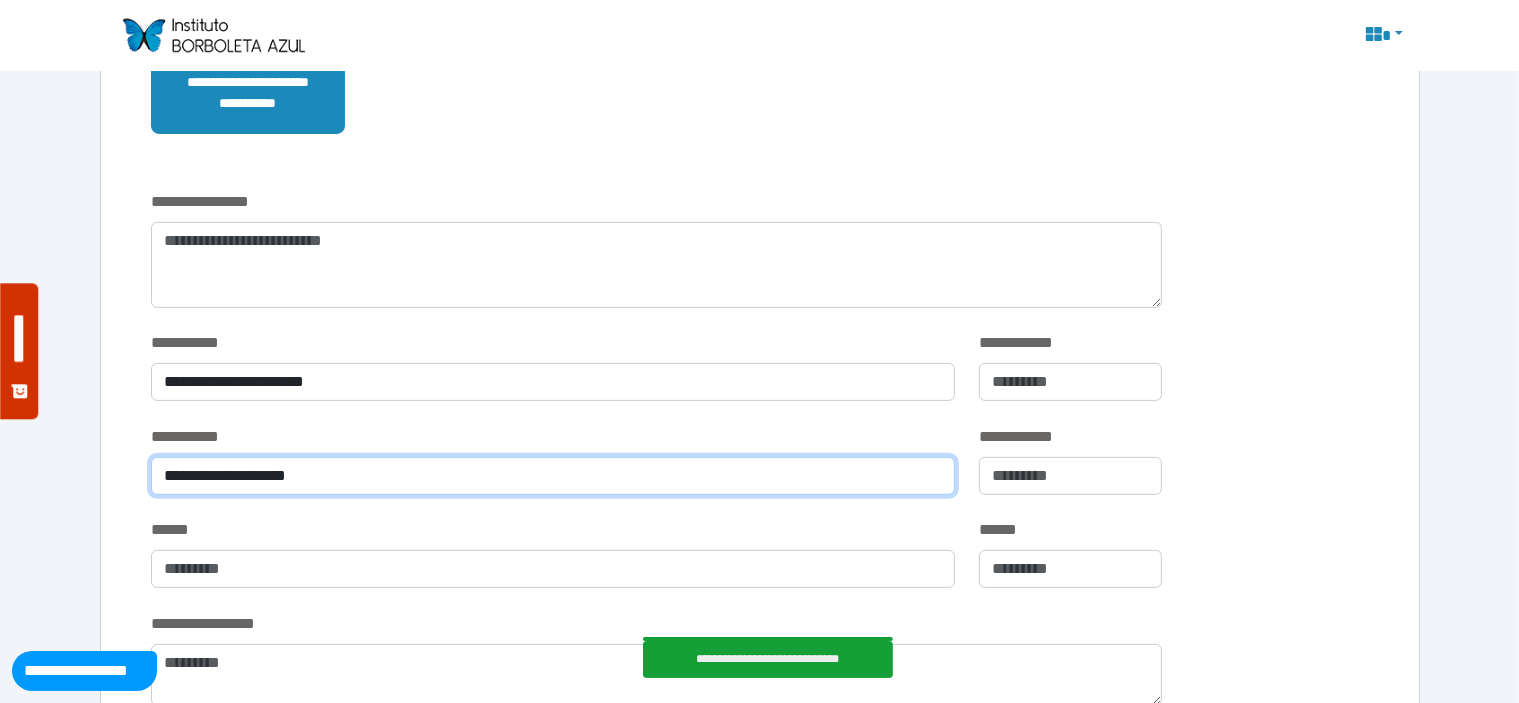 click on "**********" at bounding box center (553, 476) 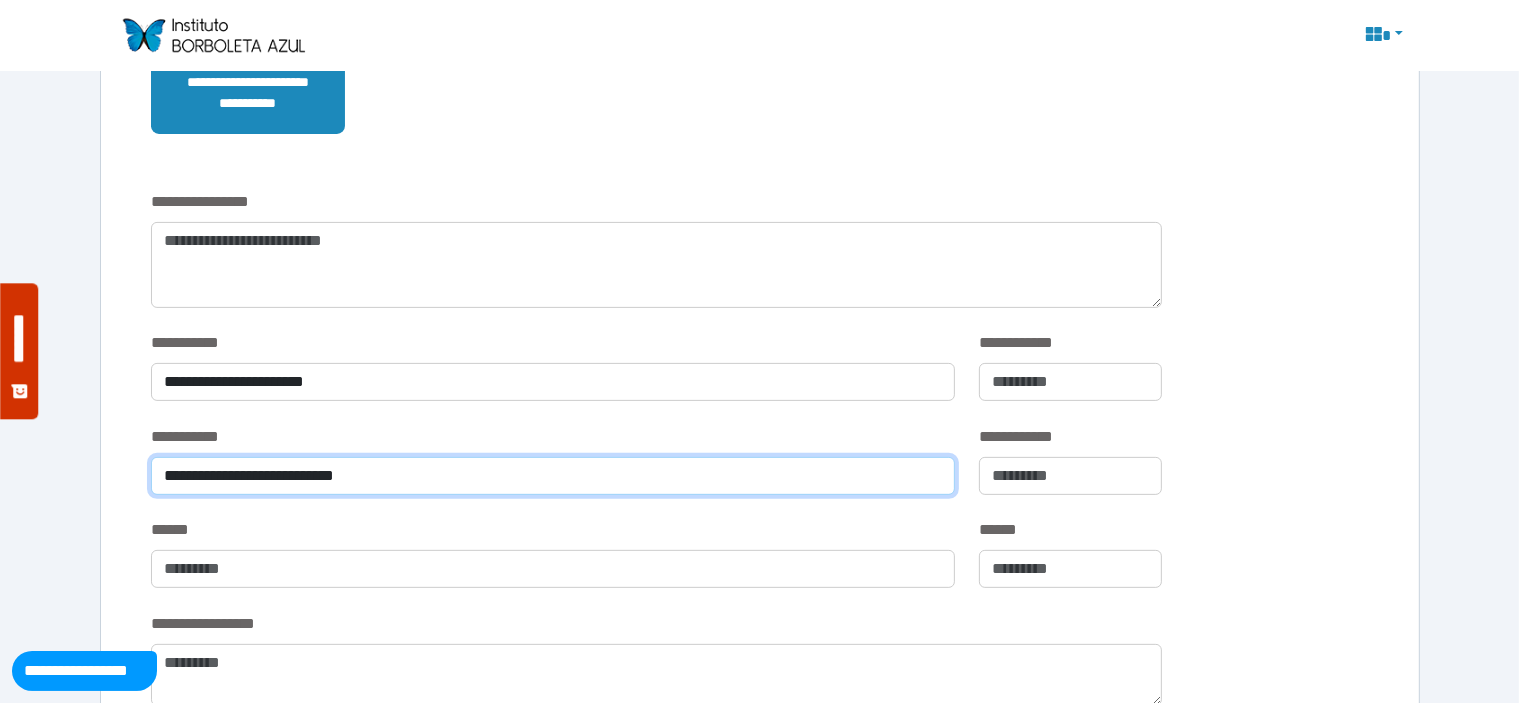 type on "**********" 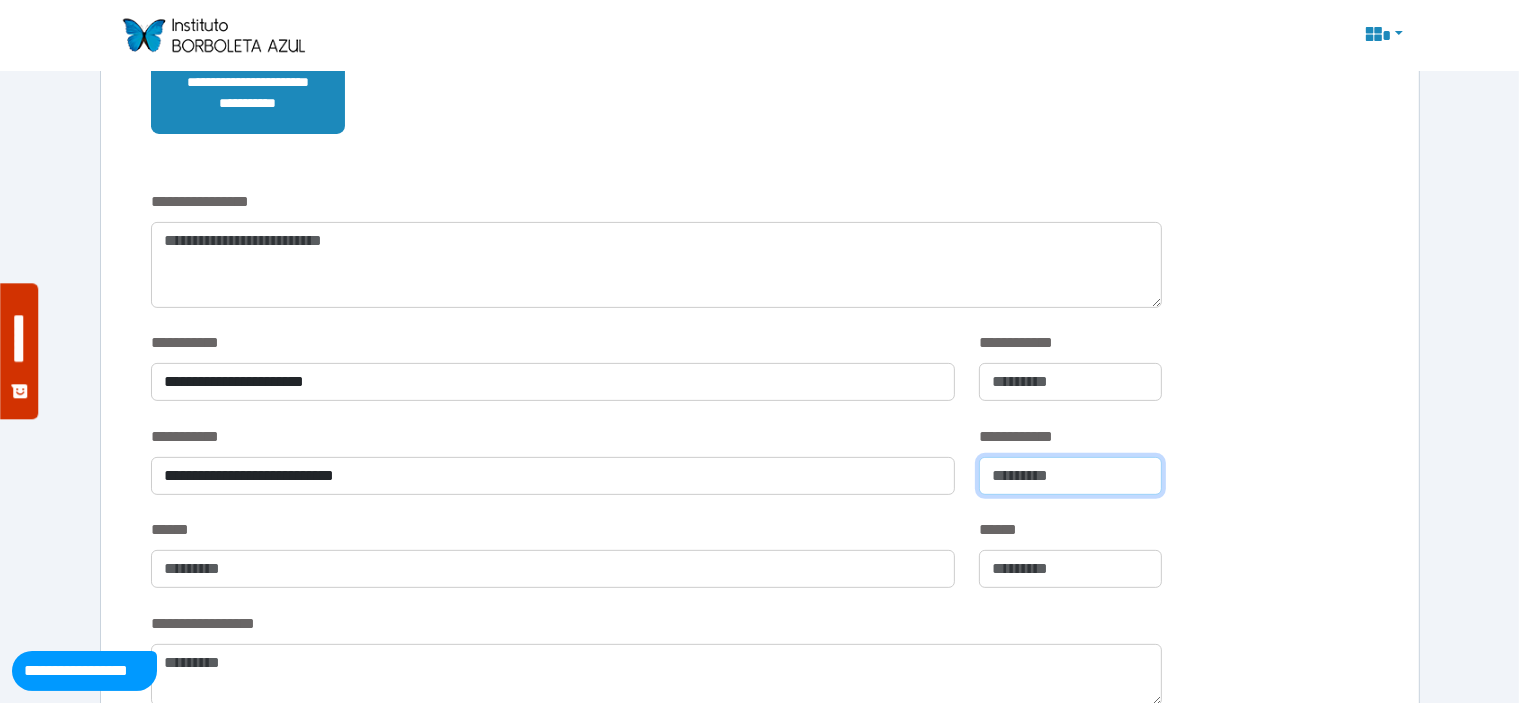 click at bounding box center (1070, 476) 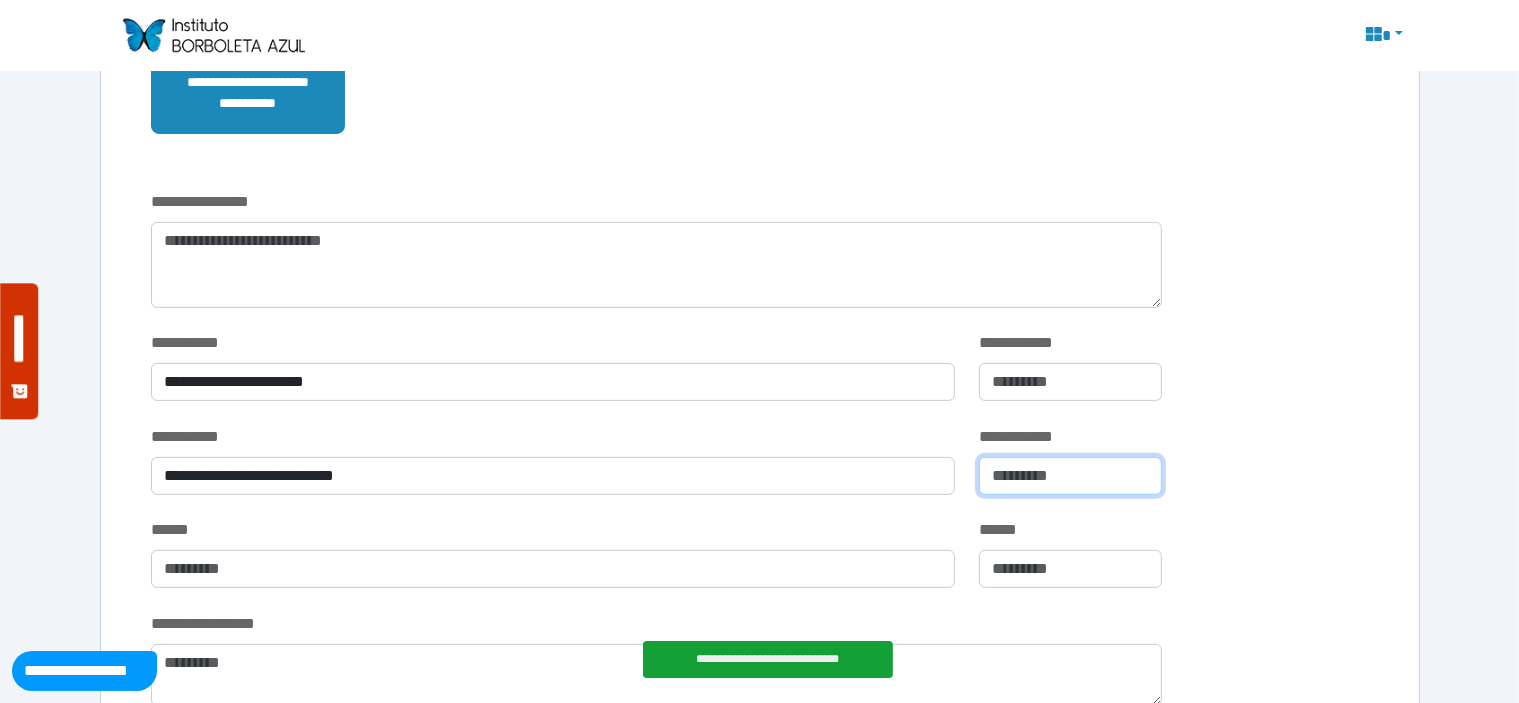 type on "**" 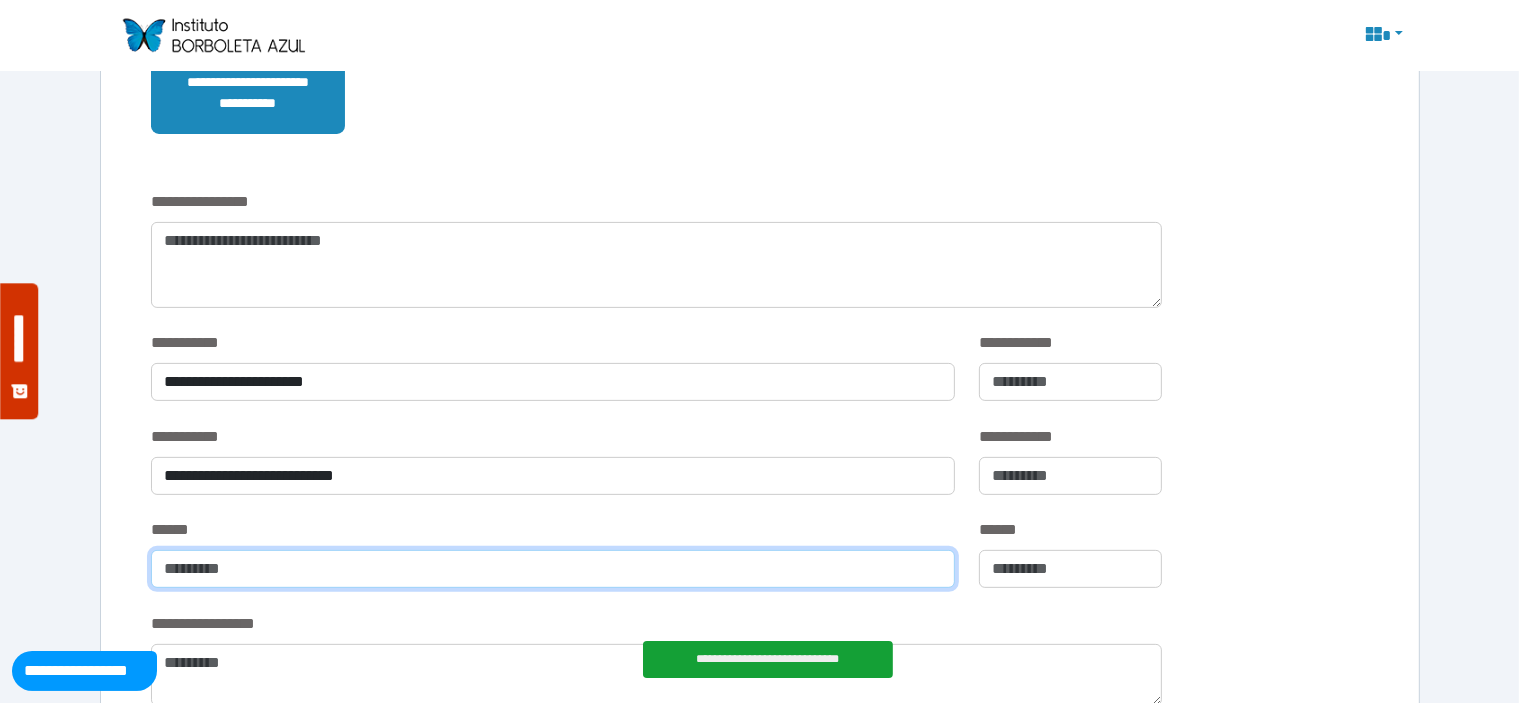 click at bounding box center (553, 569) 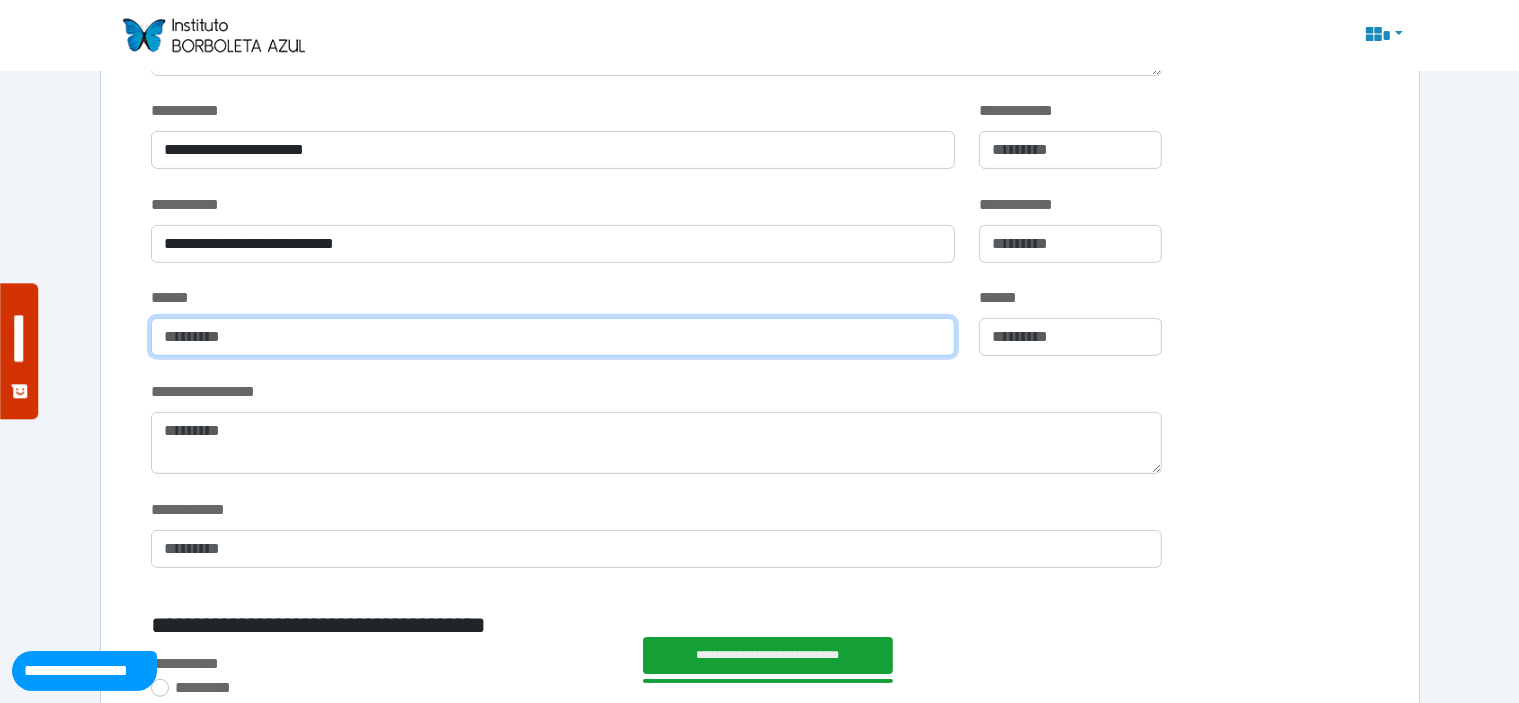 scroll, scrollTop: 768, scrollLeft: 0, axis: vertical 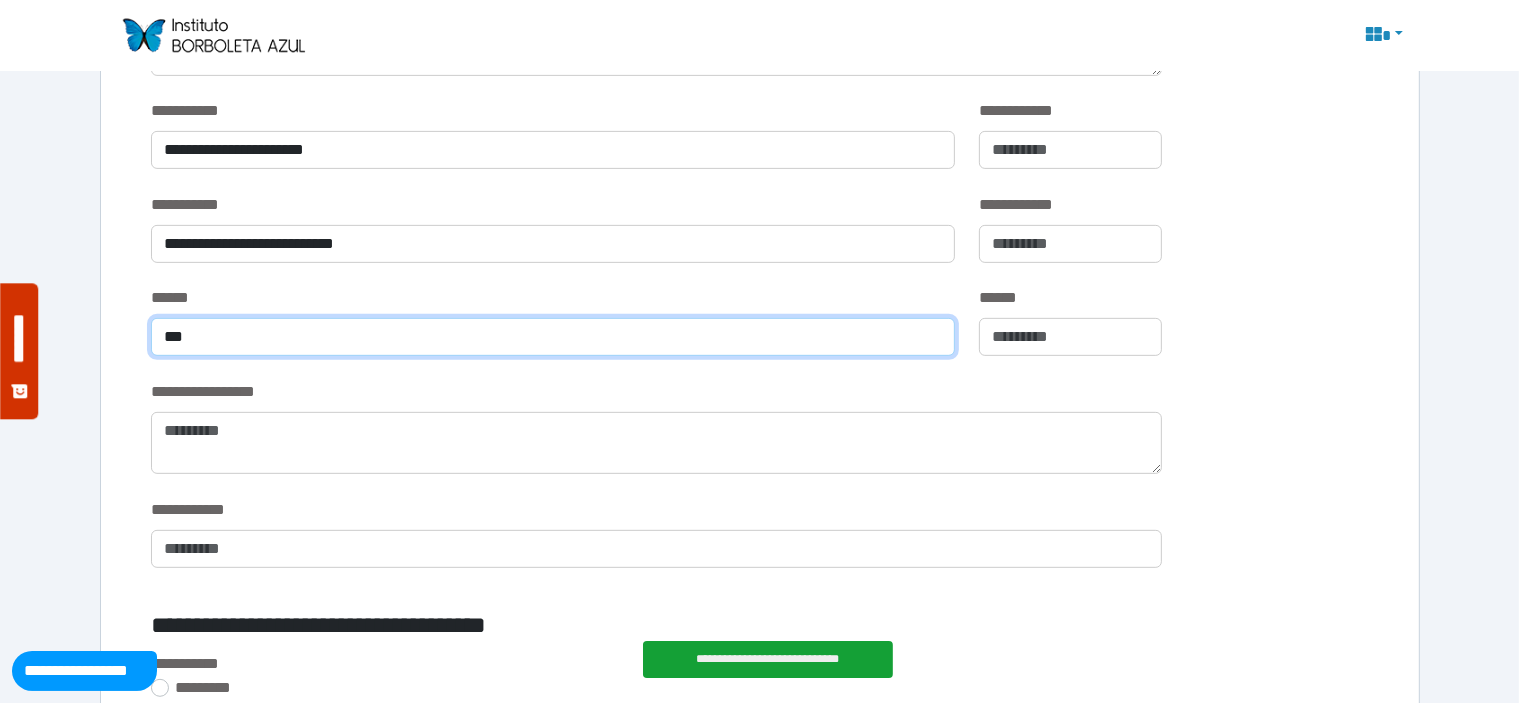 type on "***" 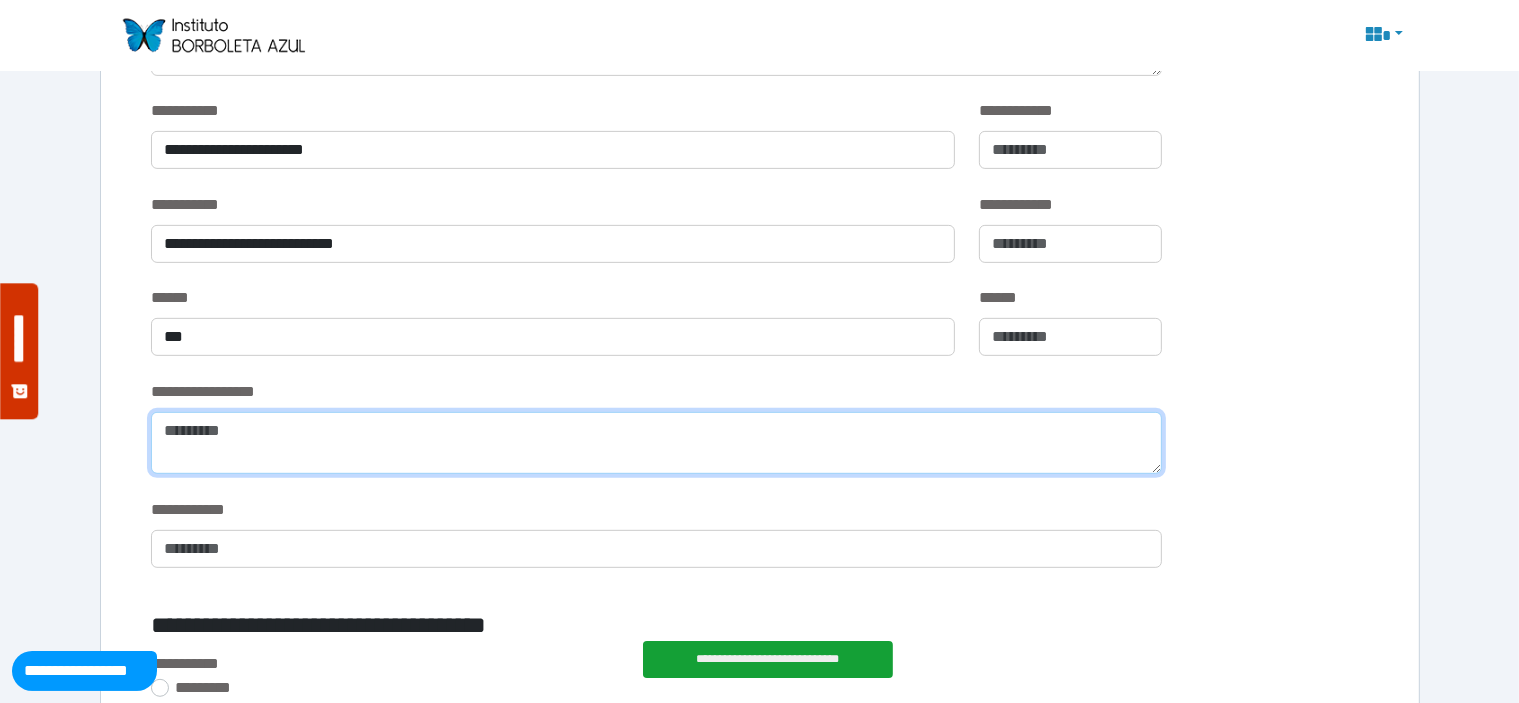 click at bounding box center [656, 443] 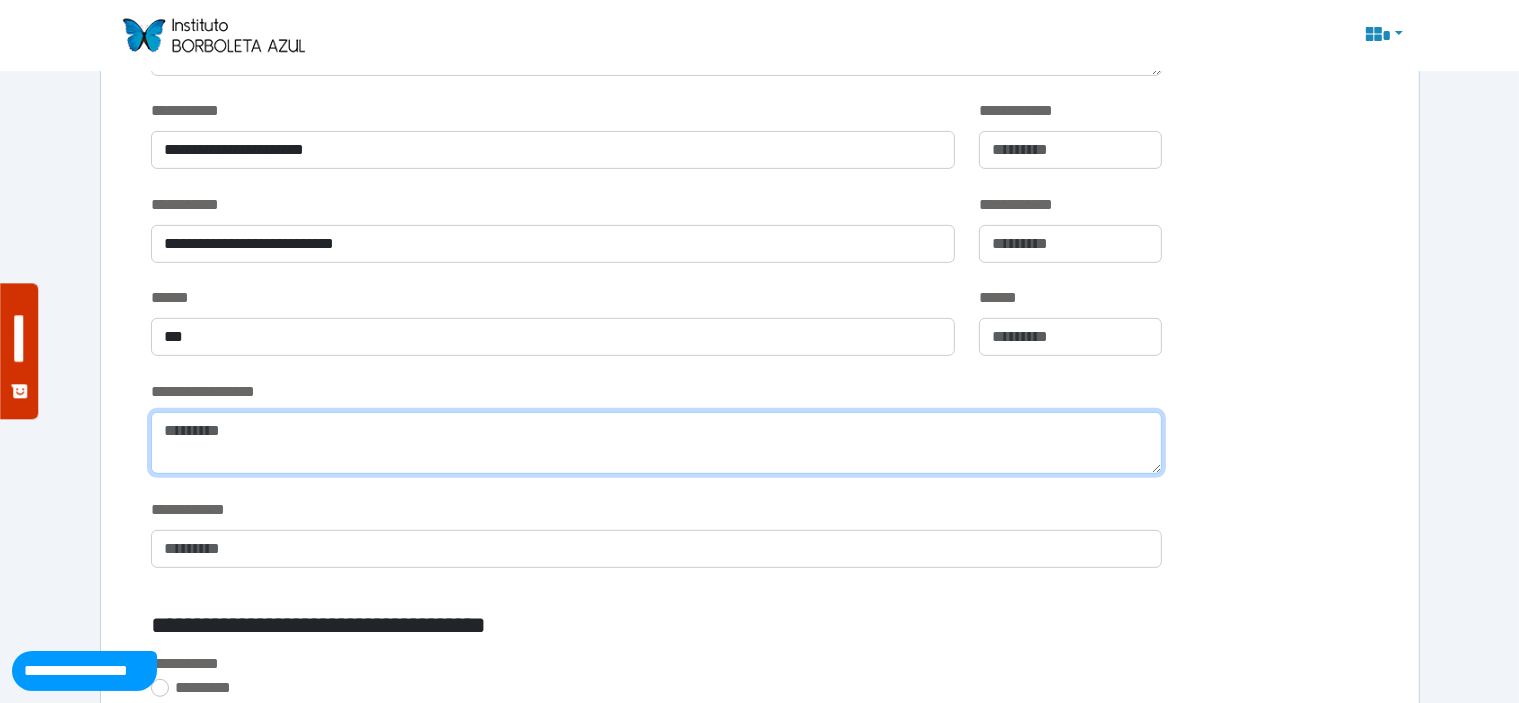 type on "*" 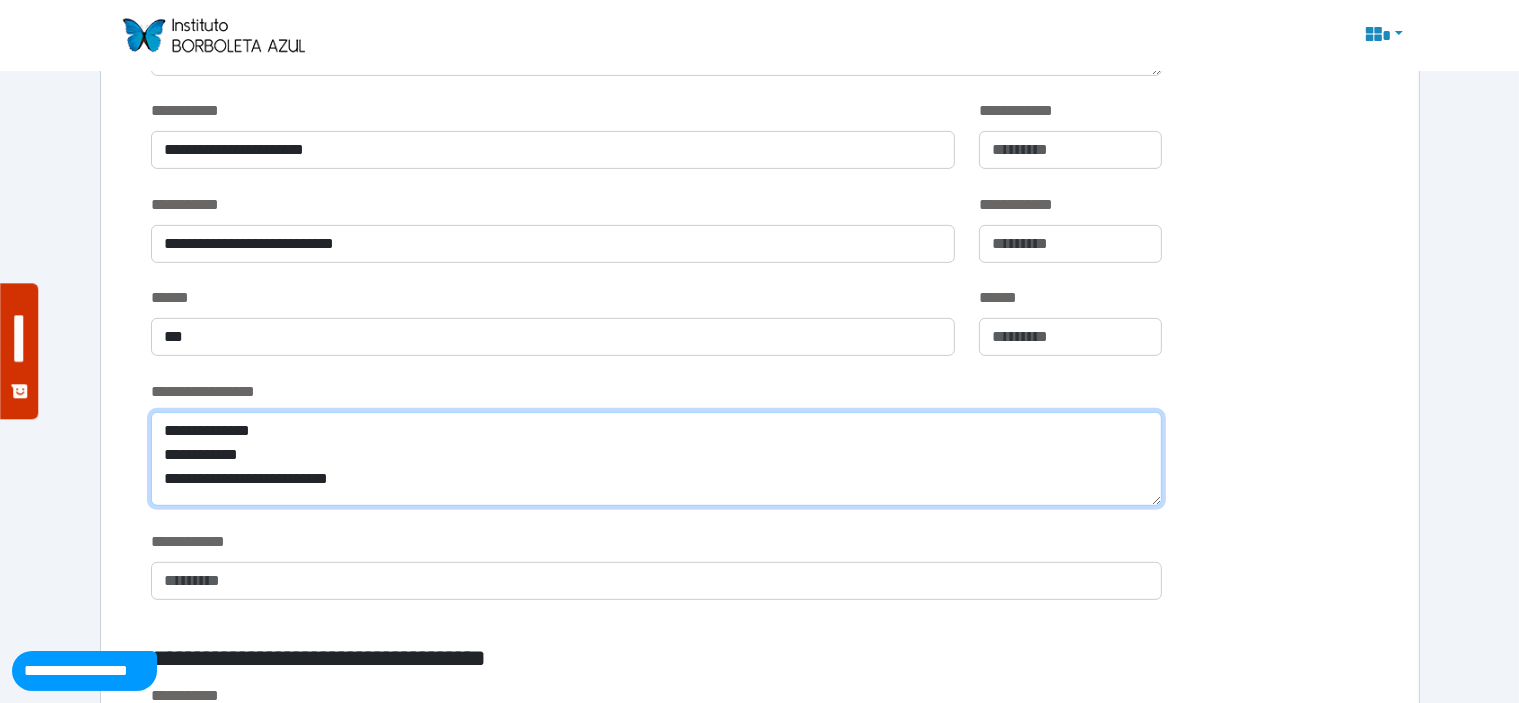 scroll, scrollTop: 0, scrollLeft: 0, axis: both 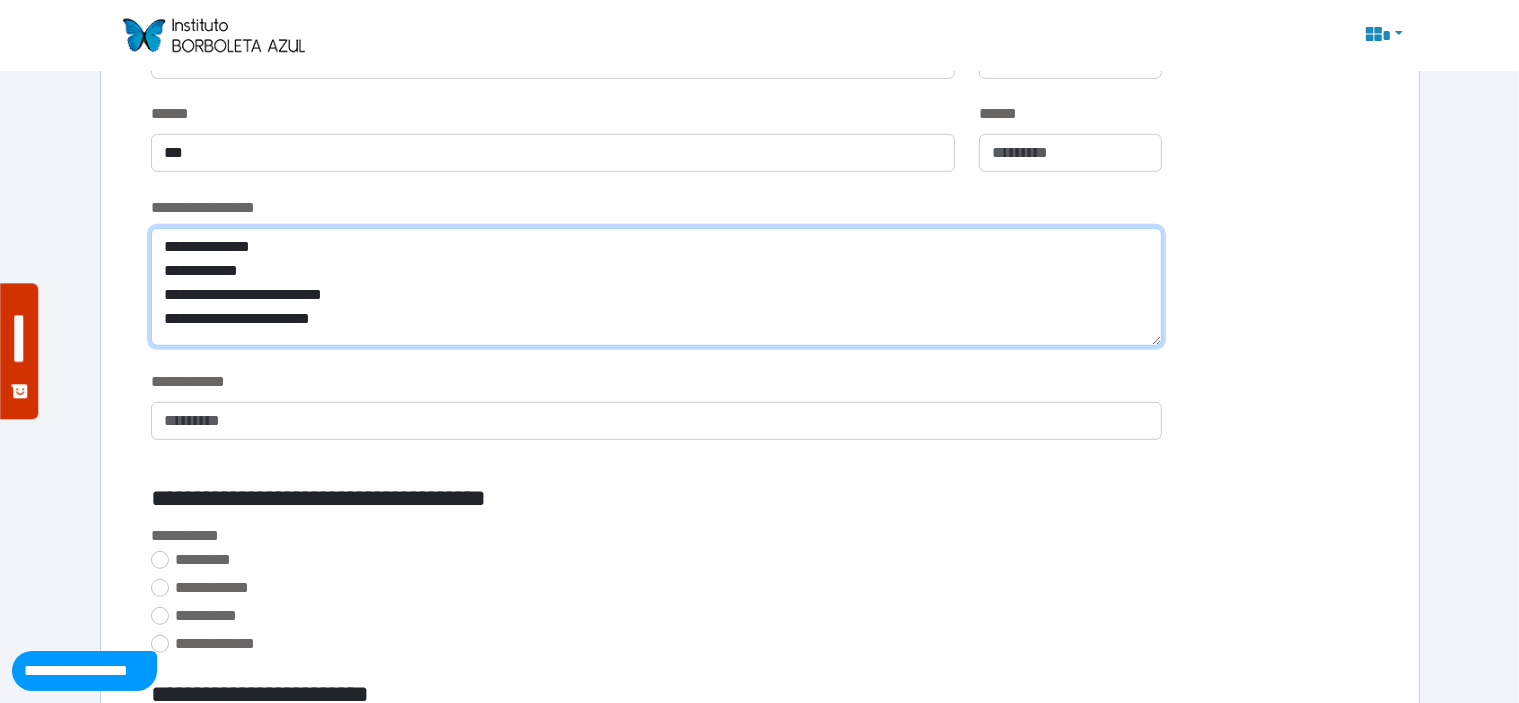 type on "**********" 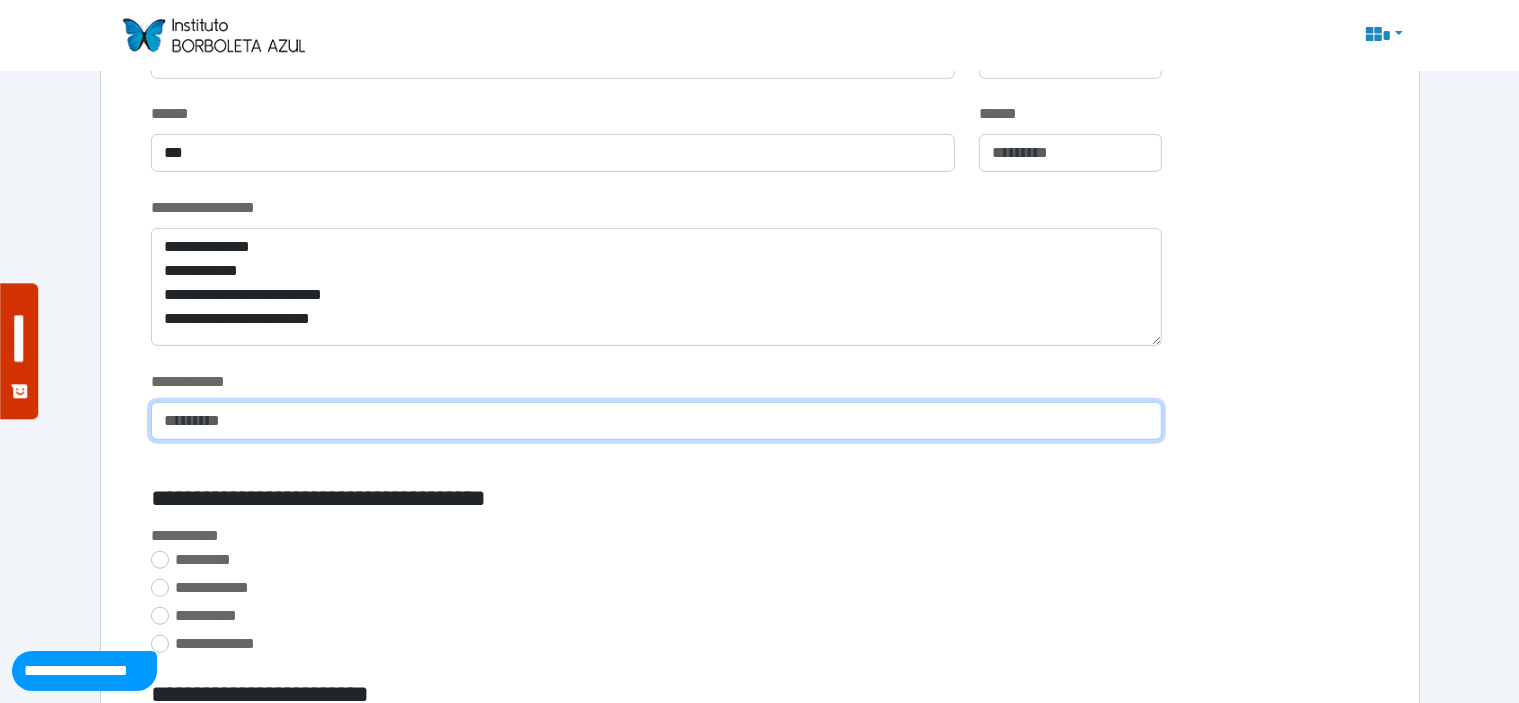 click at bounding box center (656, 421) 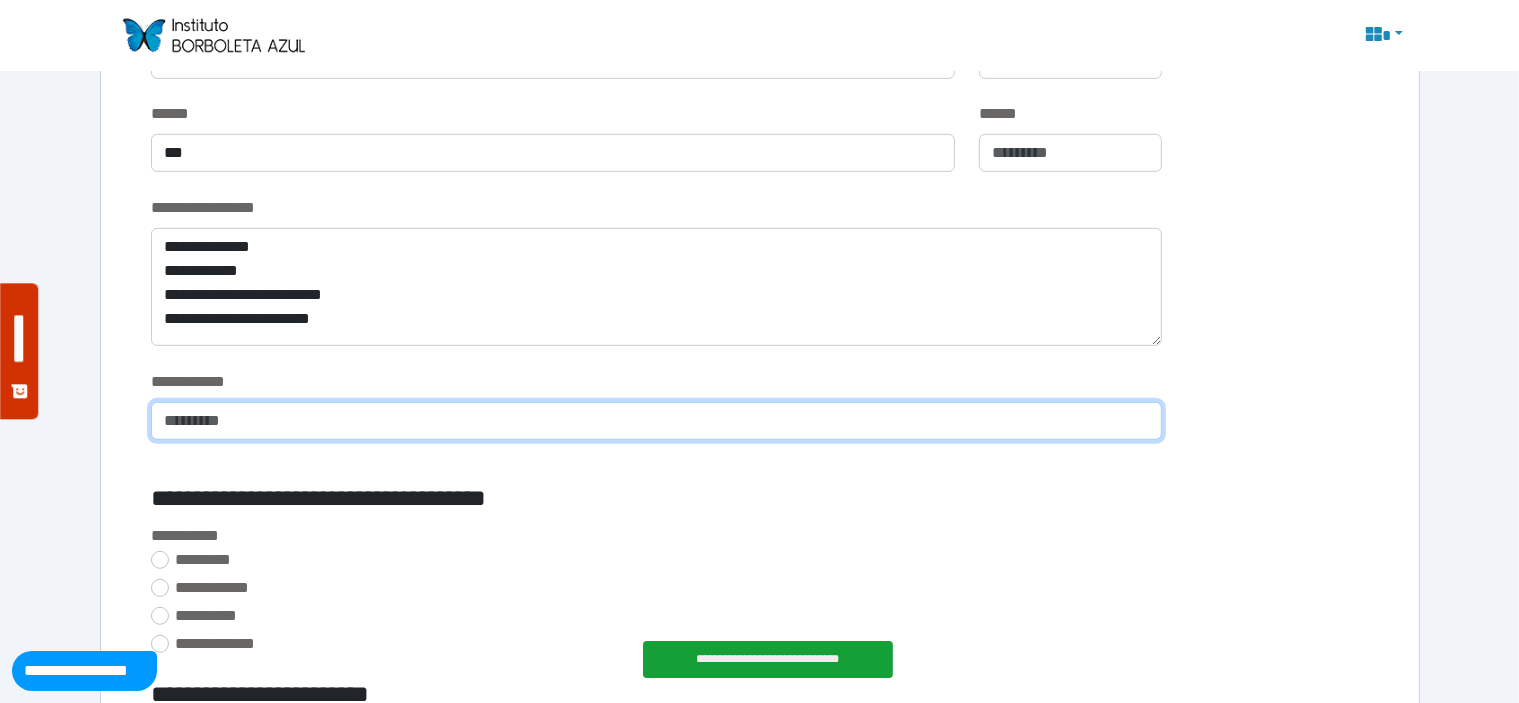 type on "*" 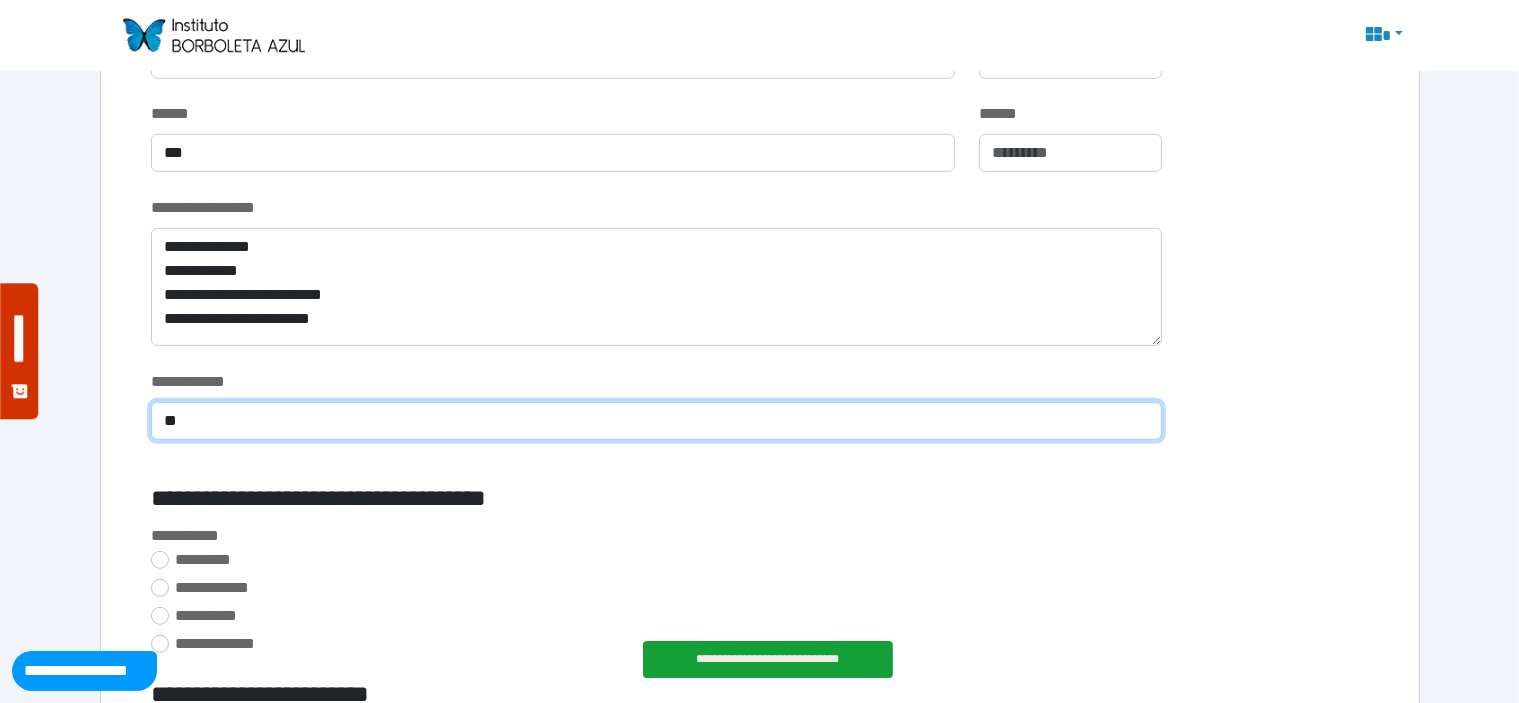 type on "*" 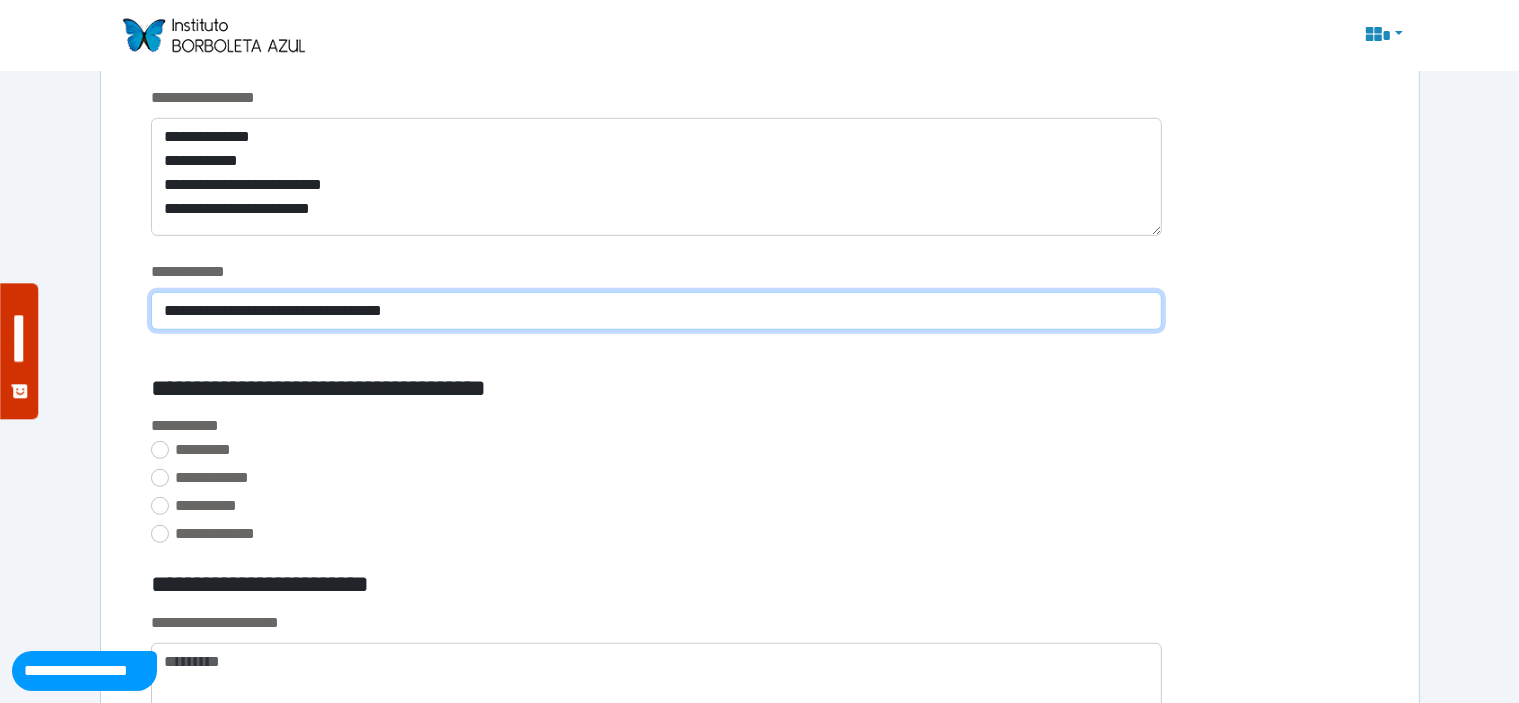 scroll, scrollTop: 1063, scrollLeft: 0, axis: vertical 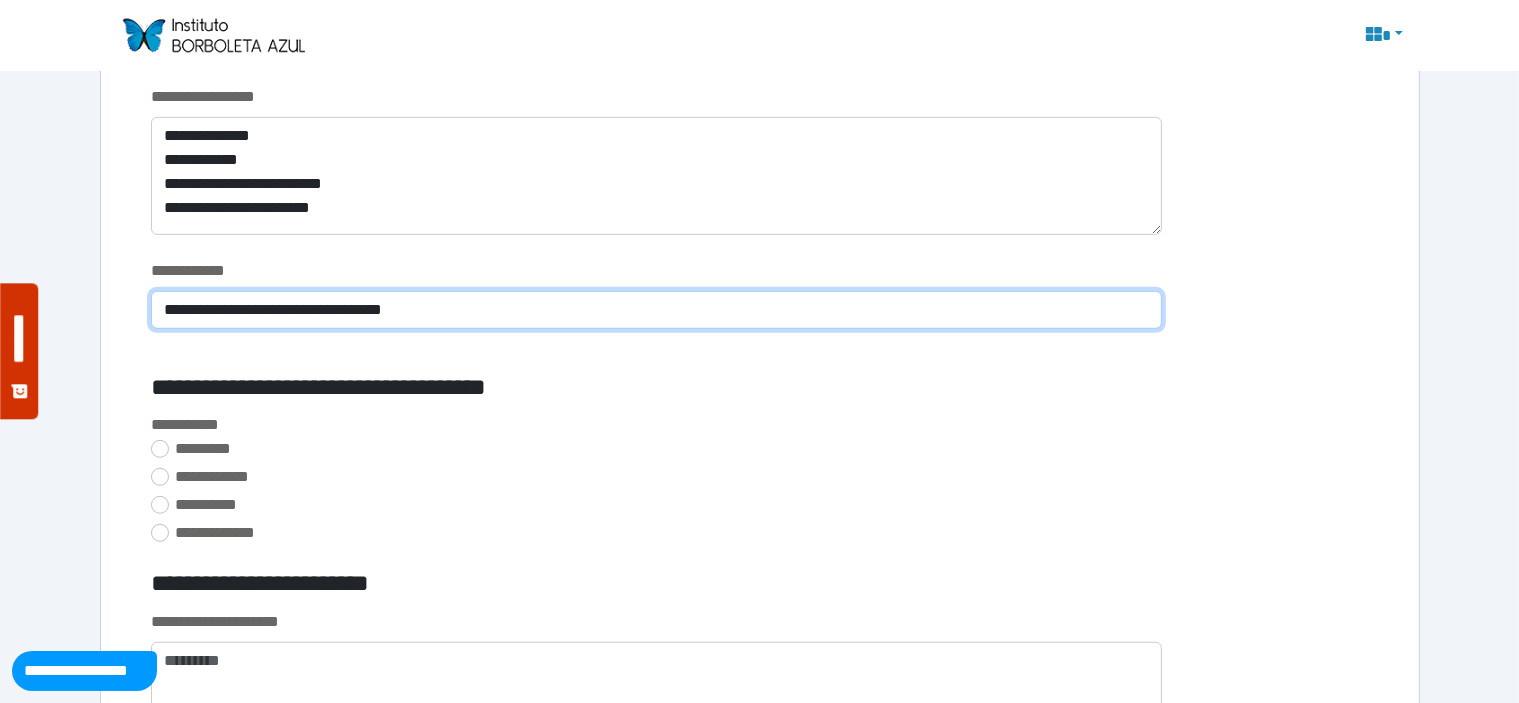 type on "**********" 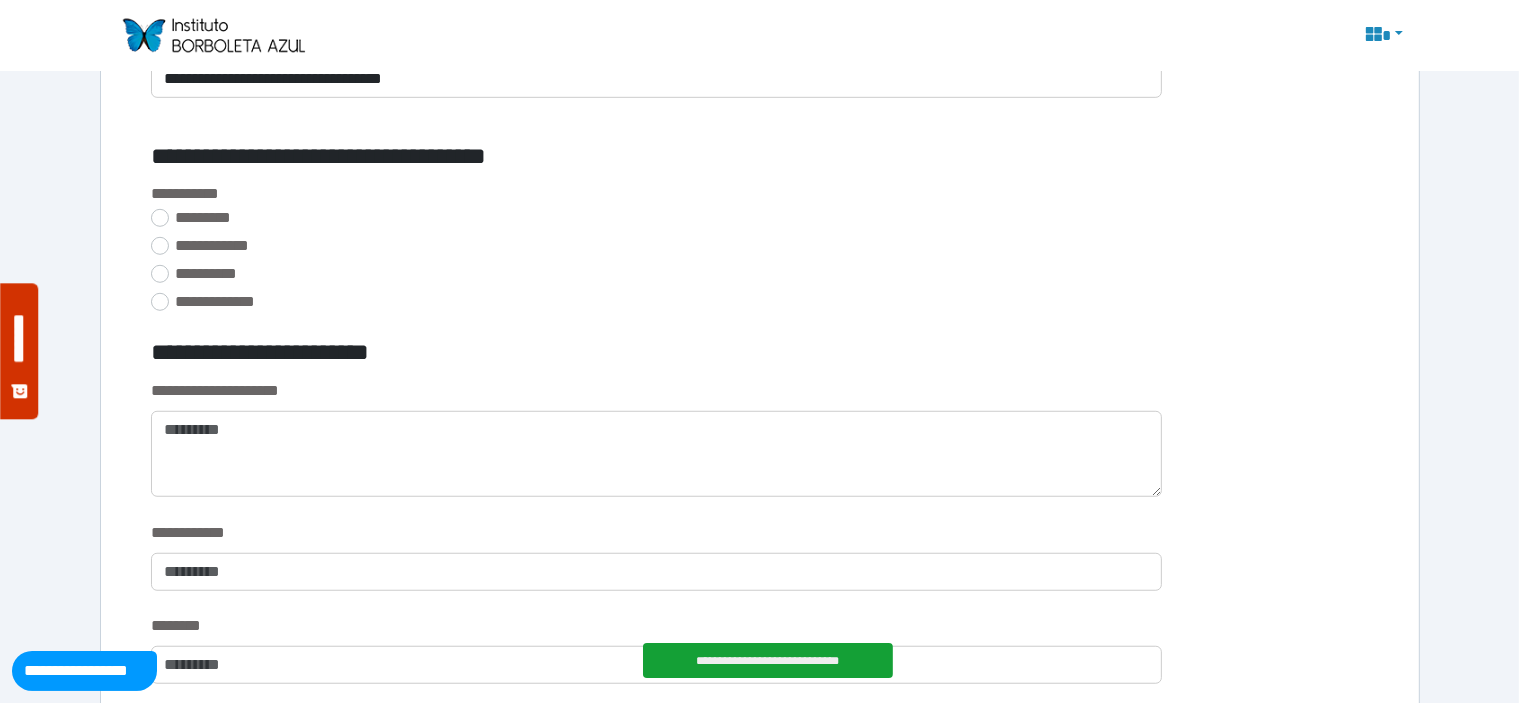 scroll, scrollTop: 1308, scrollLeft: 0, axis: vertical 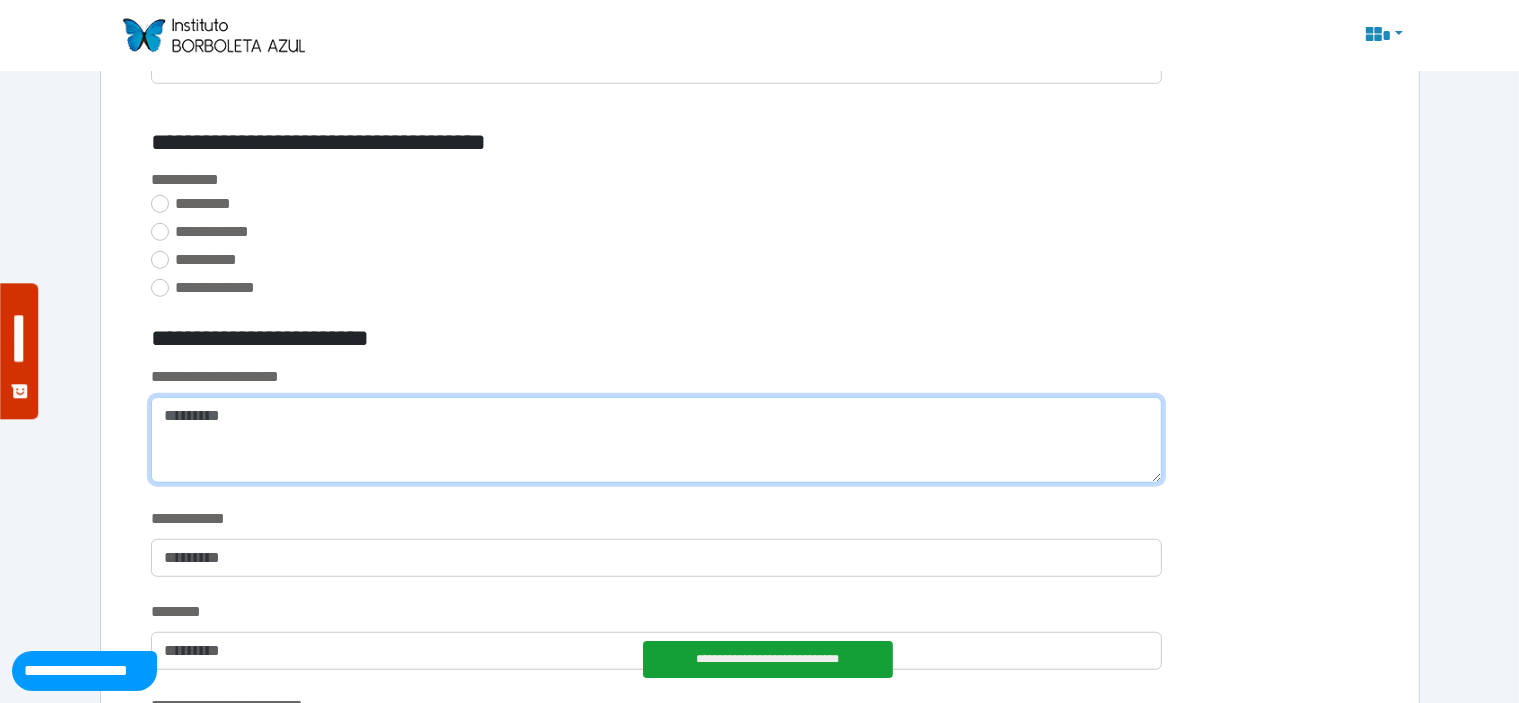 click at bounding box center [656, 440] 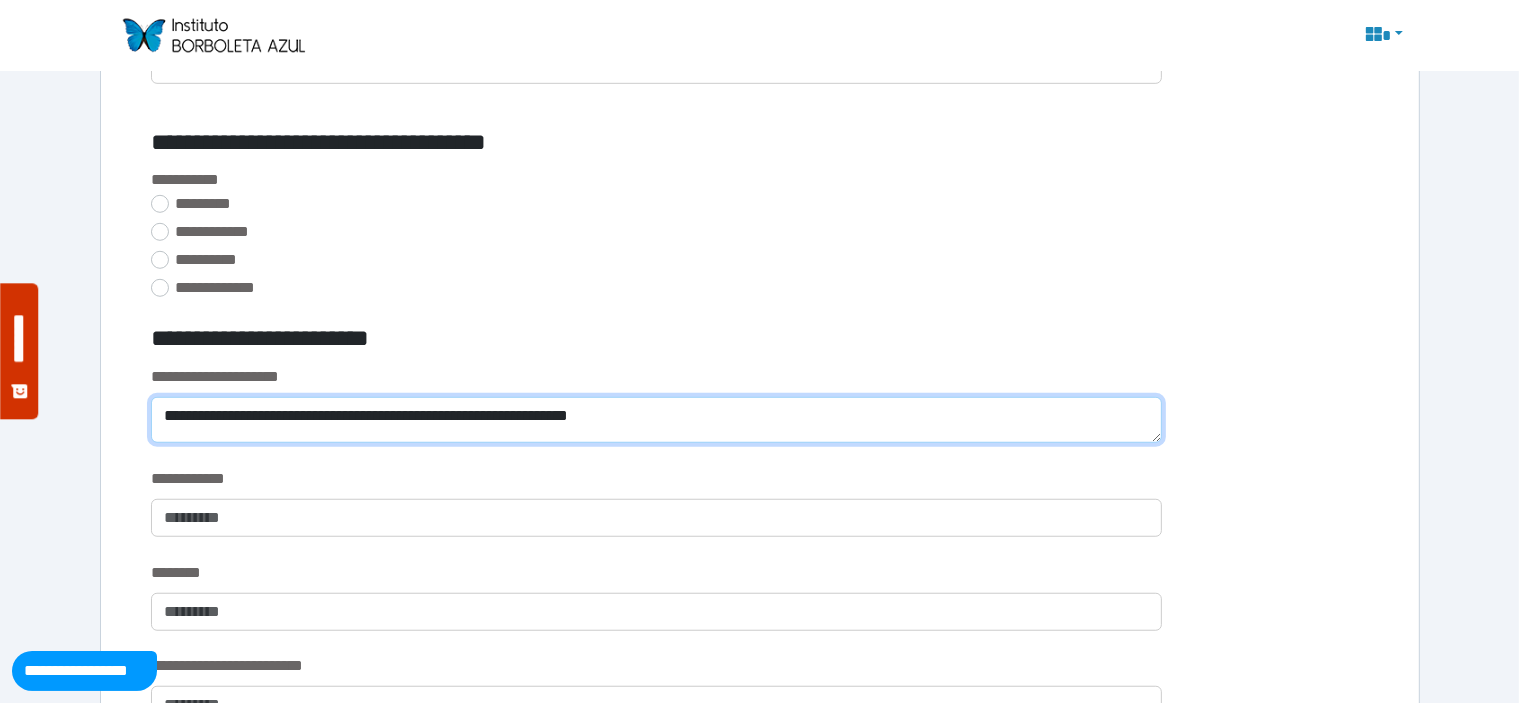 click on "**********" at bounding box center [656, 420] 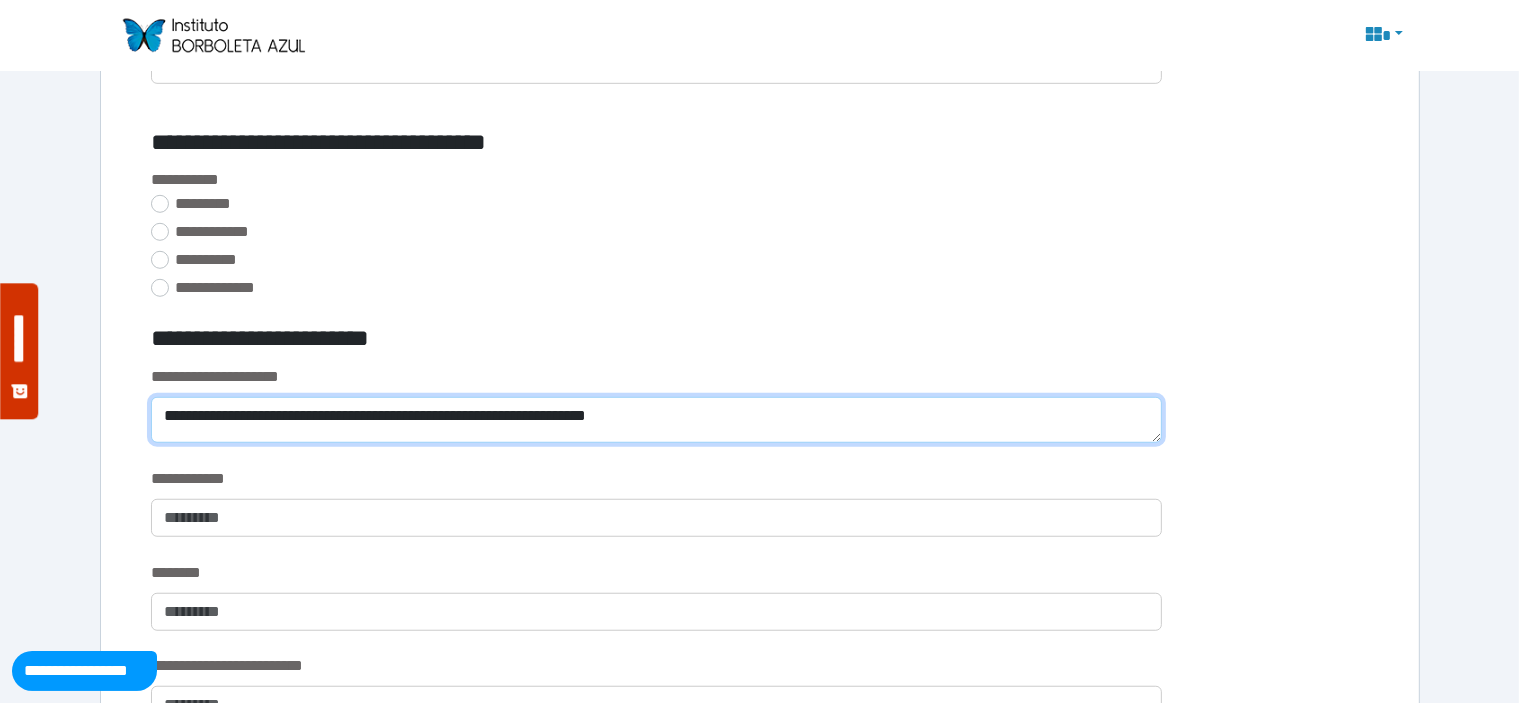click on "**********" at bounding box center (656, 420) 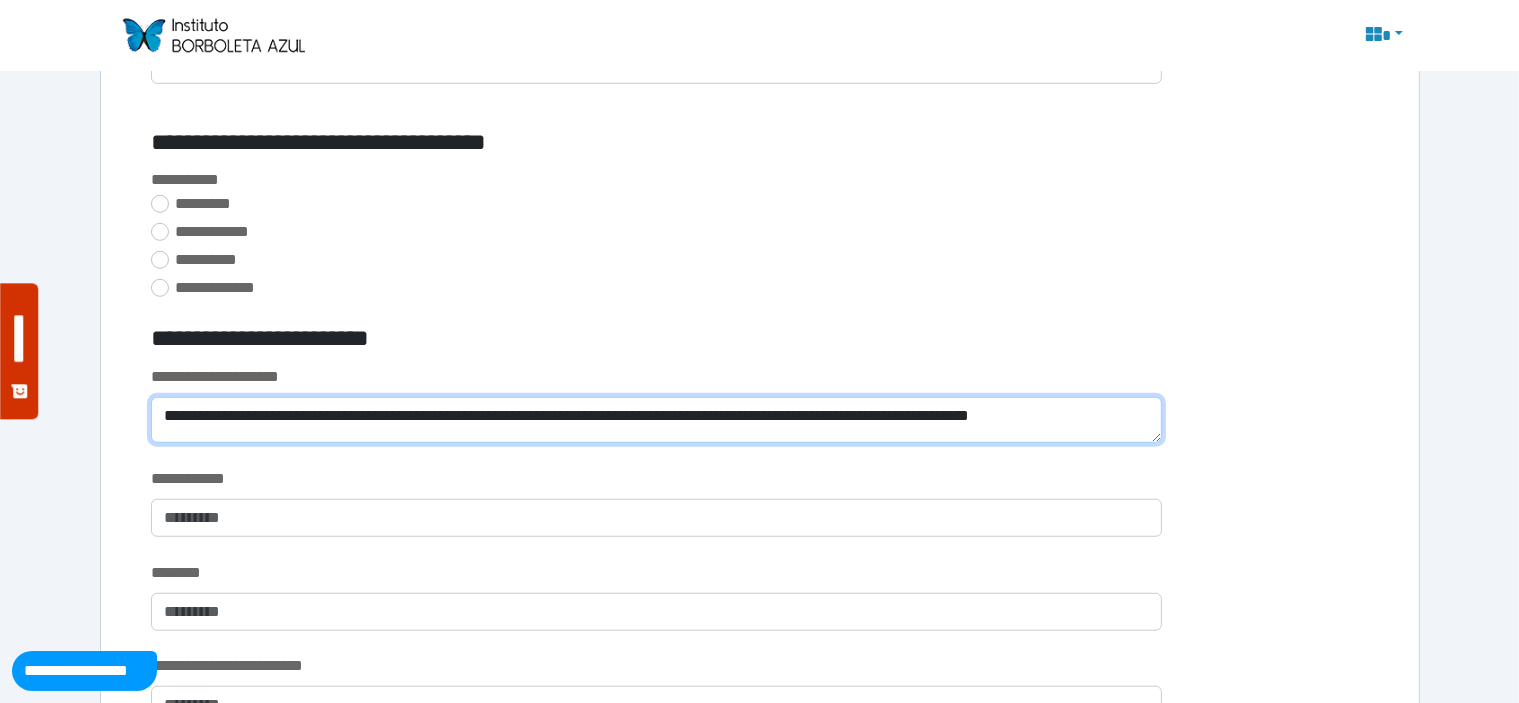 scroll, scrollTop: 0, scrollLeft: 0, axis: both 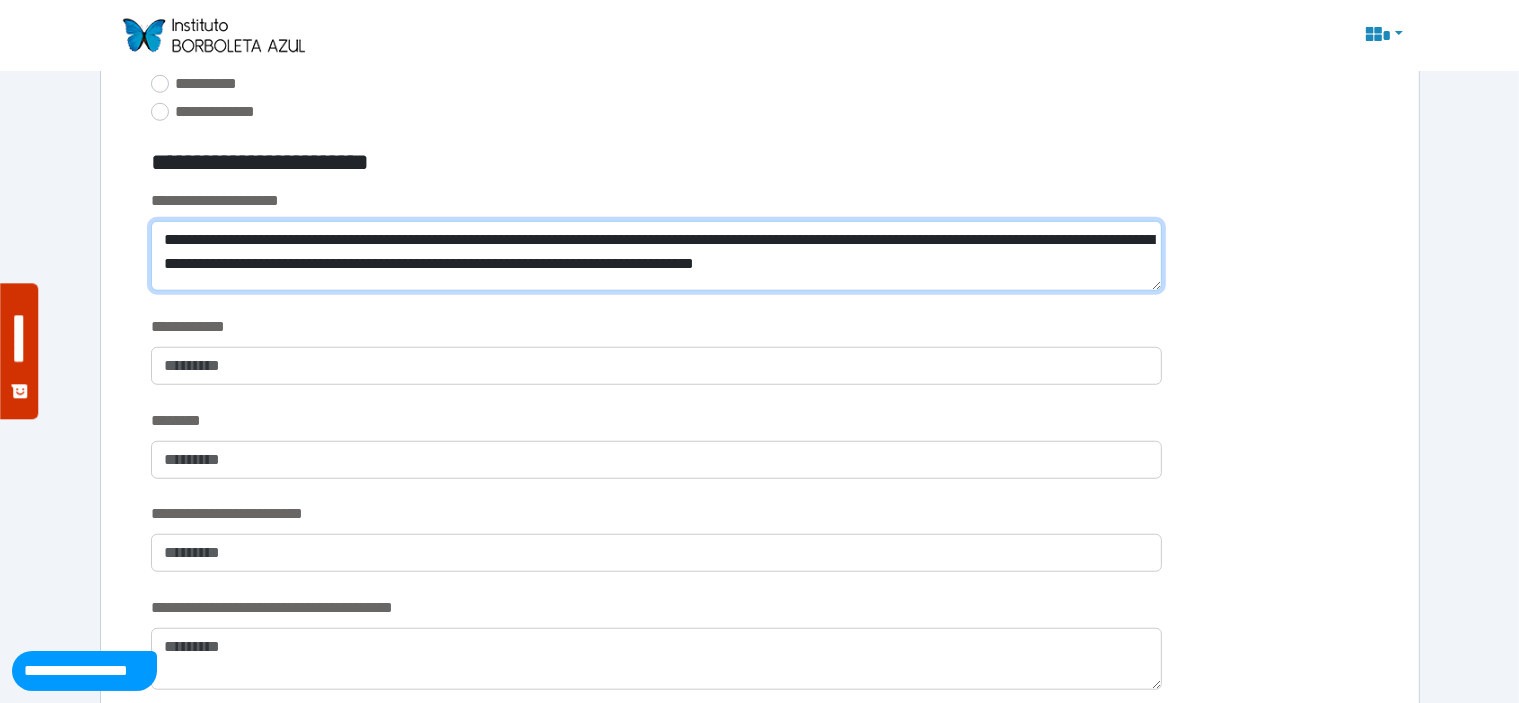 type on "**********" 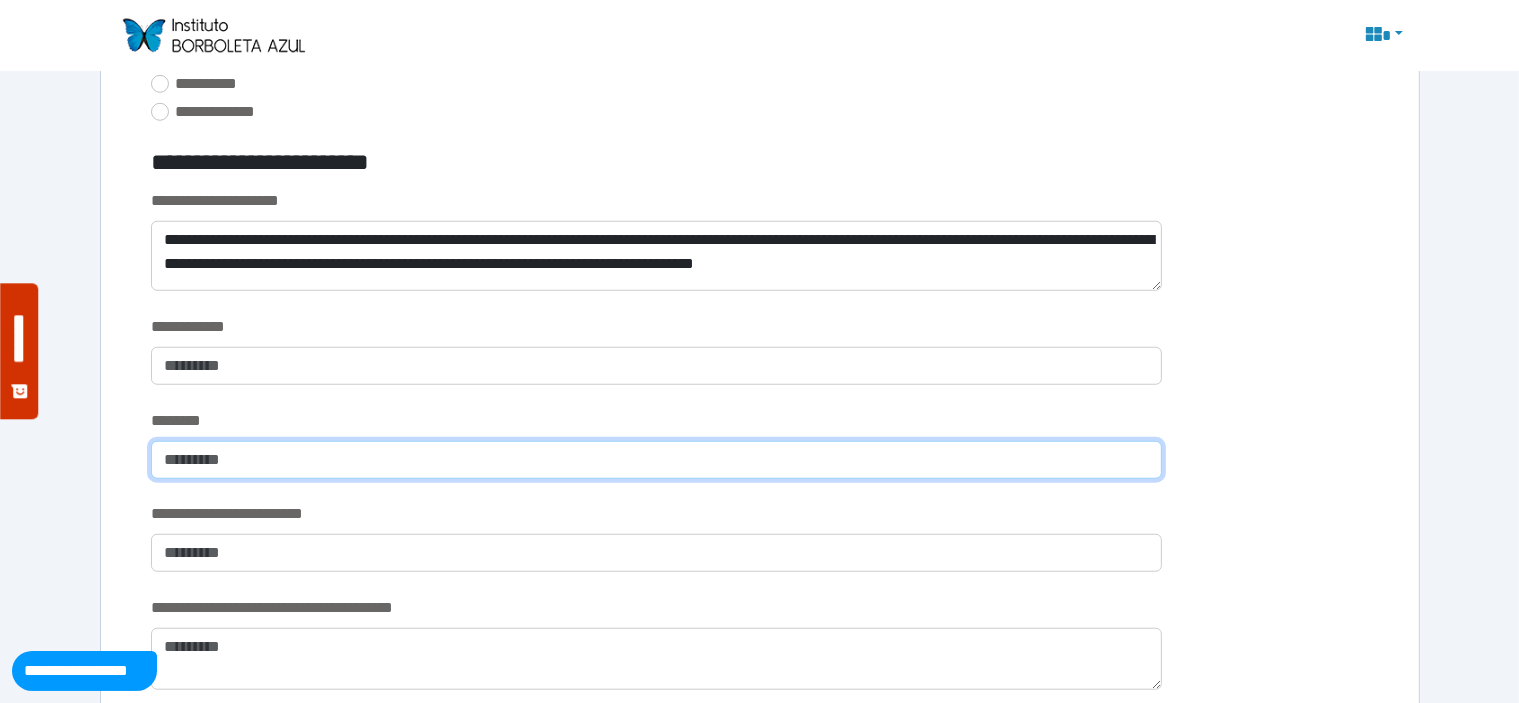 click at bounding box center (656, 460) 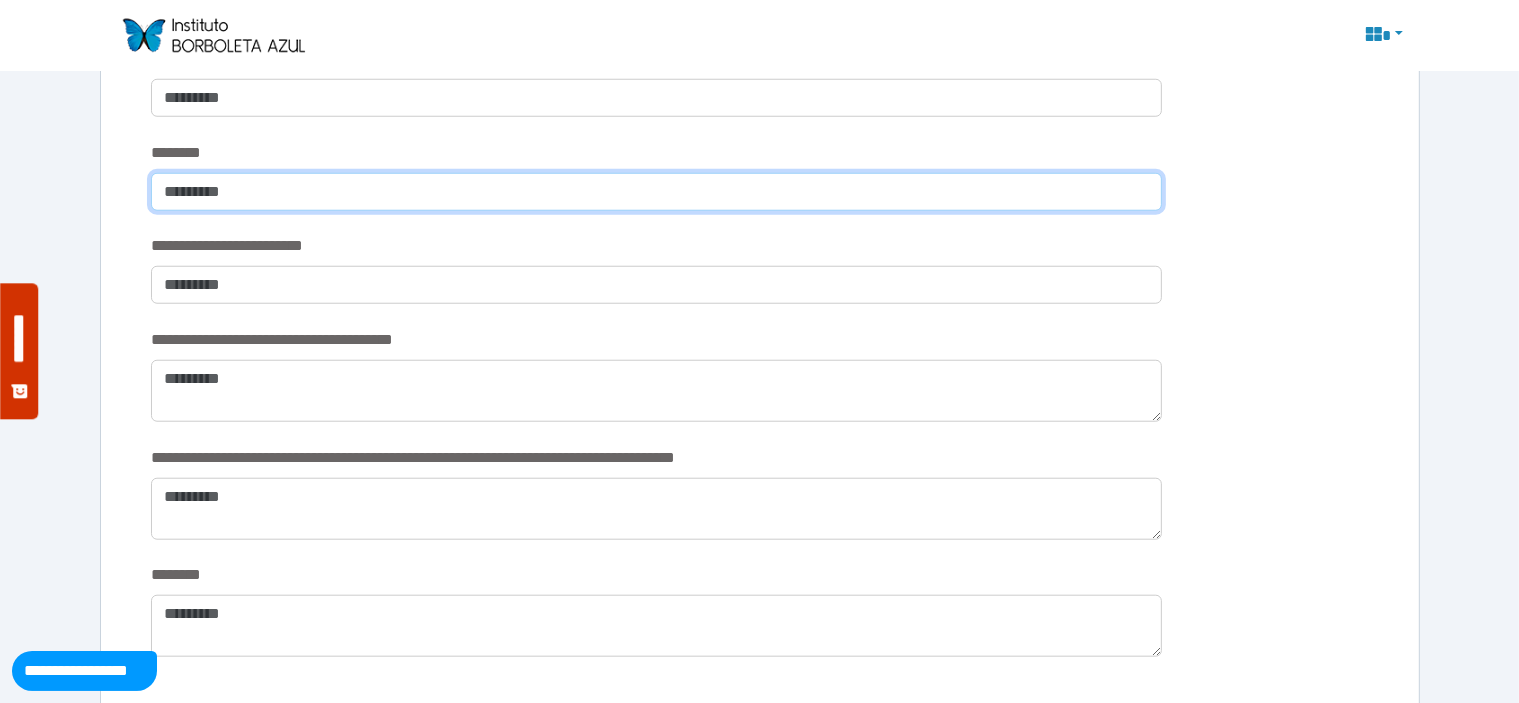 scroll, scrollTop: 1750, scrollLeft: 0, axis: vertical 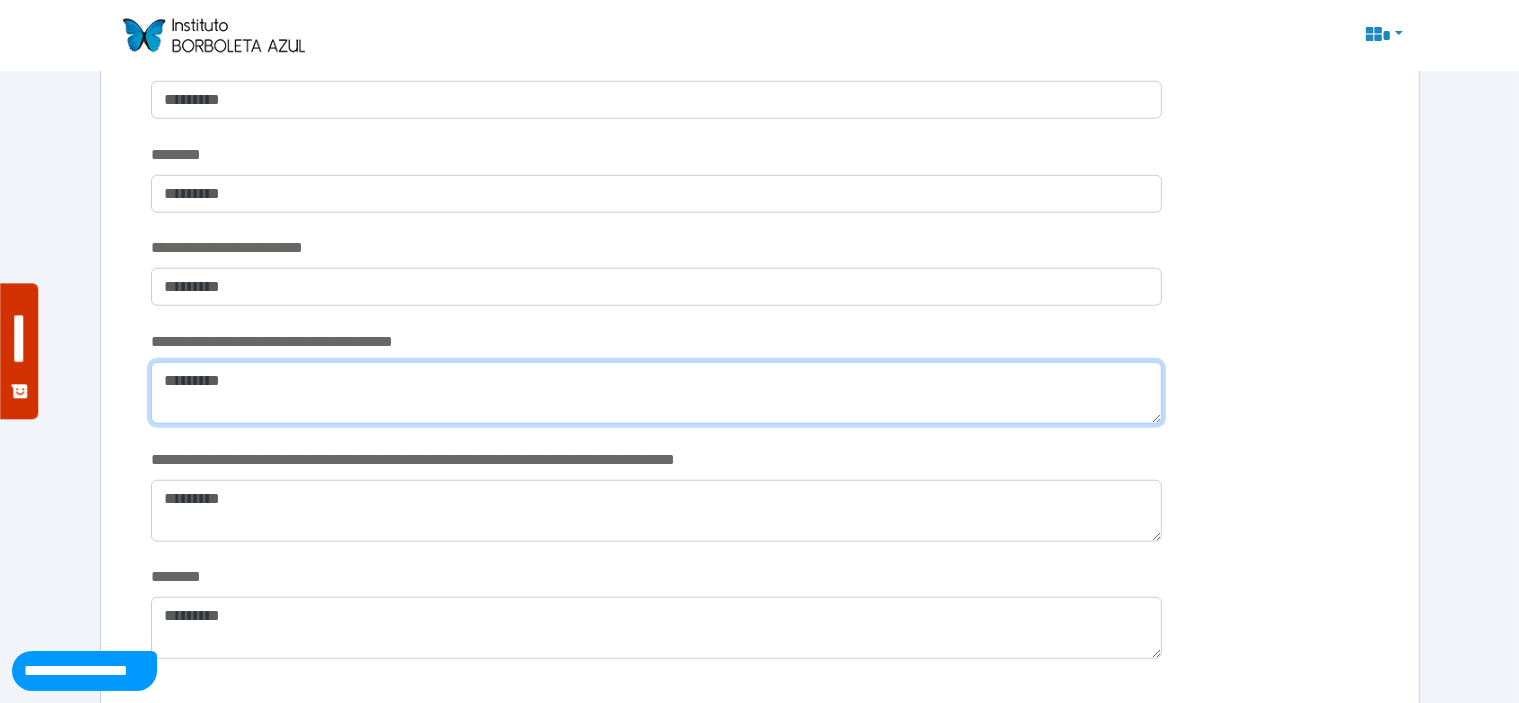 click at bounding box center [656, 393] 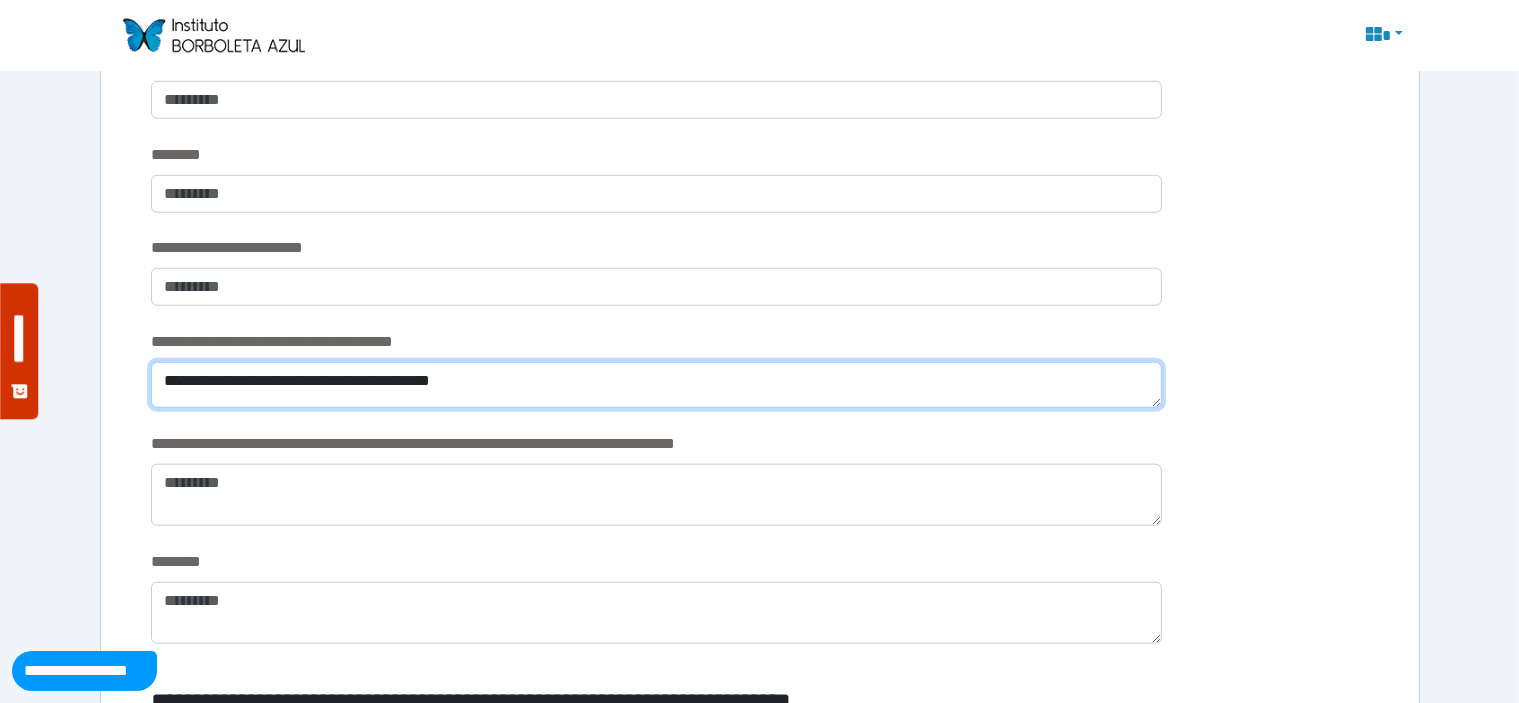 click on "**********" at bounding box center (656, 385) 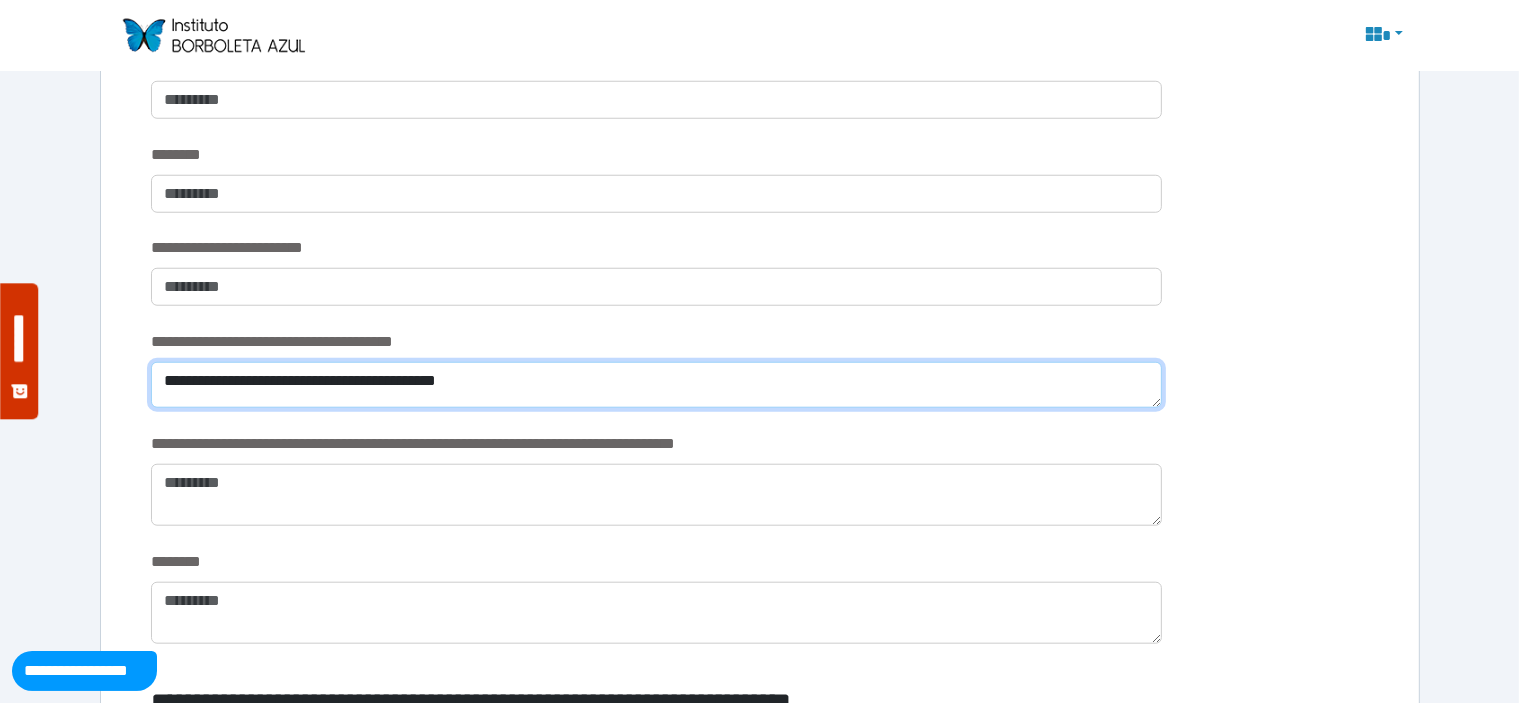 type on "**********" 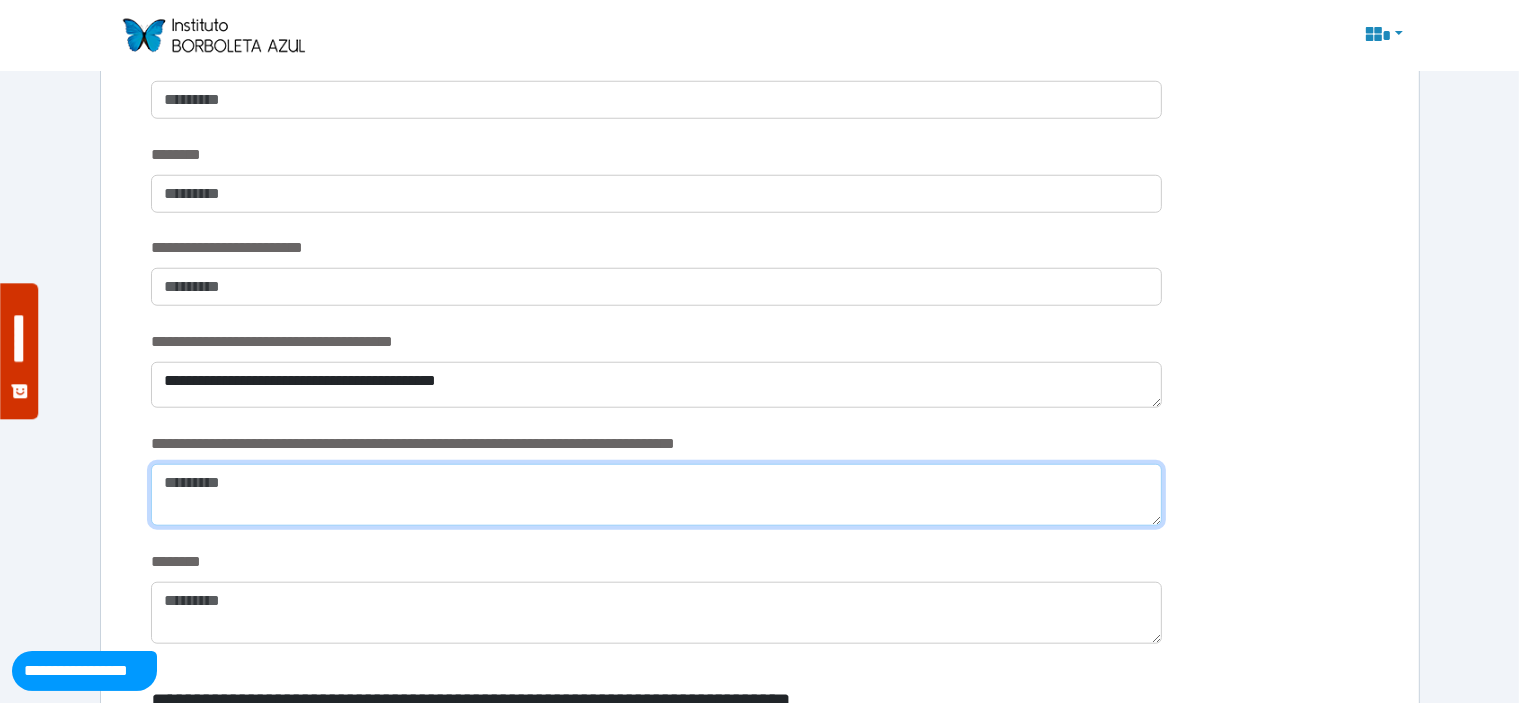 click at bounding box center (656, 495) 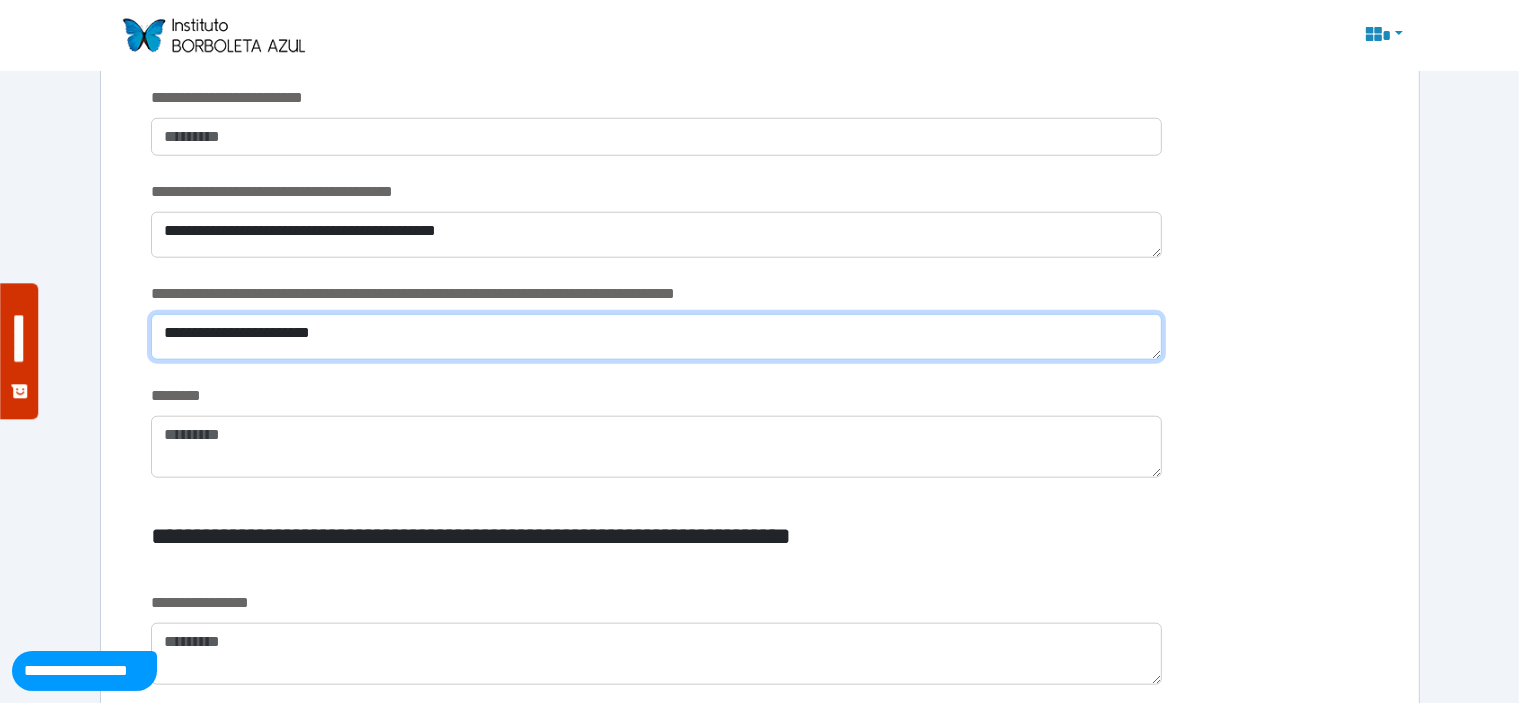 scroll, scrollTop: 1904, scrollLeft: 0, axis: vertical 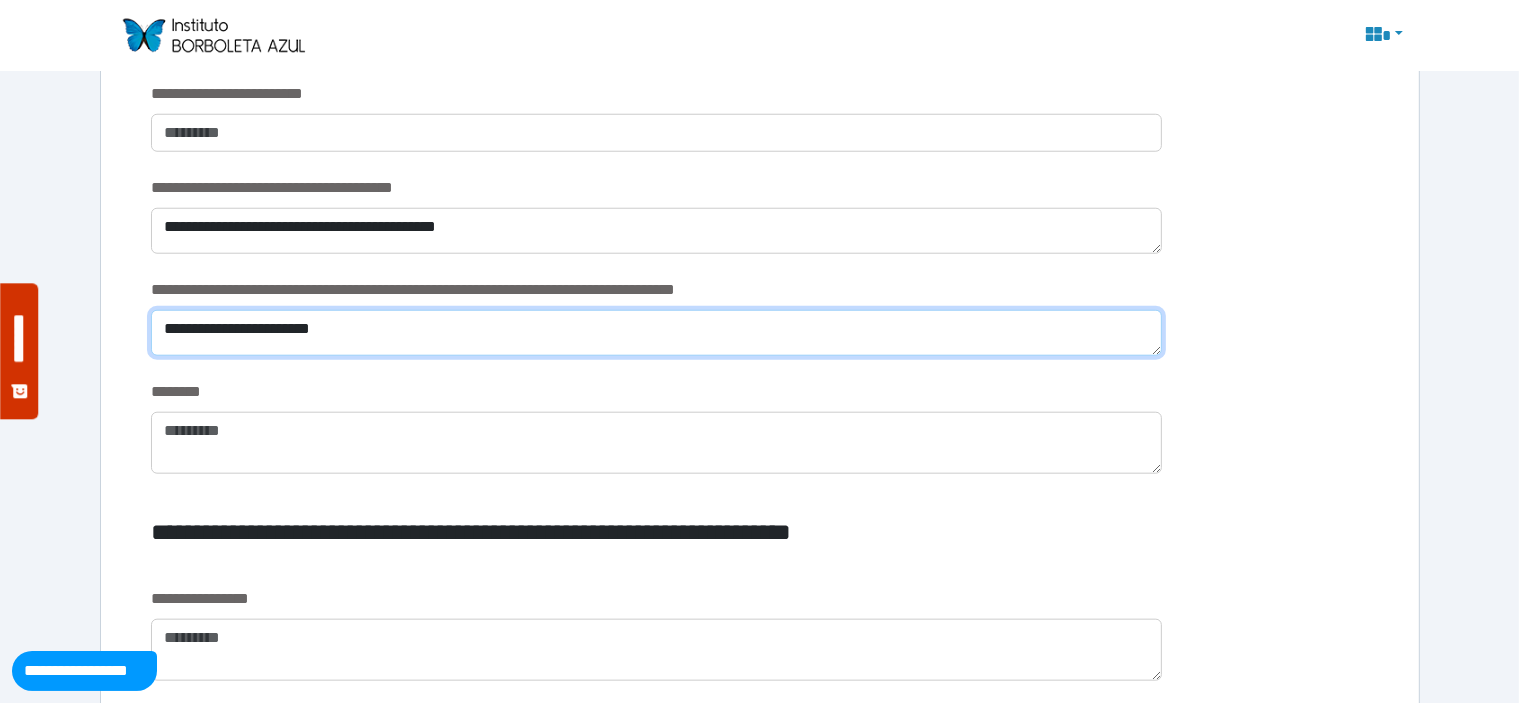 type on "**********" 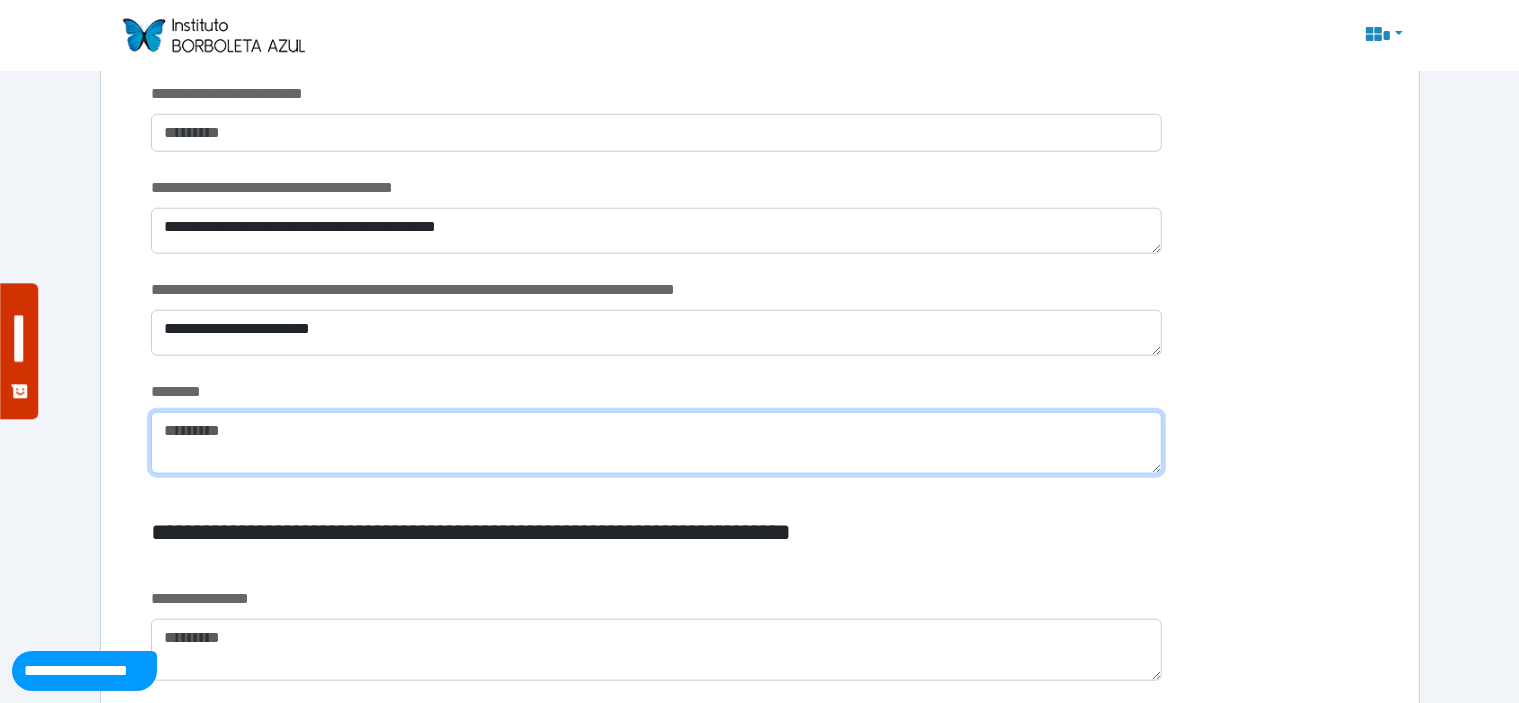 click at bounding box center (656, 443) 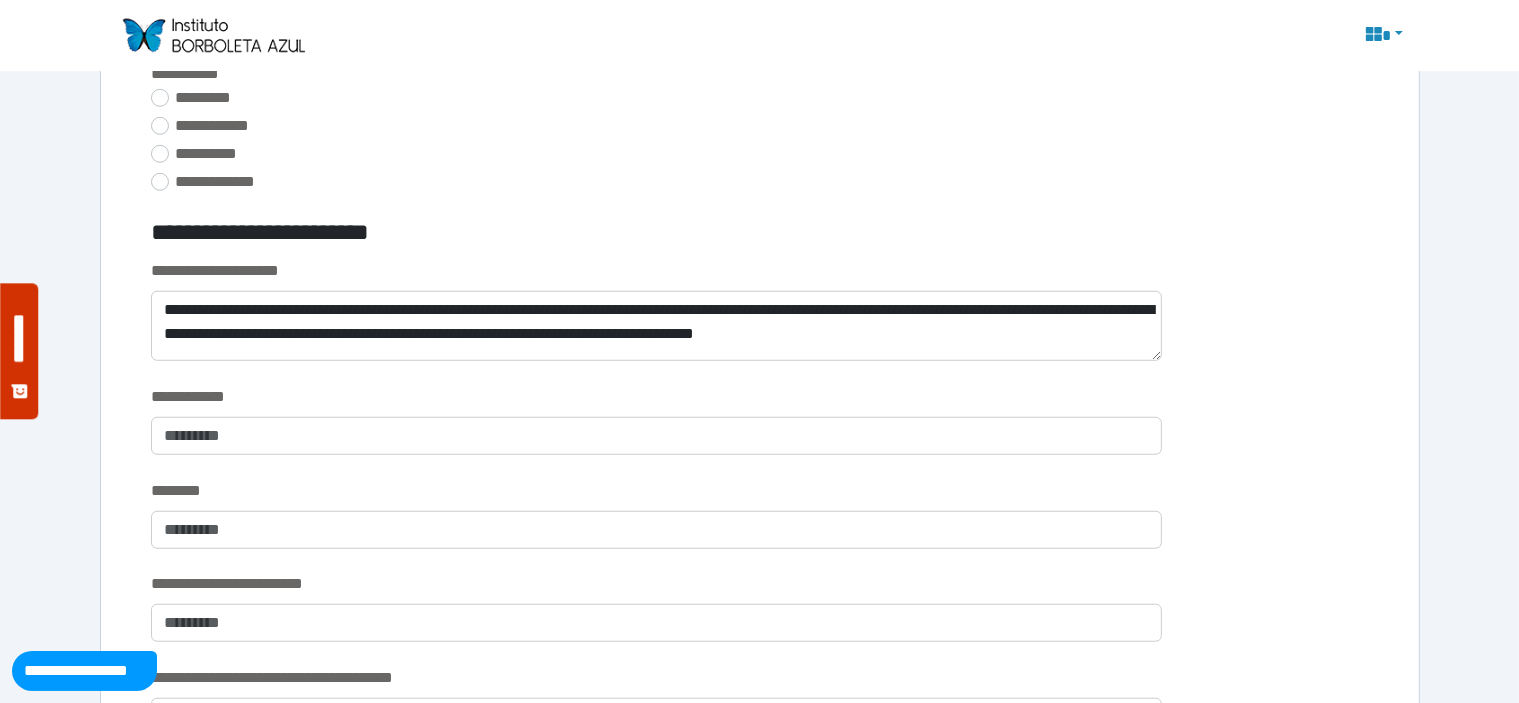 scroll, scrollTop: 1412, scrollLeft: 0, axis: vertical 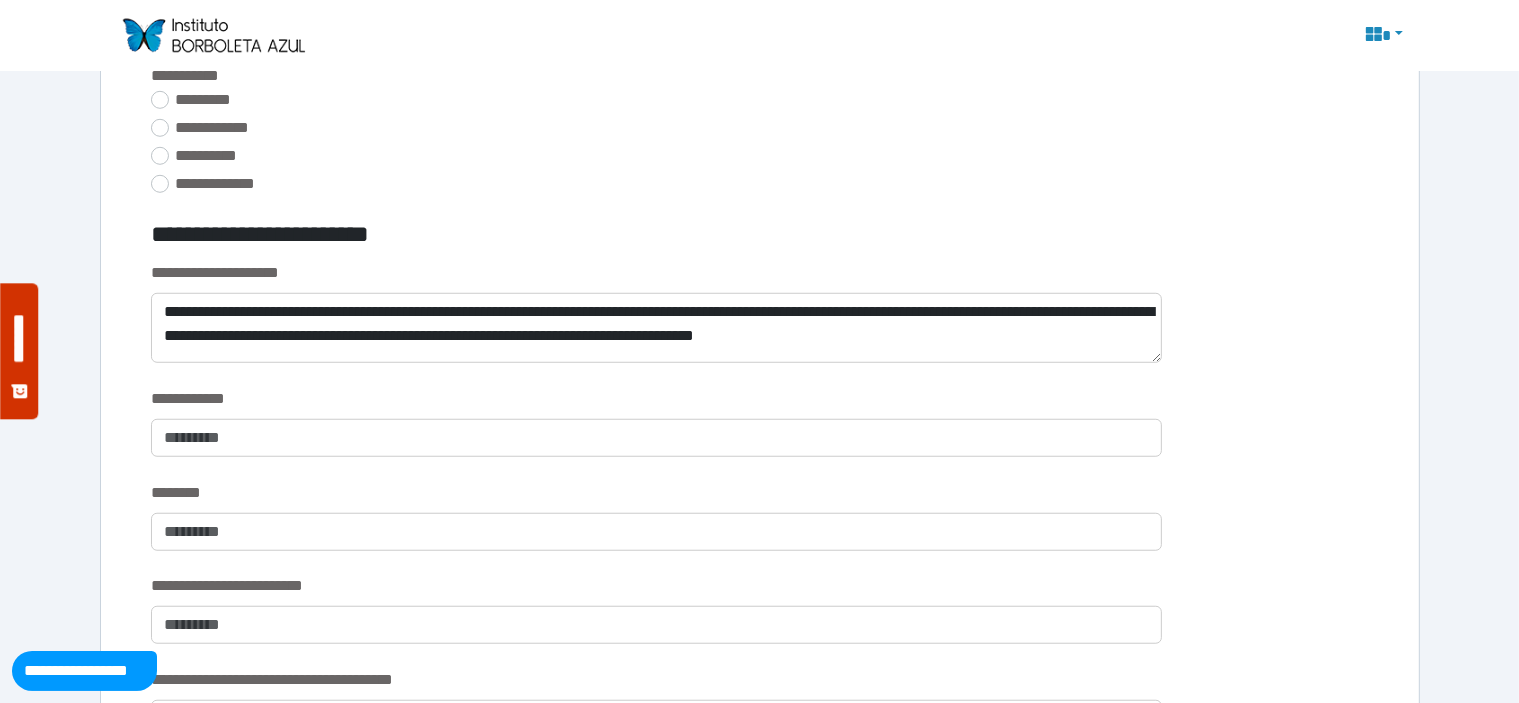 type on "**********" 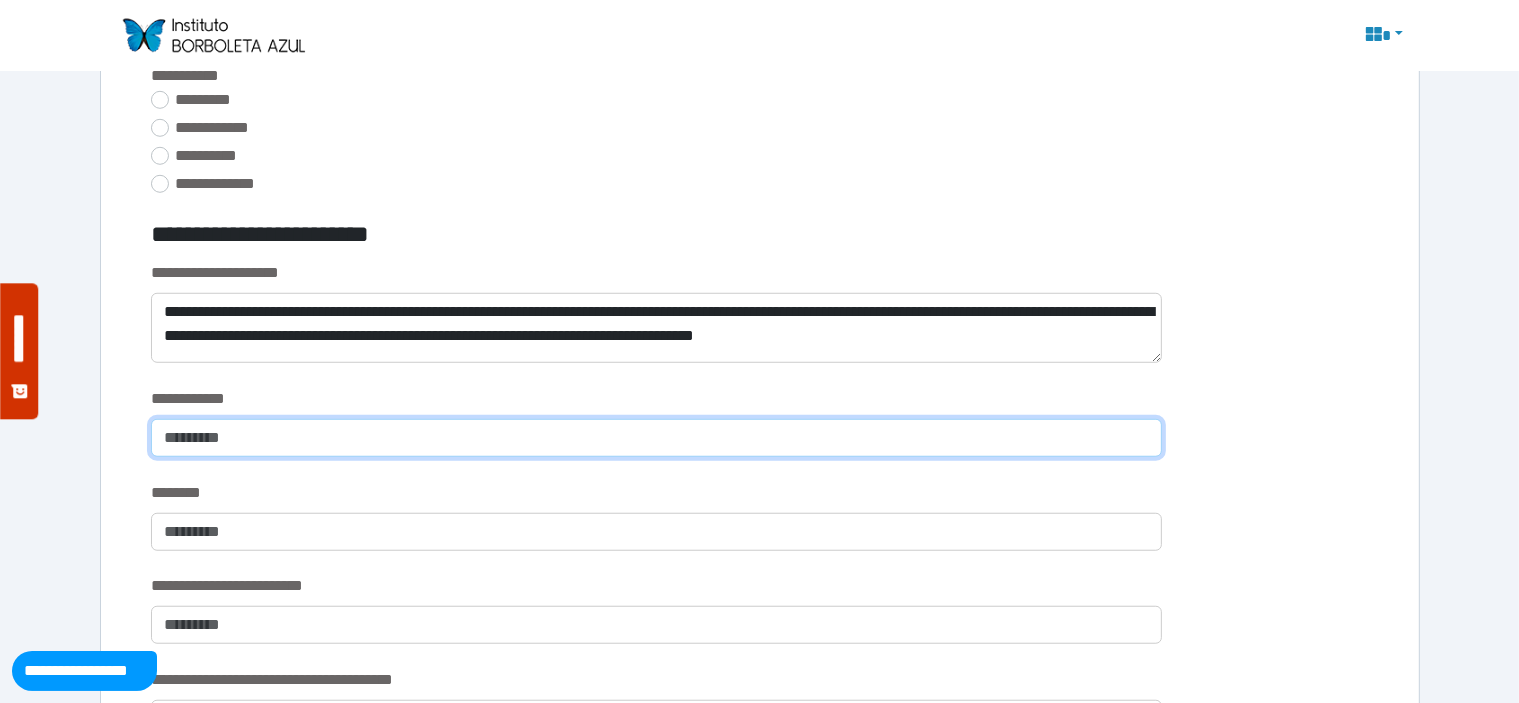 click at bounding box center (656, 438) 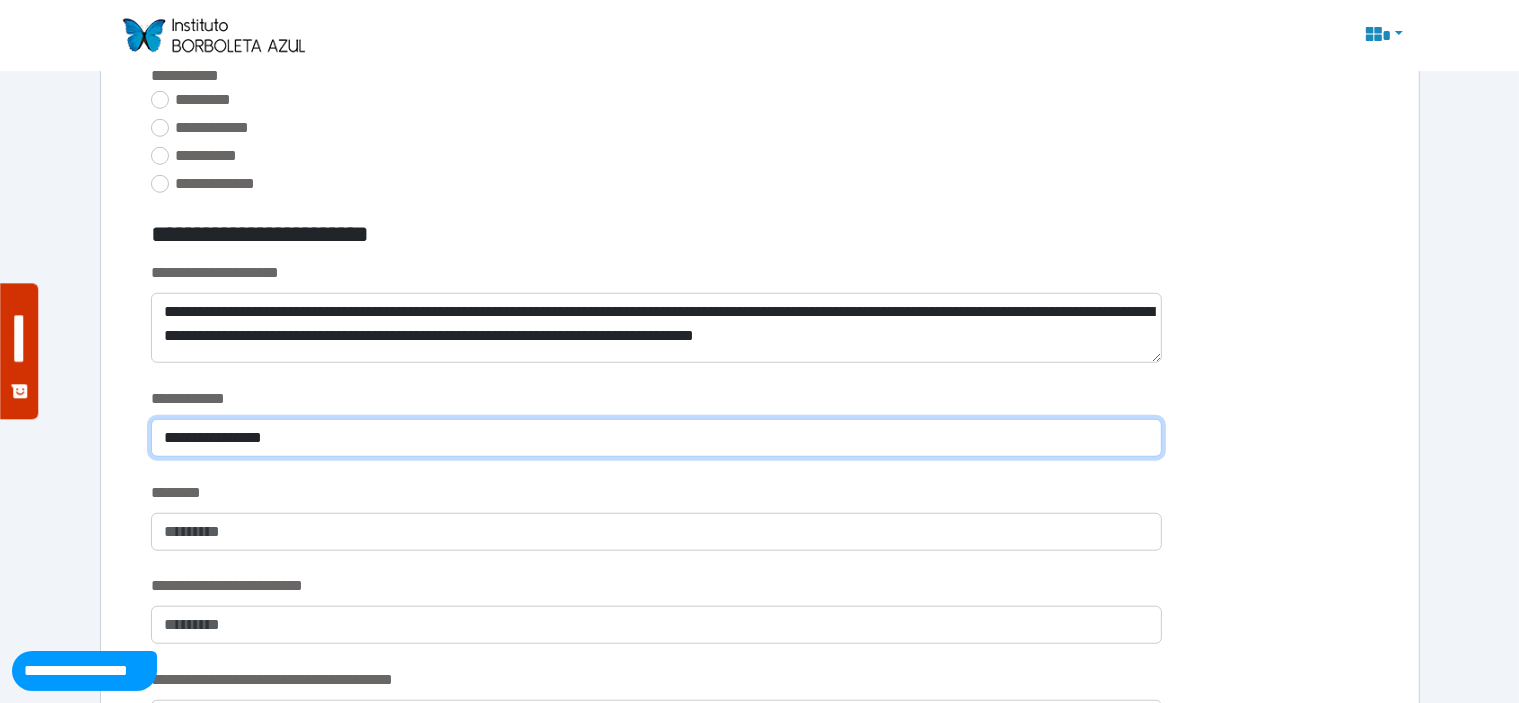 type on "**********" 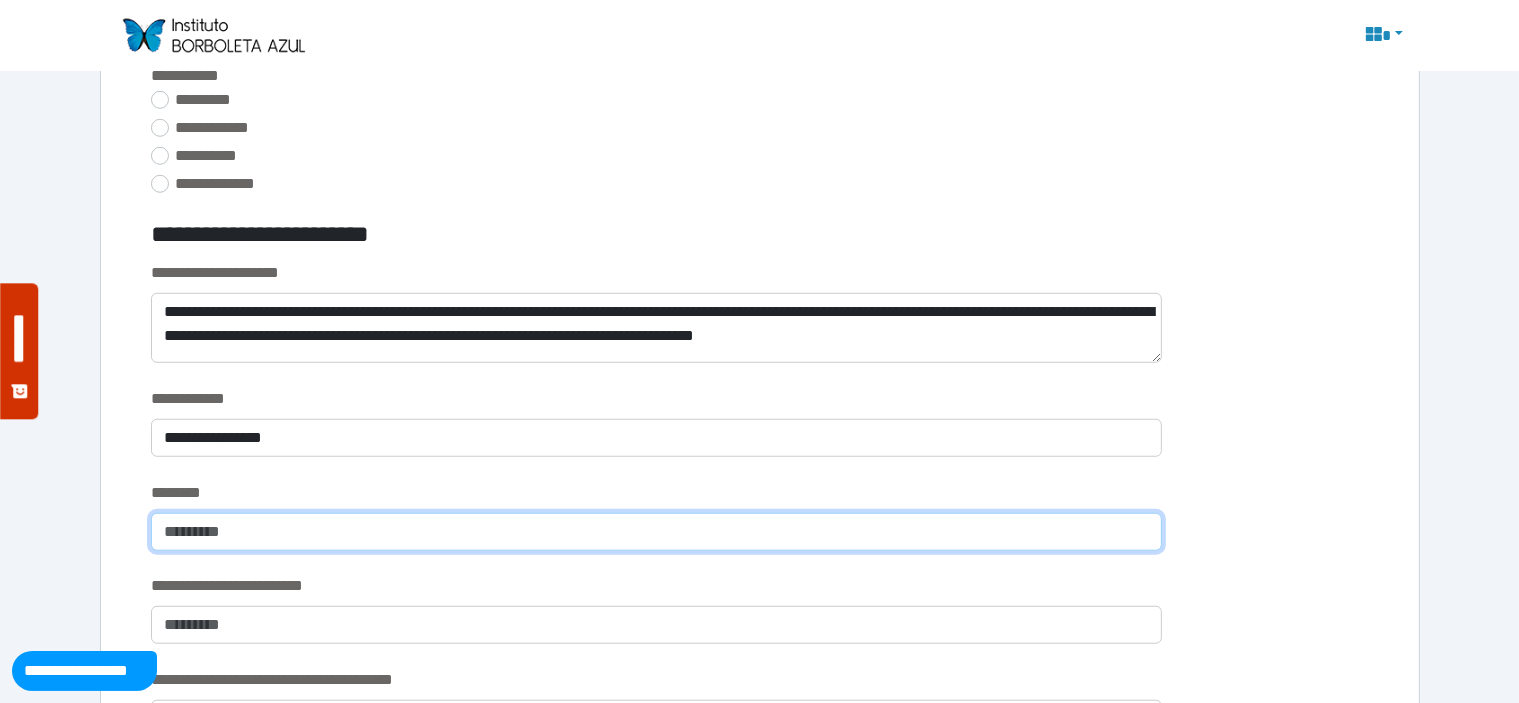 click at bounding box center (656, 532) 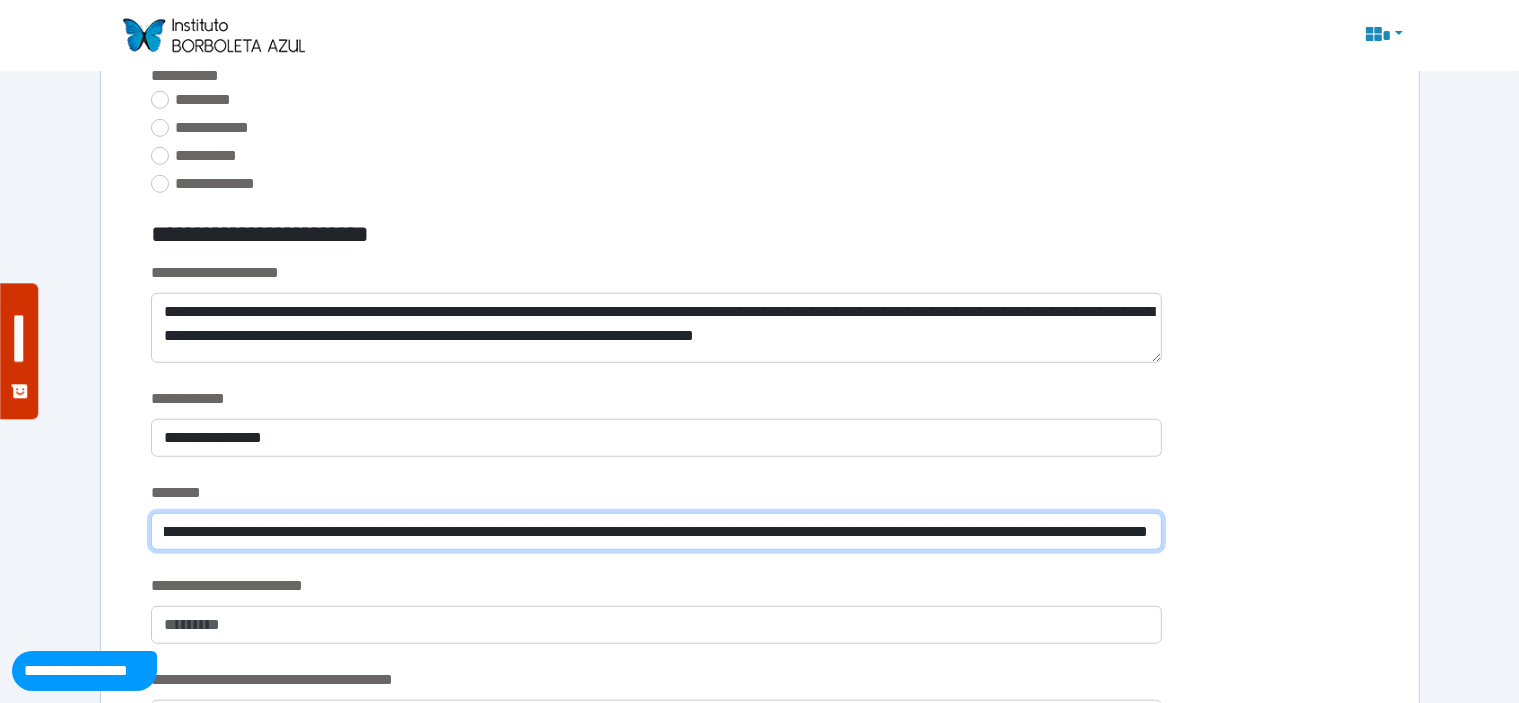 scroll, scrollTop: 0, scrollLeft: 1435, axis: horizontal 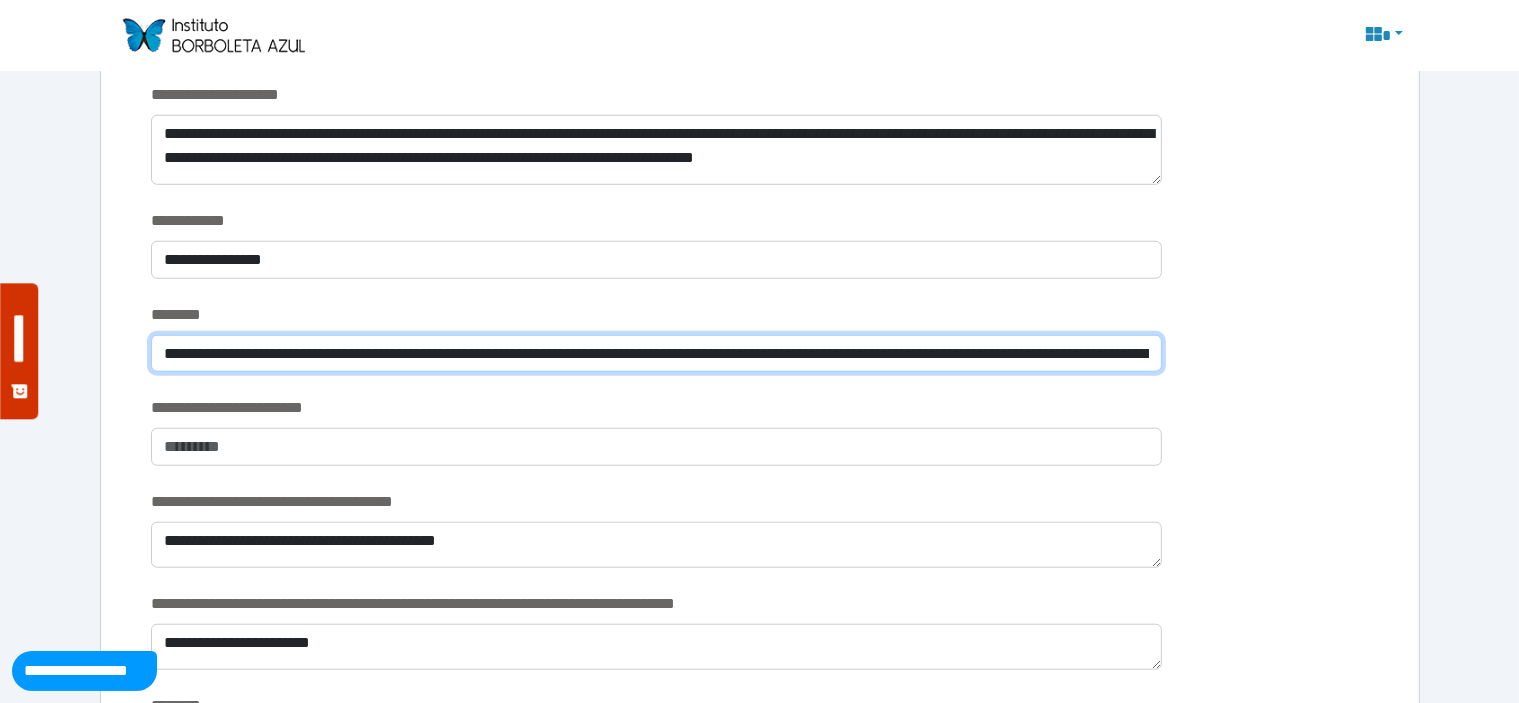 drag, startPoint x: 923, startPoint y: 359, endPoint x: 196, endPoint y: 351, distance: 727.044 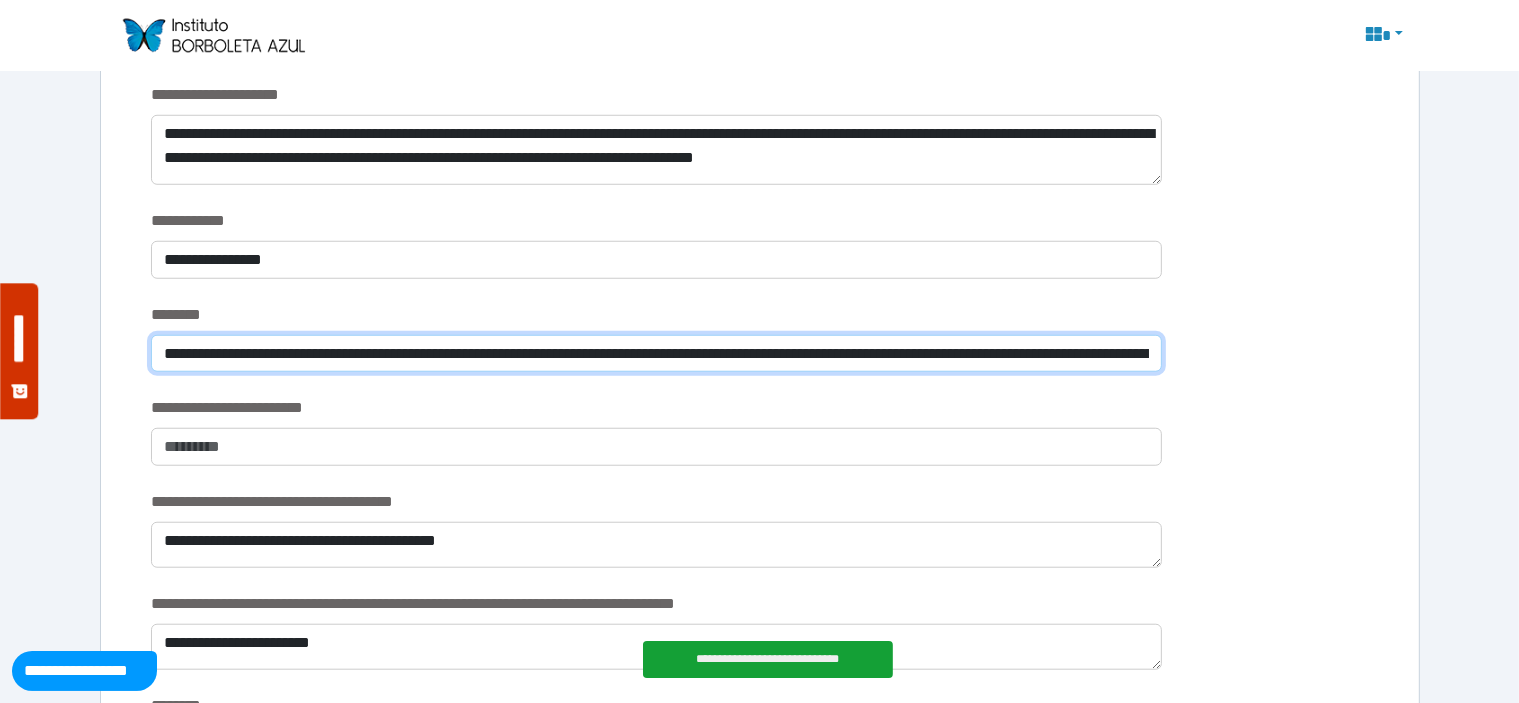 click on "**********" at bounding box center [656, 354] 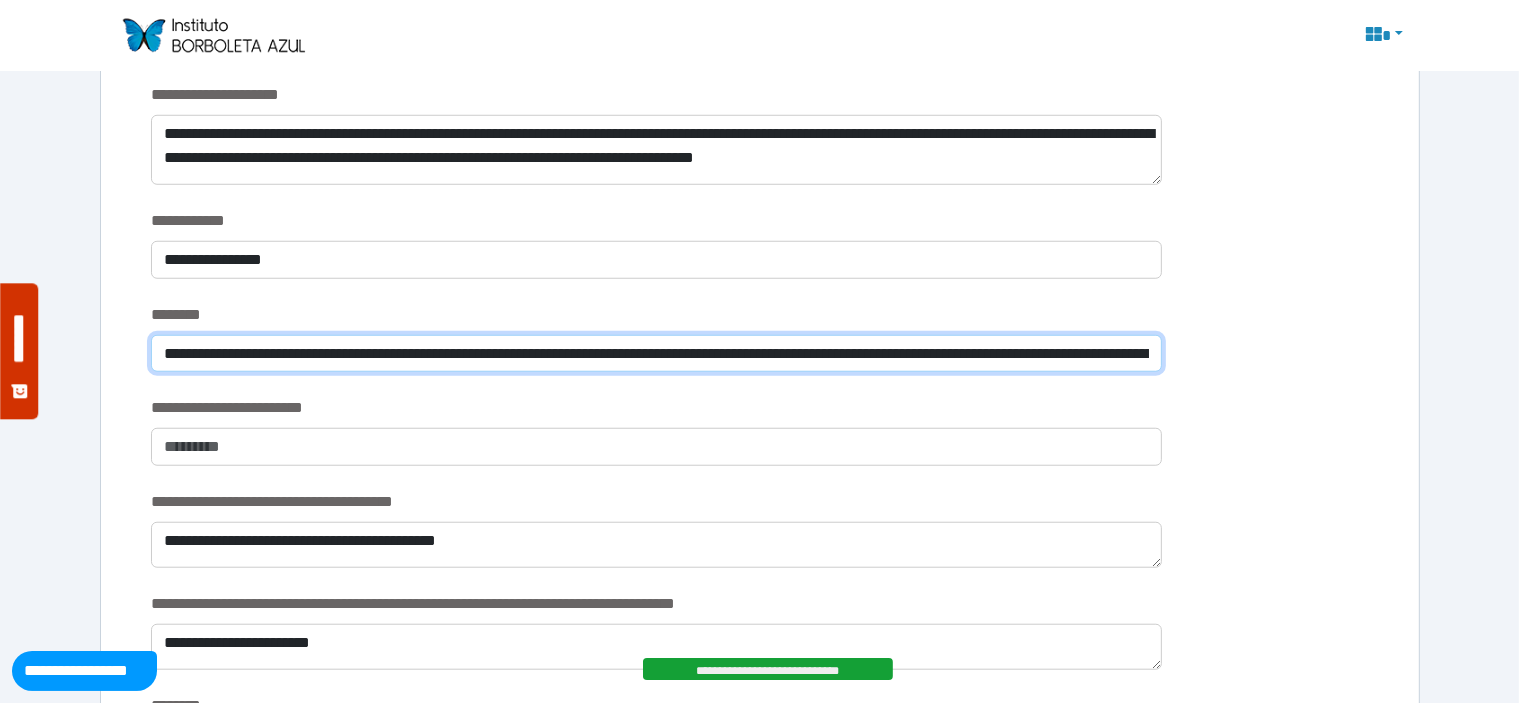 click on "**********" at bounding box center (656, 354) 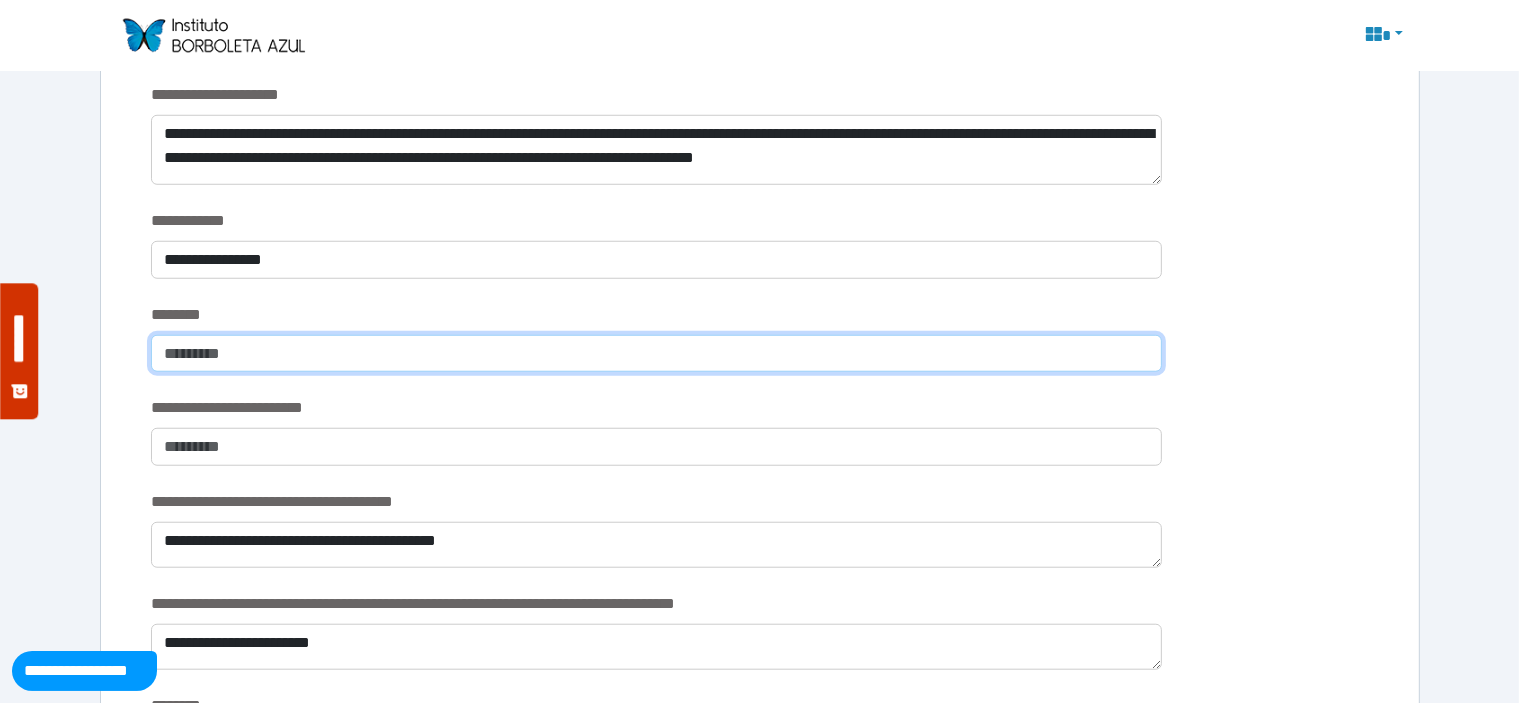 paste on "**********" 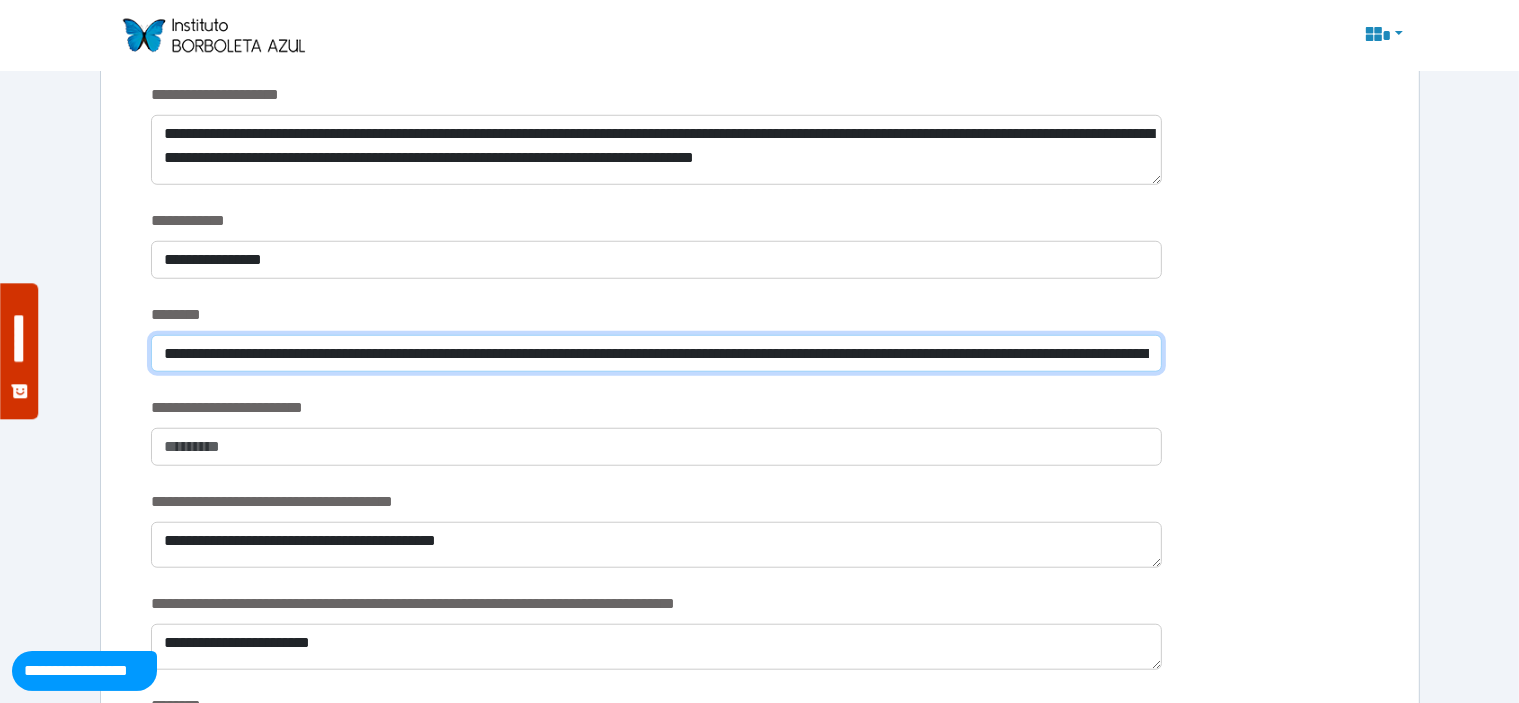 scroll, scrollTop: 0, scrollLeft: 2328, axis: horizontal 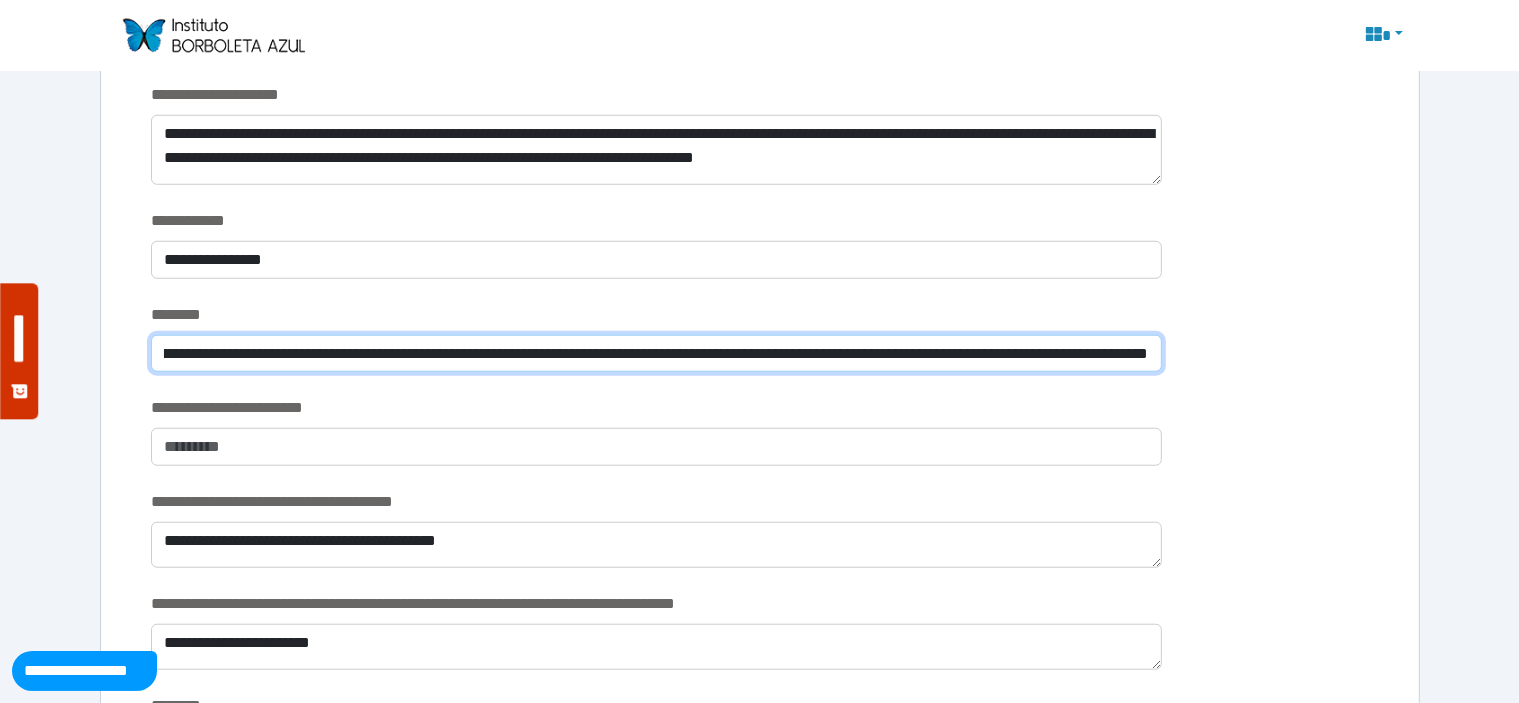 type on "**********" 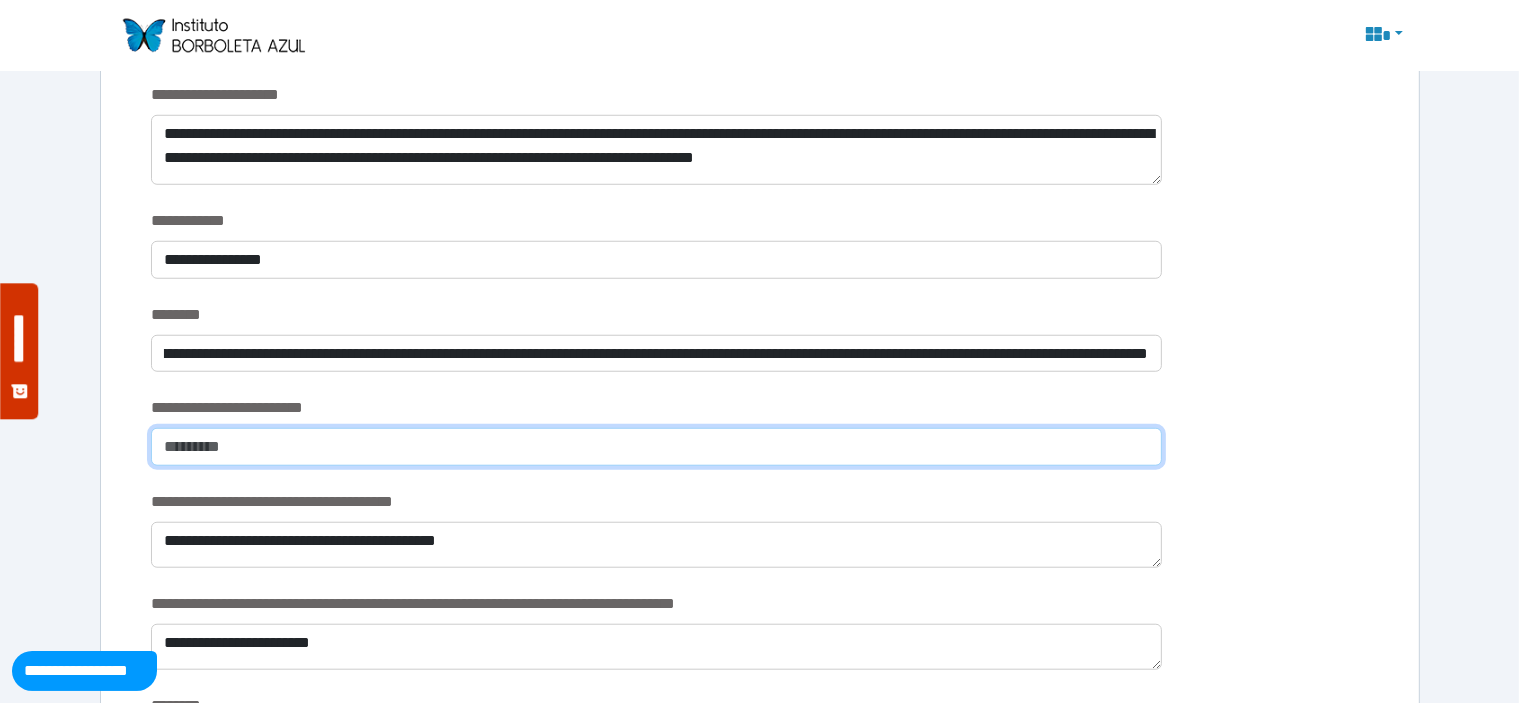 scroll, scrollTop: 0, scrollLeft: 0, axis: both 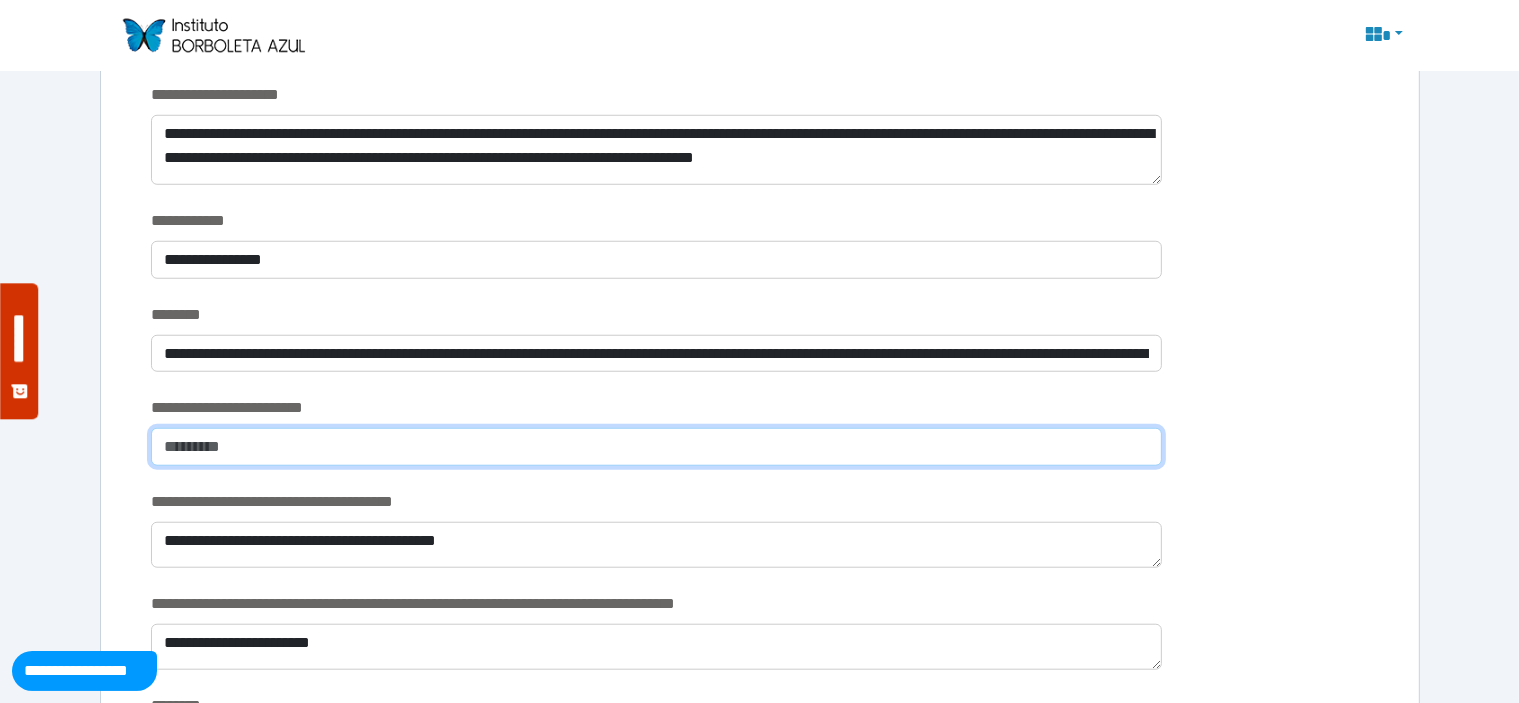 click at bounding box center [656, 447] 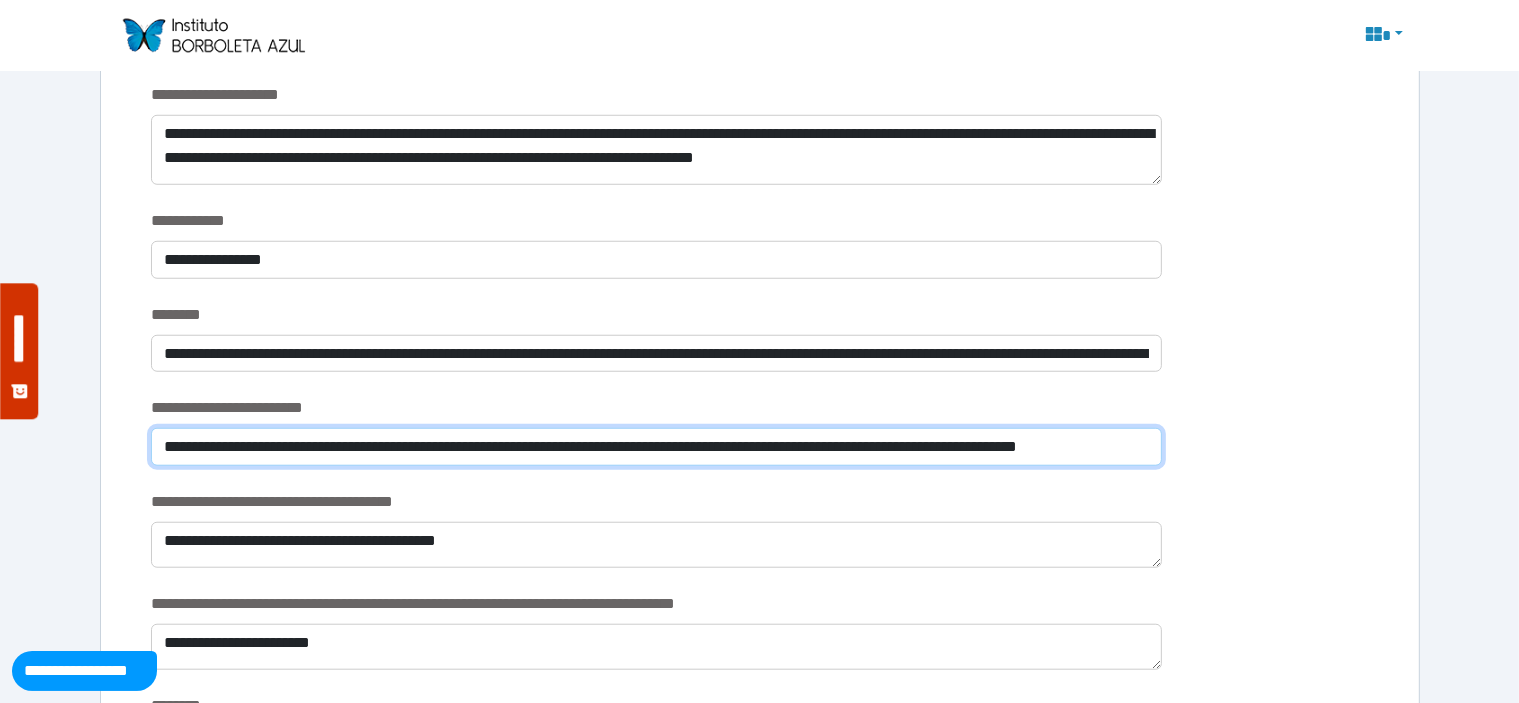 scroll, scrollTop: 0, scrollLeft: 0, axis: both 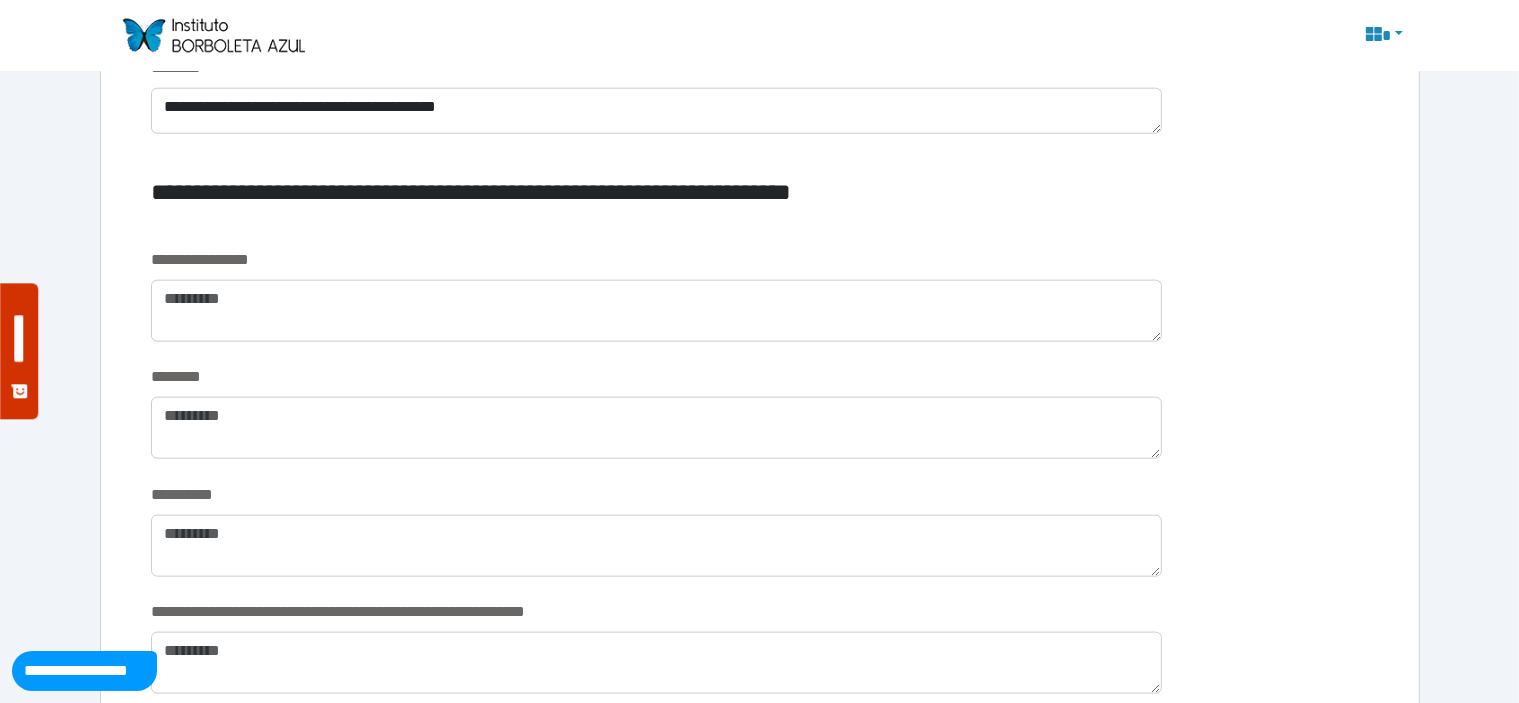 type on "**********" 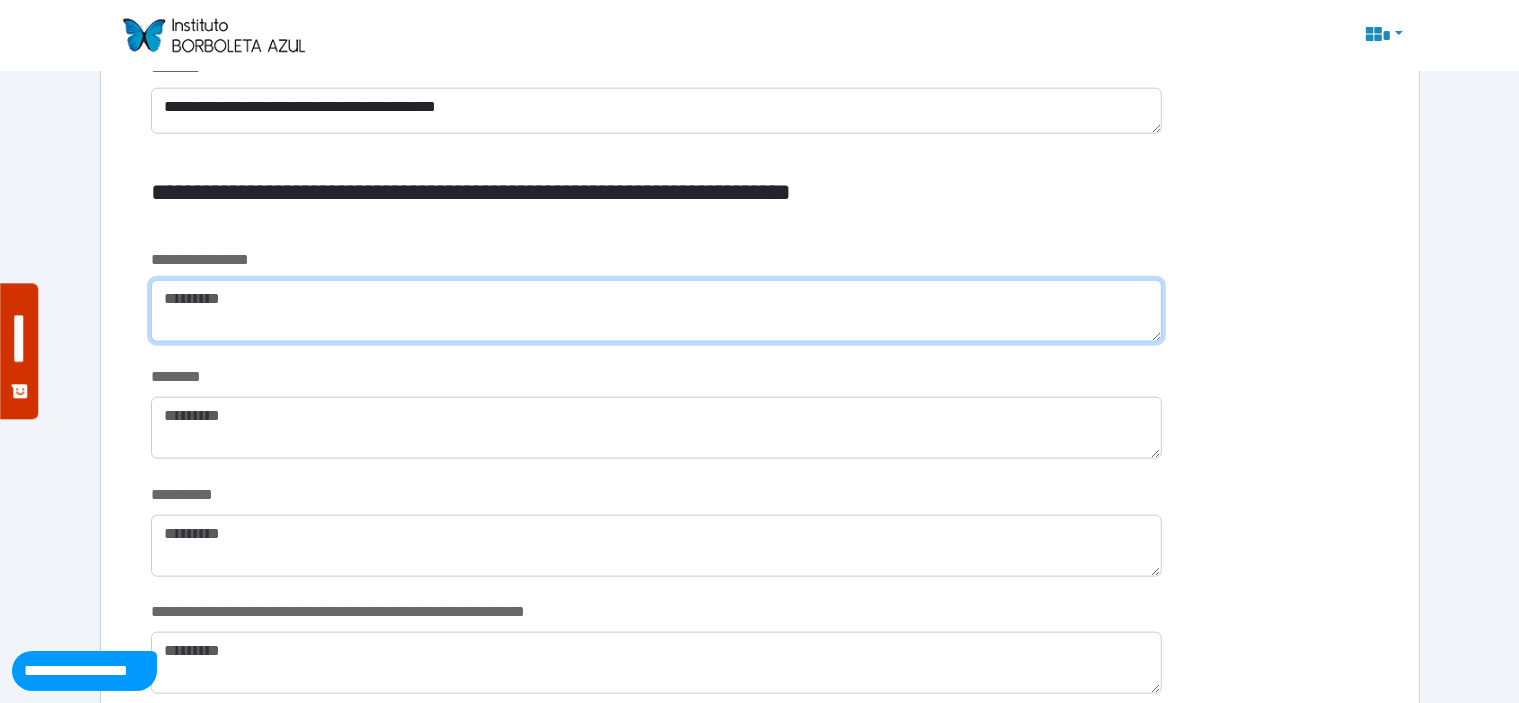scroll, scrollTop: 0, scrollLeft: 0, axis: both 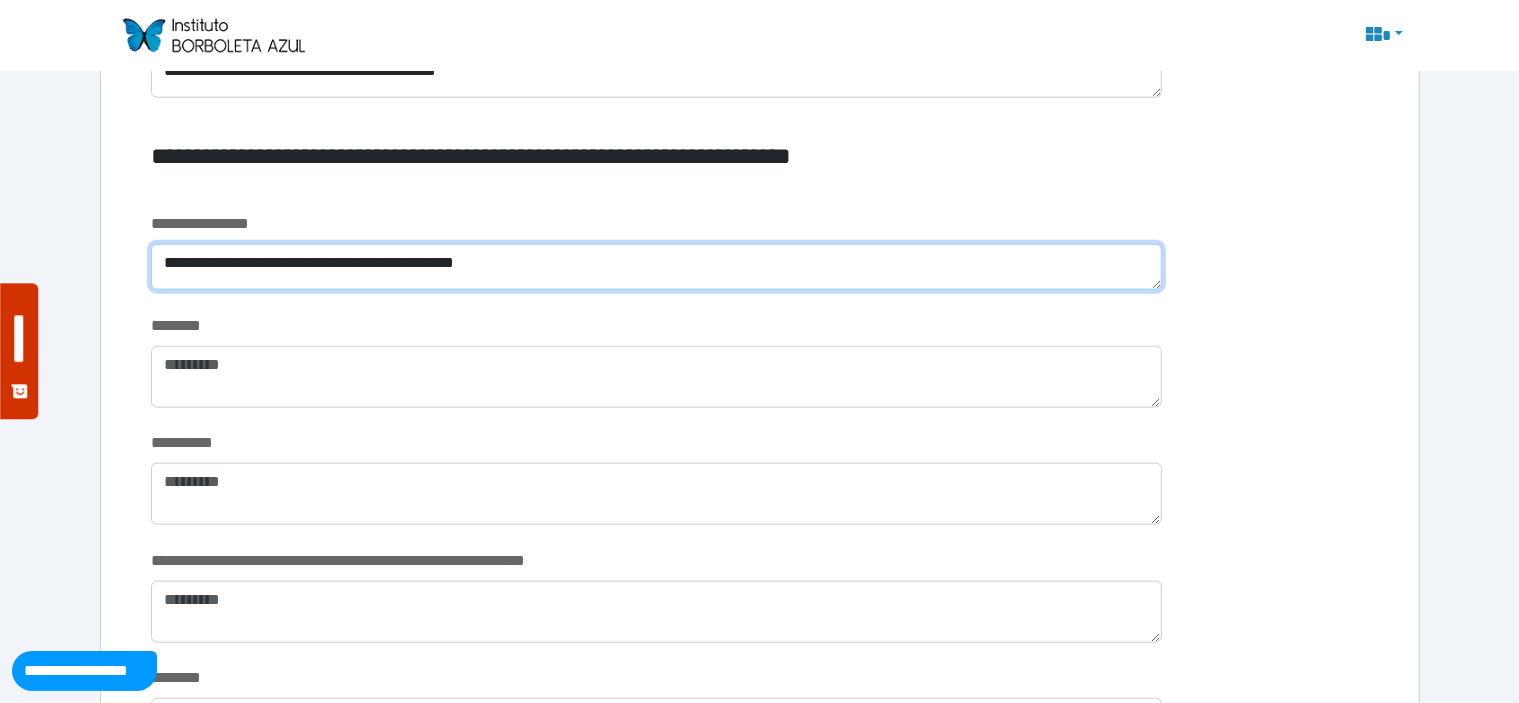 click on "**********" at bounding box center [656, 267] 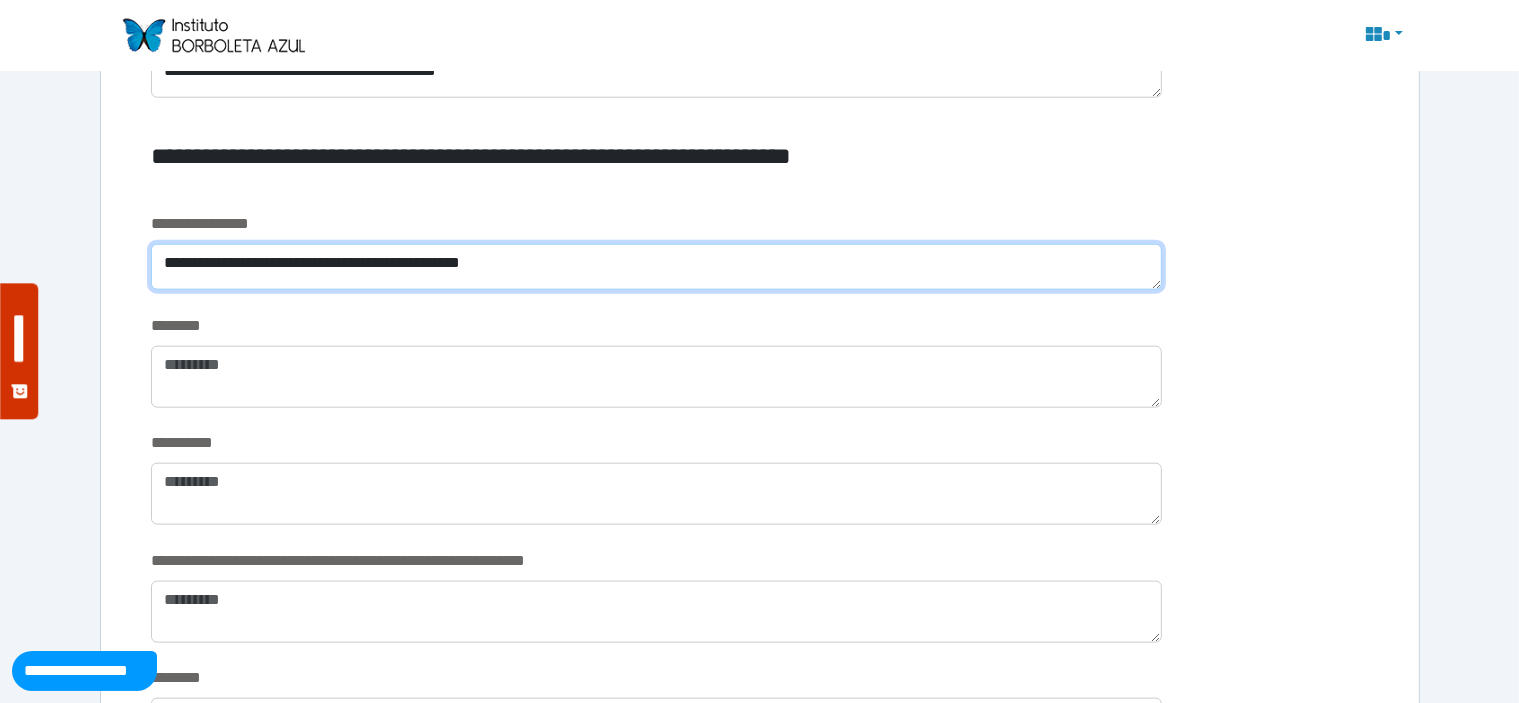click on "**********" at bounding box center (656, 267) 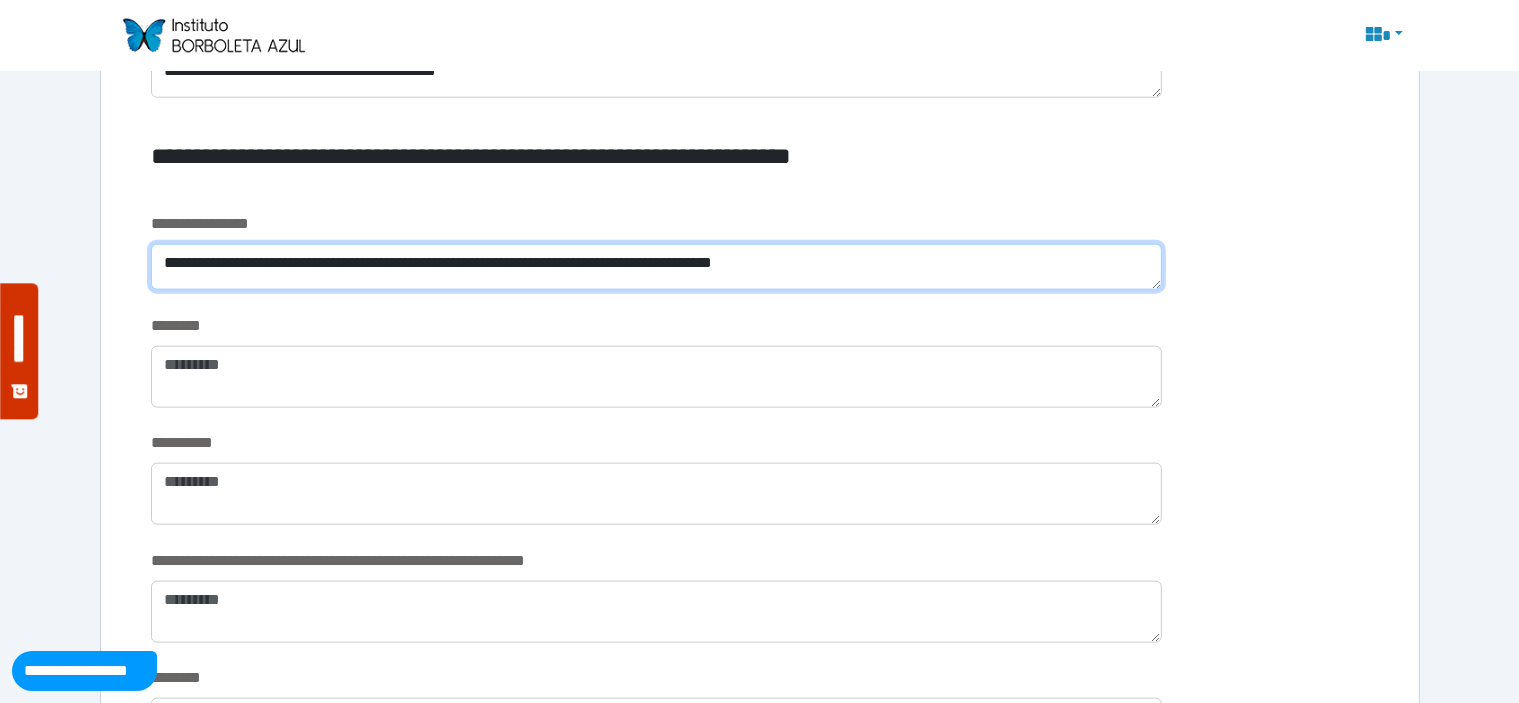 drag, startPoint x: 585, startPoint y: 263, endPoint x: 851, endPoint y: 264, distance: 266.0019 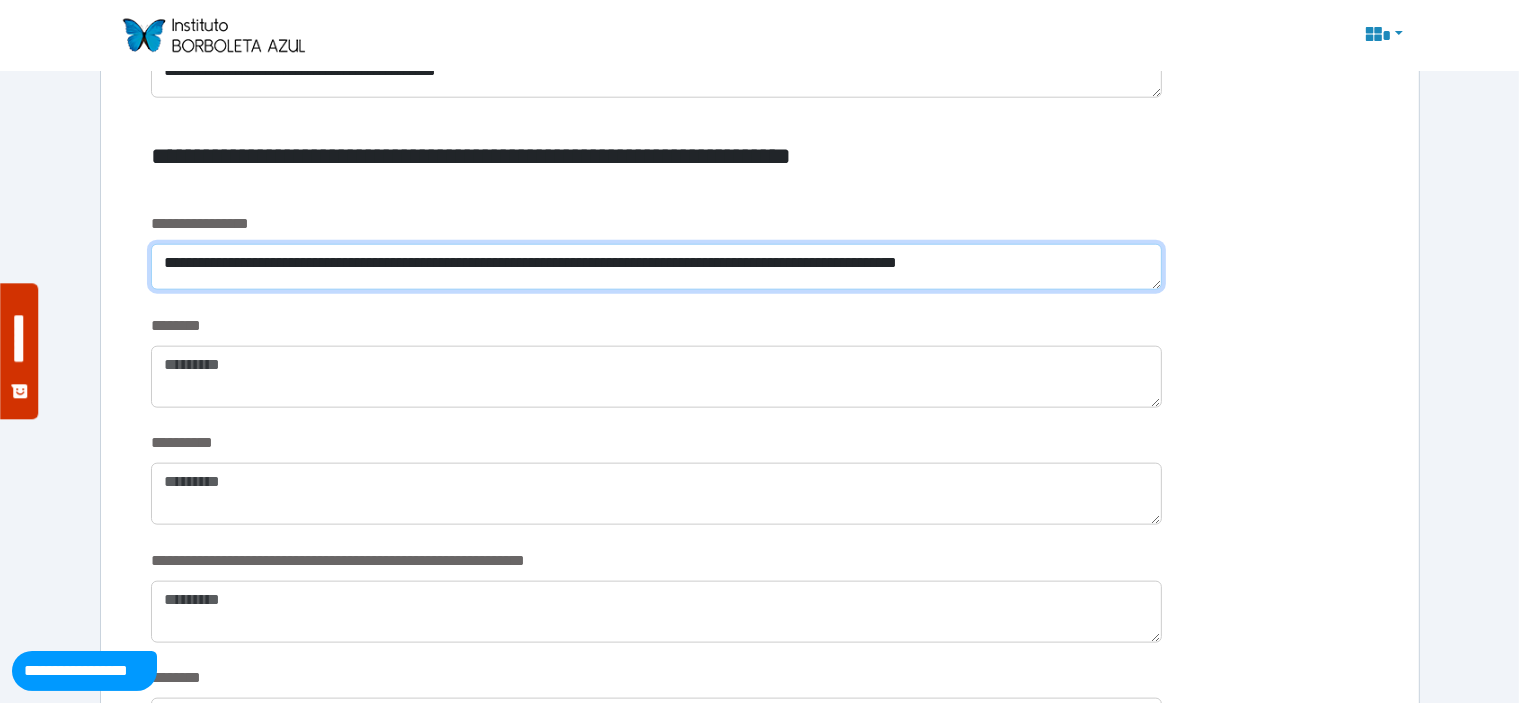 scroll, scrollTop: 0, scrollLeft: 0, axis: both 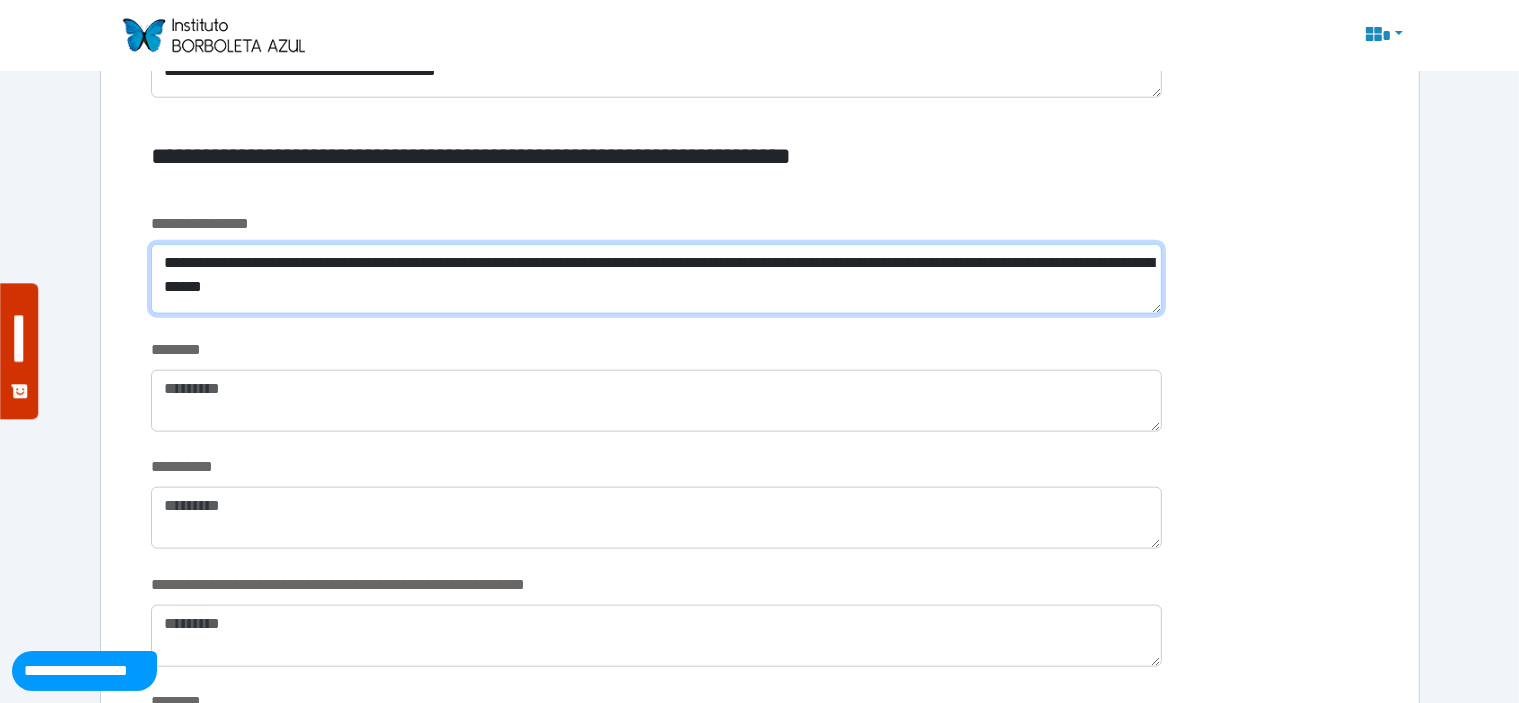 type on "**********" 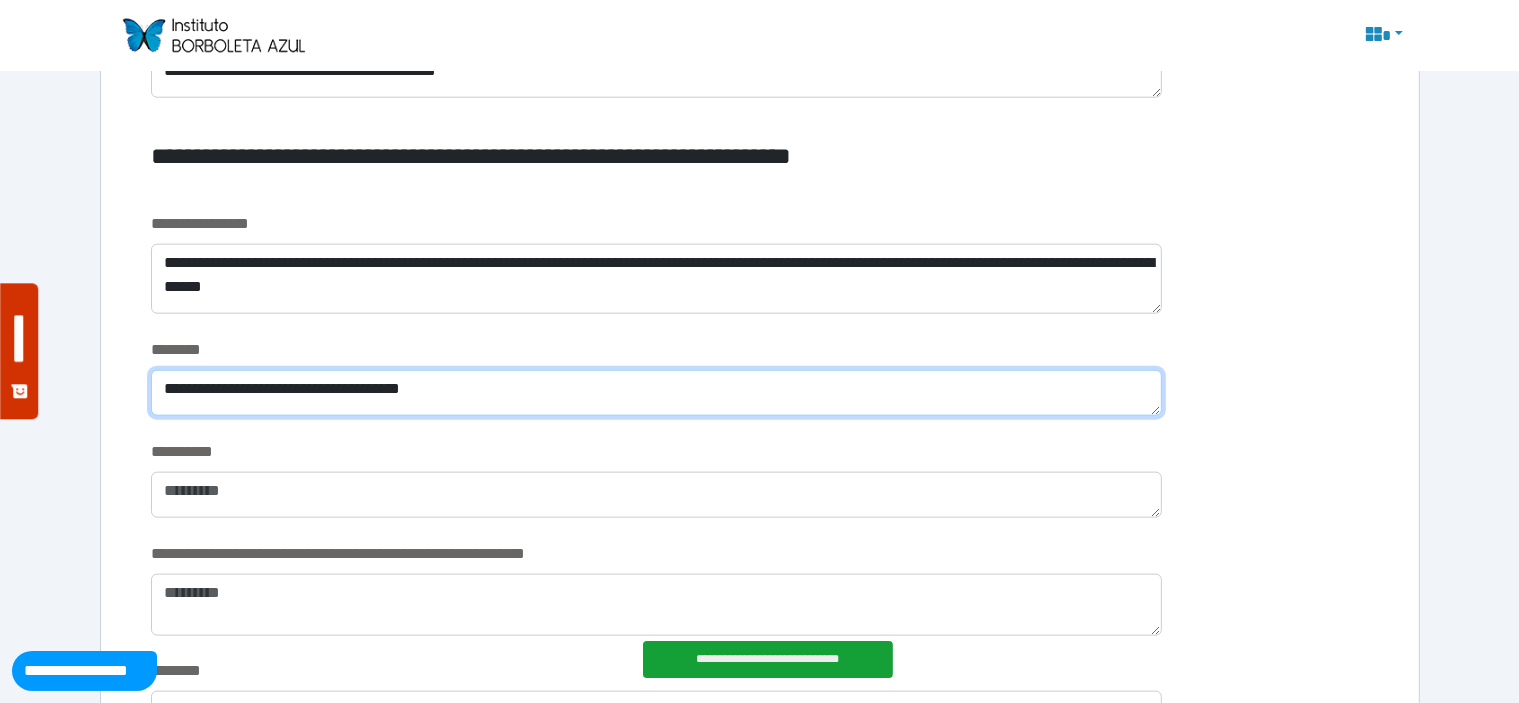 click on "**********" at bounding box center (656, 393) 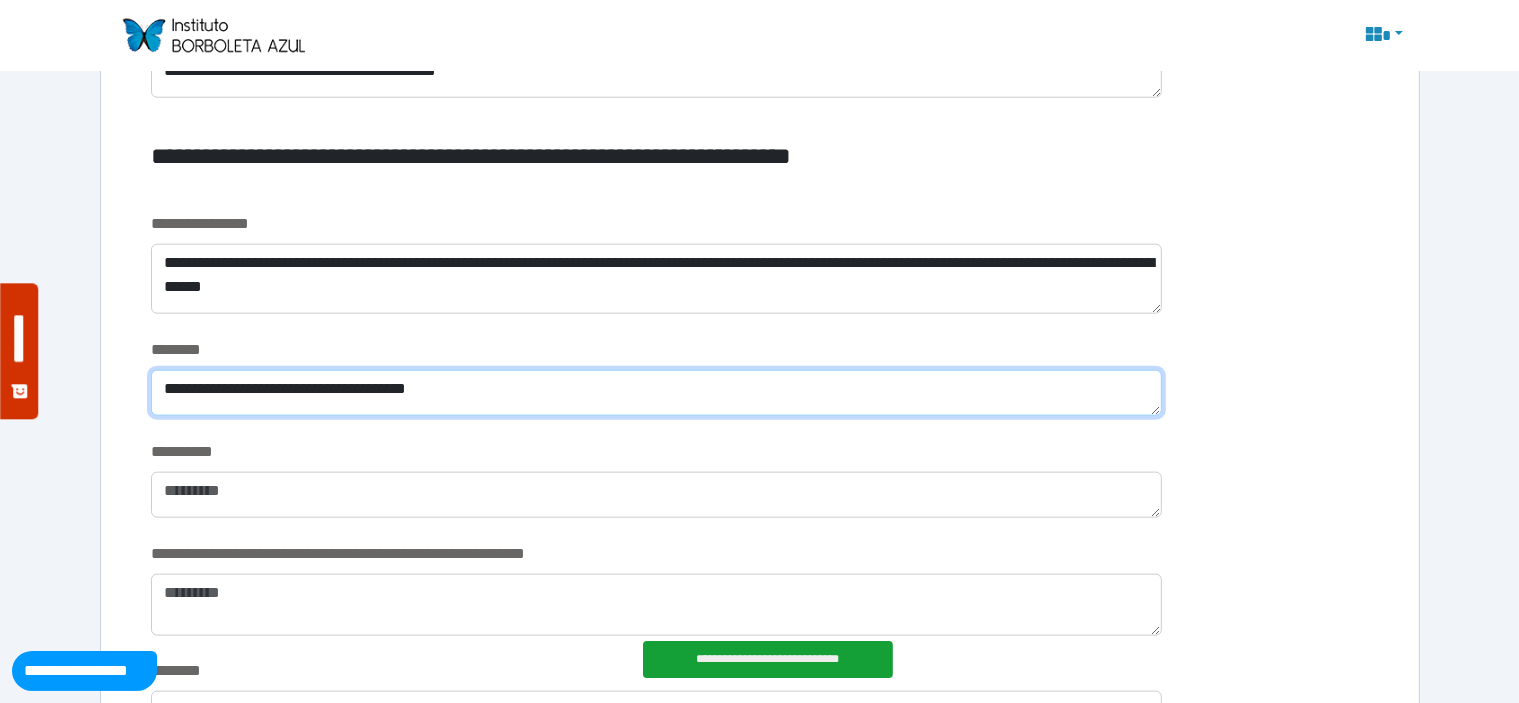 type on "**********" 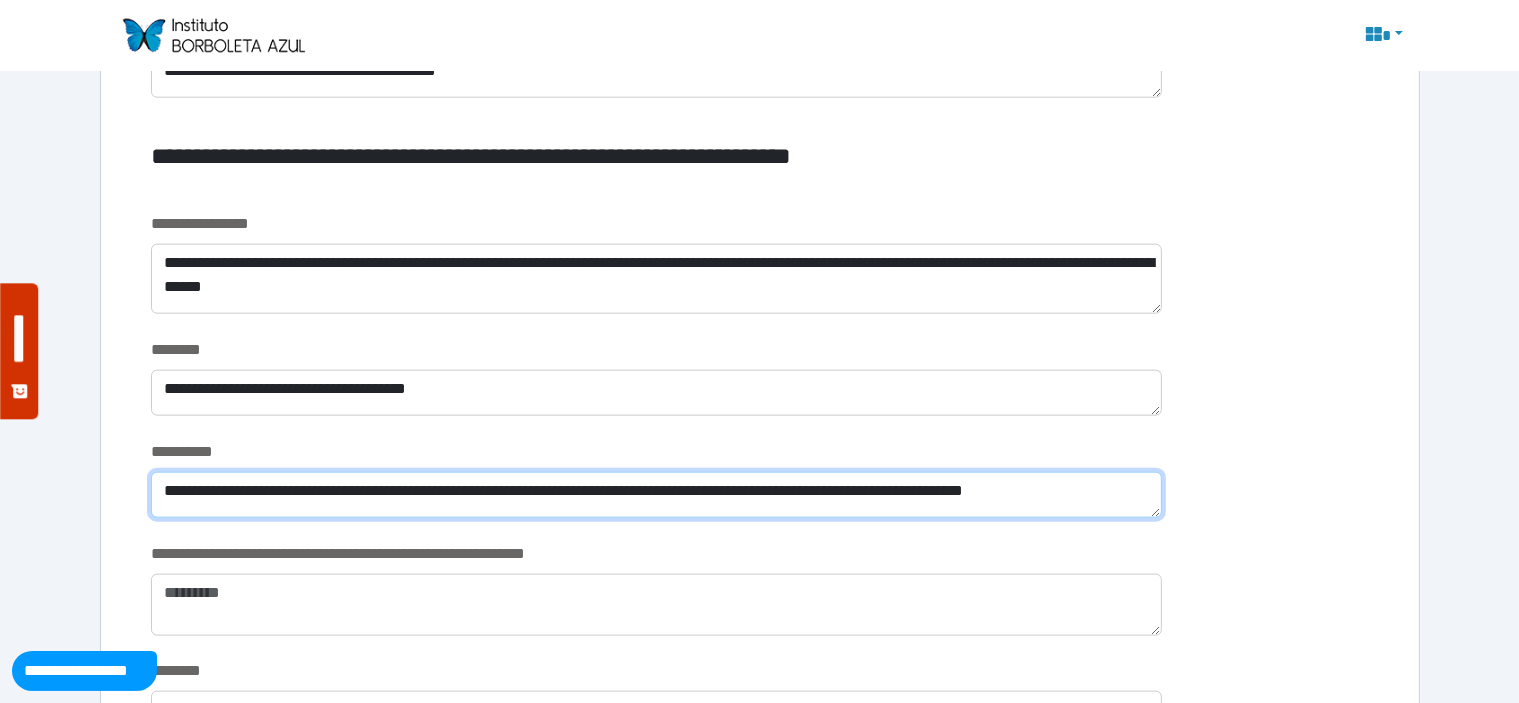 scroll, scrollTop: 0, scrollLeft: 0, axis: both 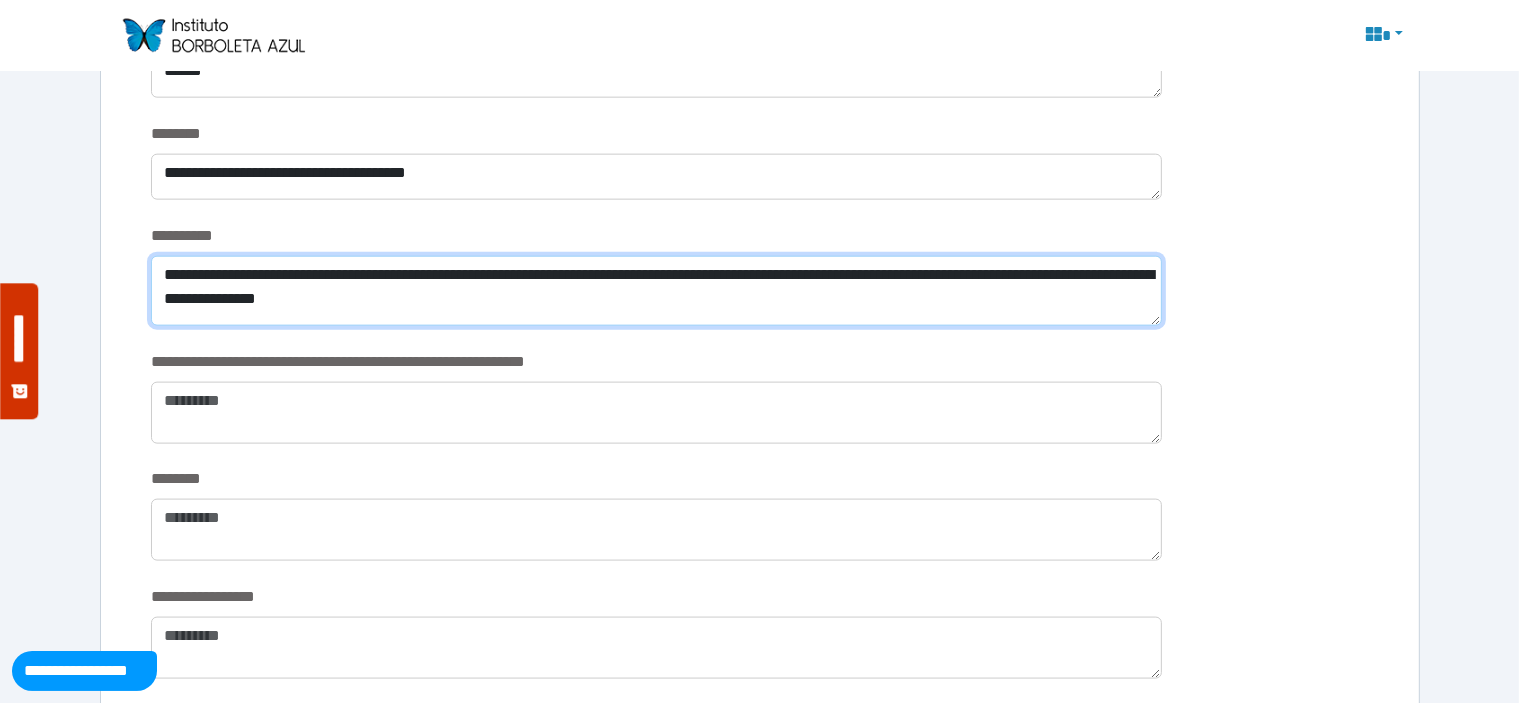 type on "**********" 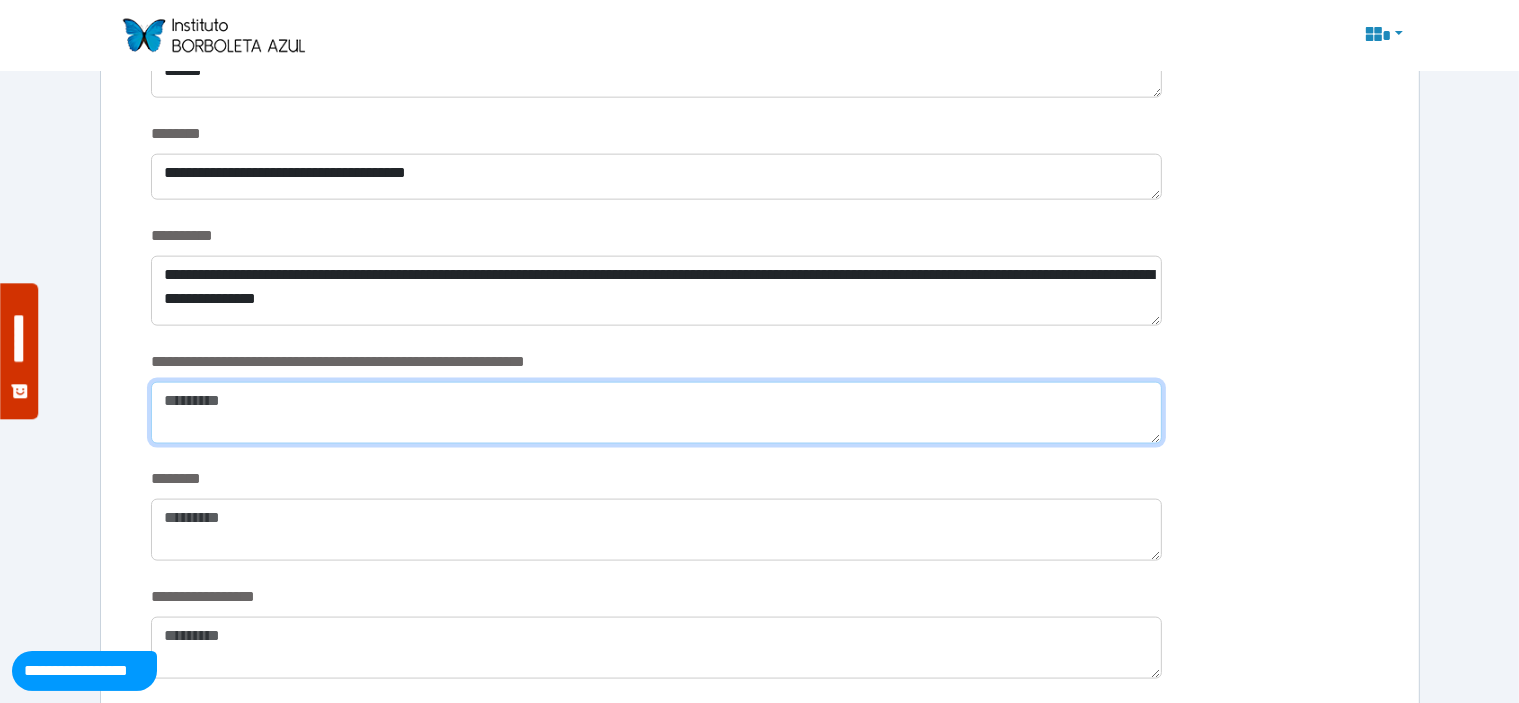 click at bounding box center [656, 413] 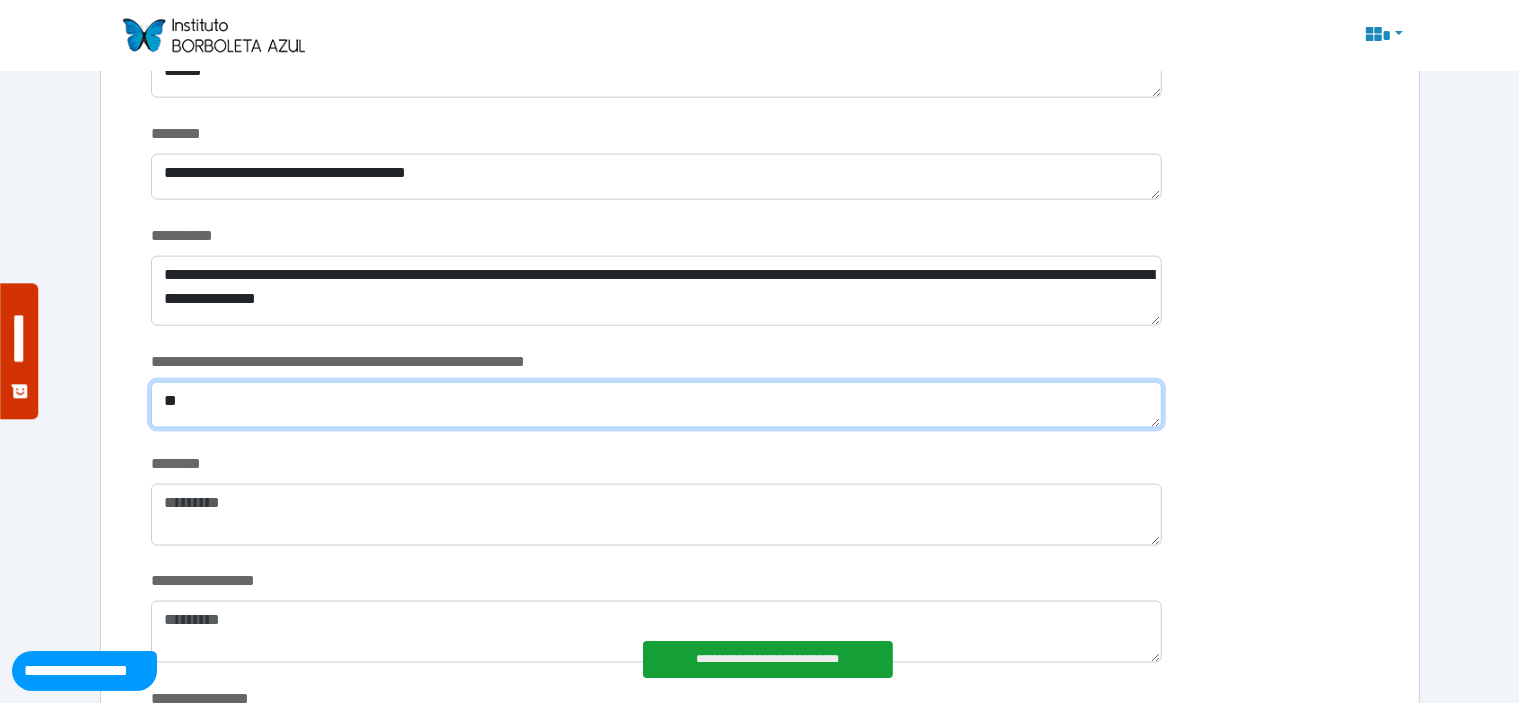 type on "*" 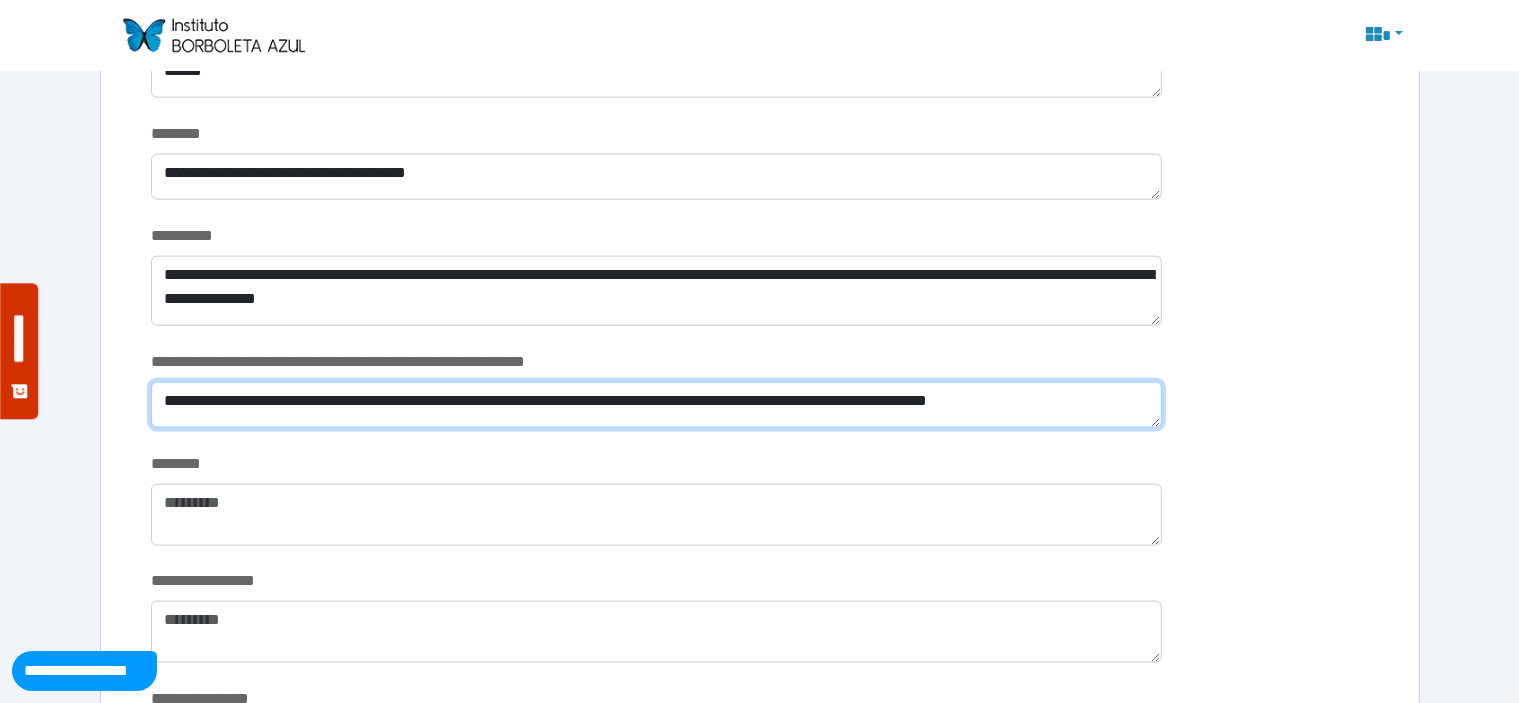 scroll, scrollTop: 0, scrollLeft: 0, axis: both 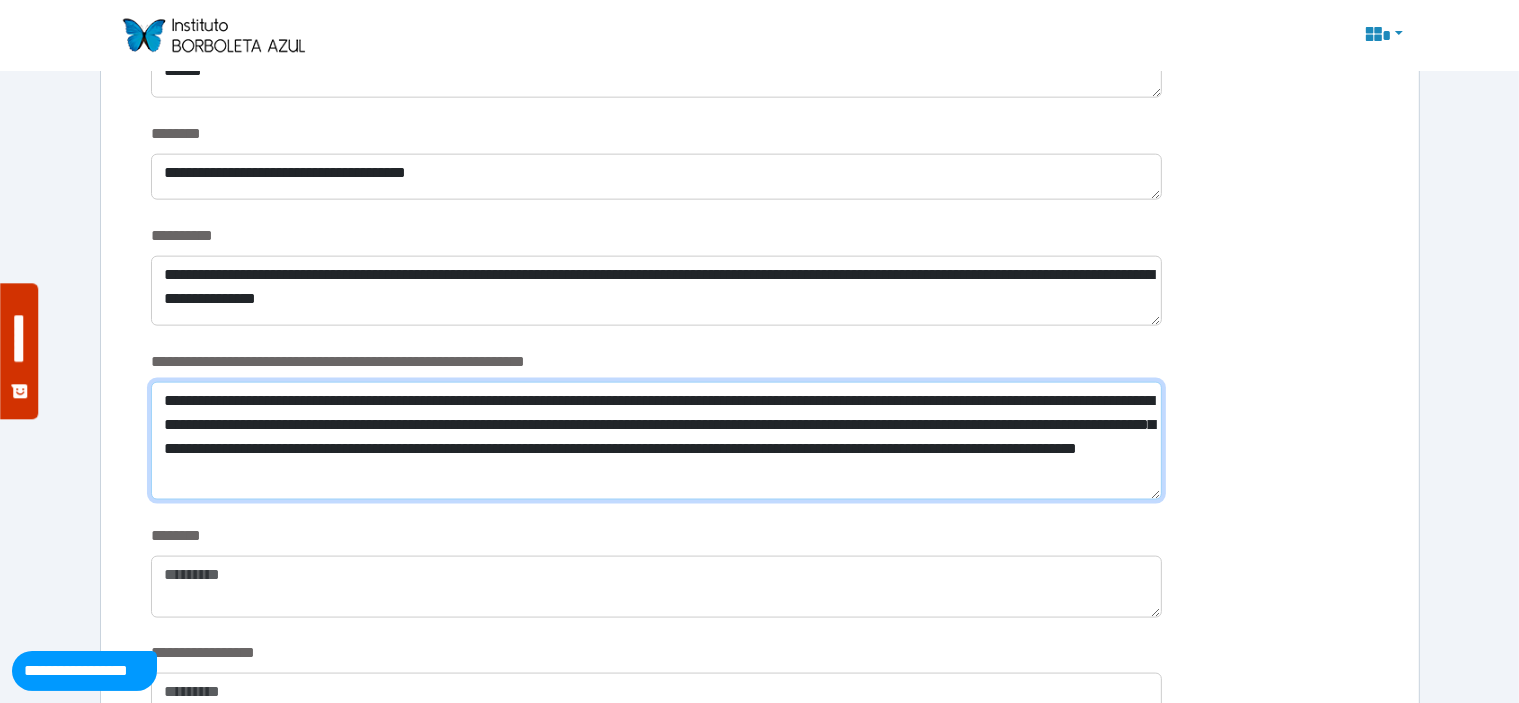 drag, startPoint x: 970, startPoint y: 467, endPoint x: 646, endPoint y: 474, distance: 324.07562 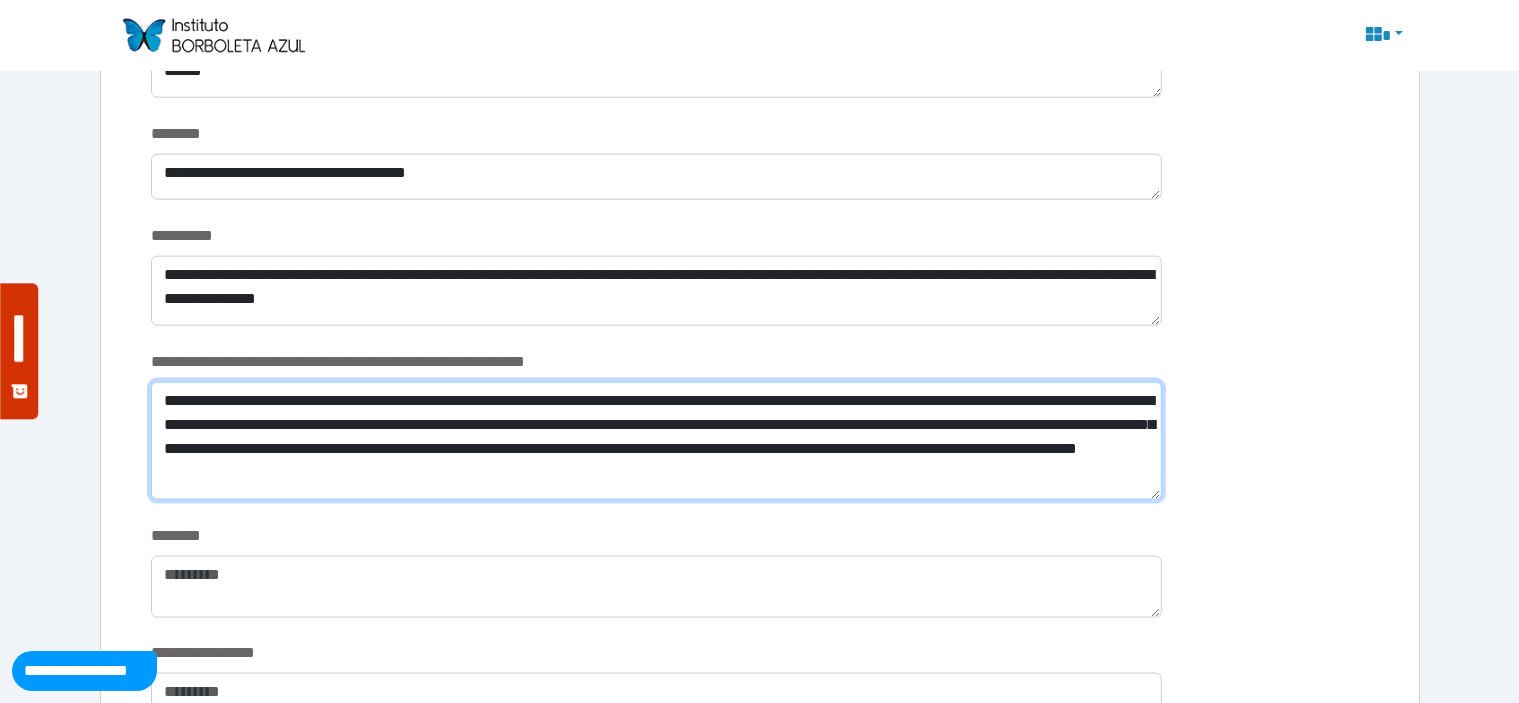 click on "**********" at bounding box center [656, 441] 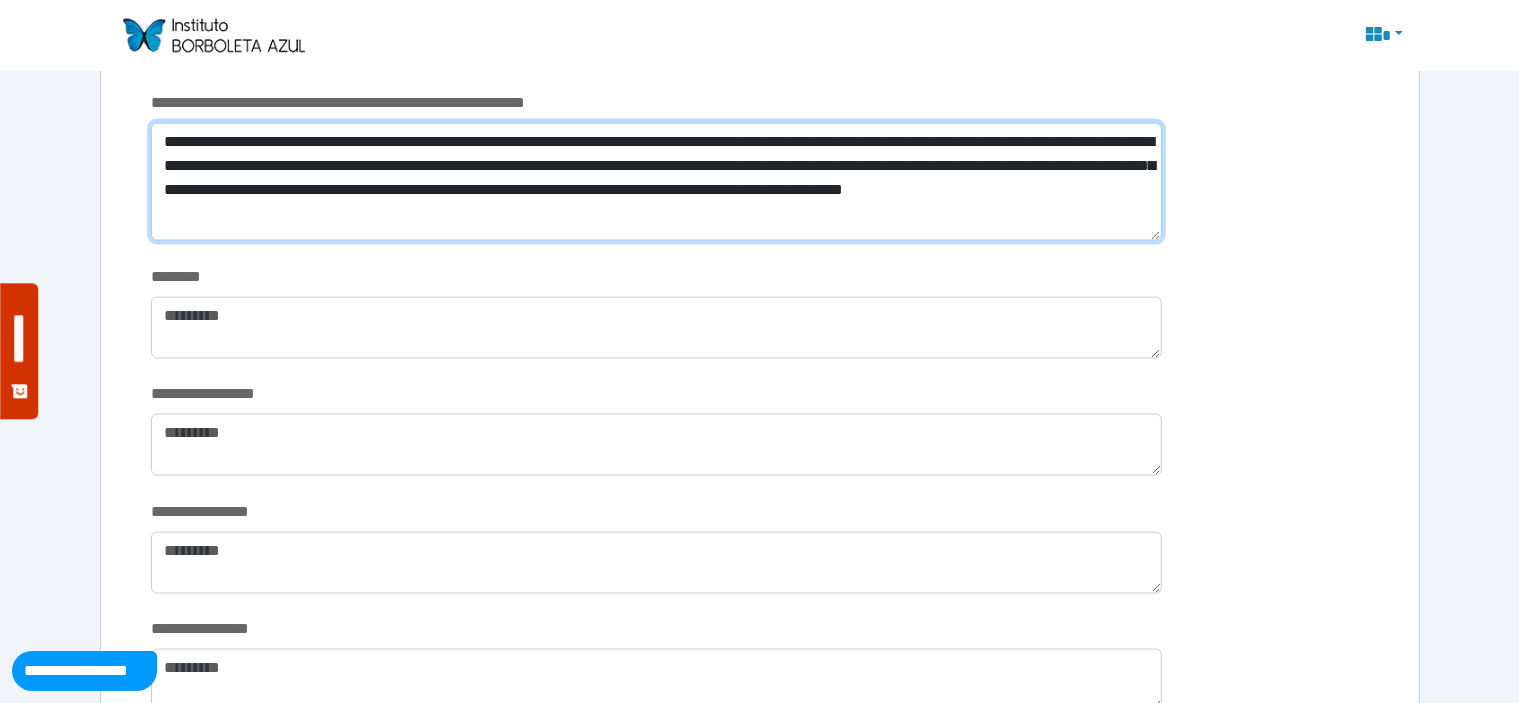 scroll, scrollTop: 2744, scrollLeft: 0, axis: vertical 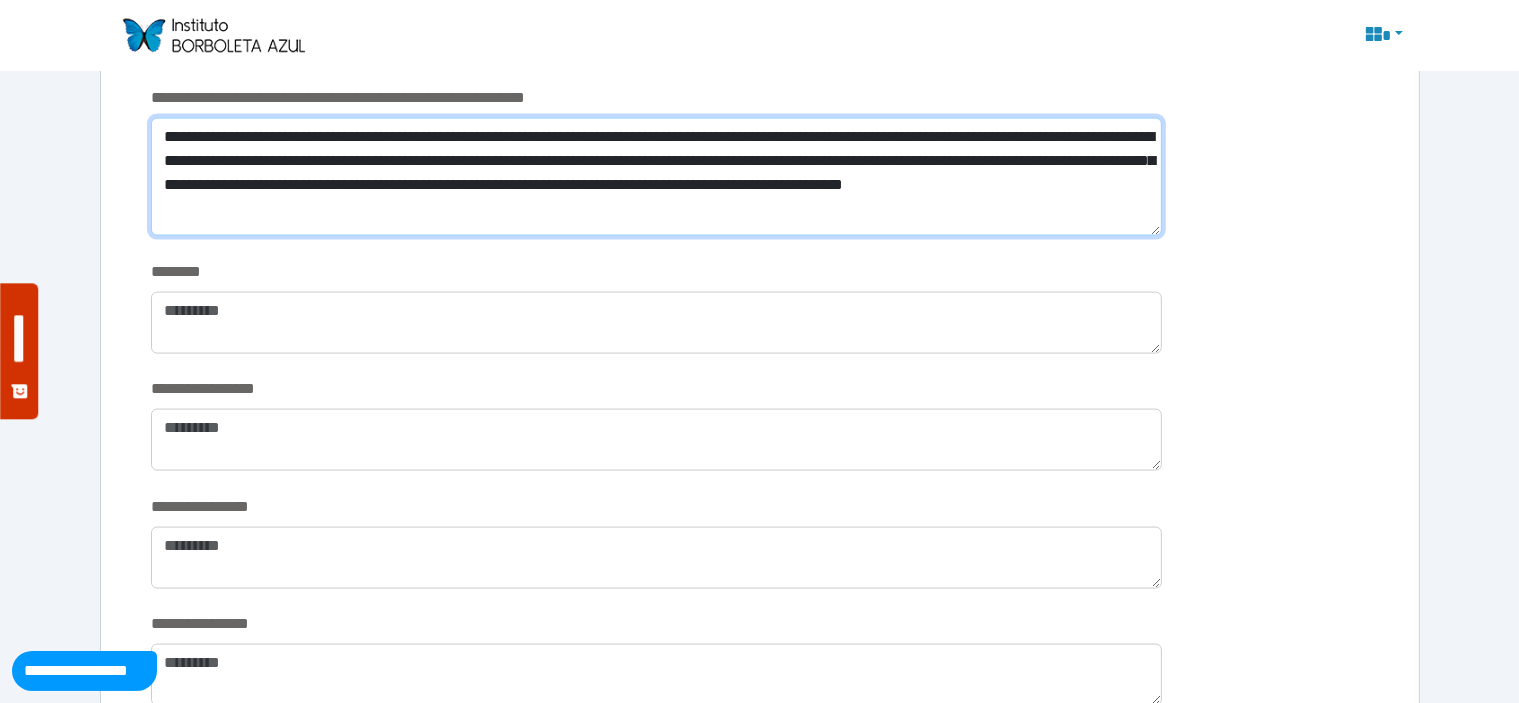 type on "**********" 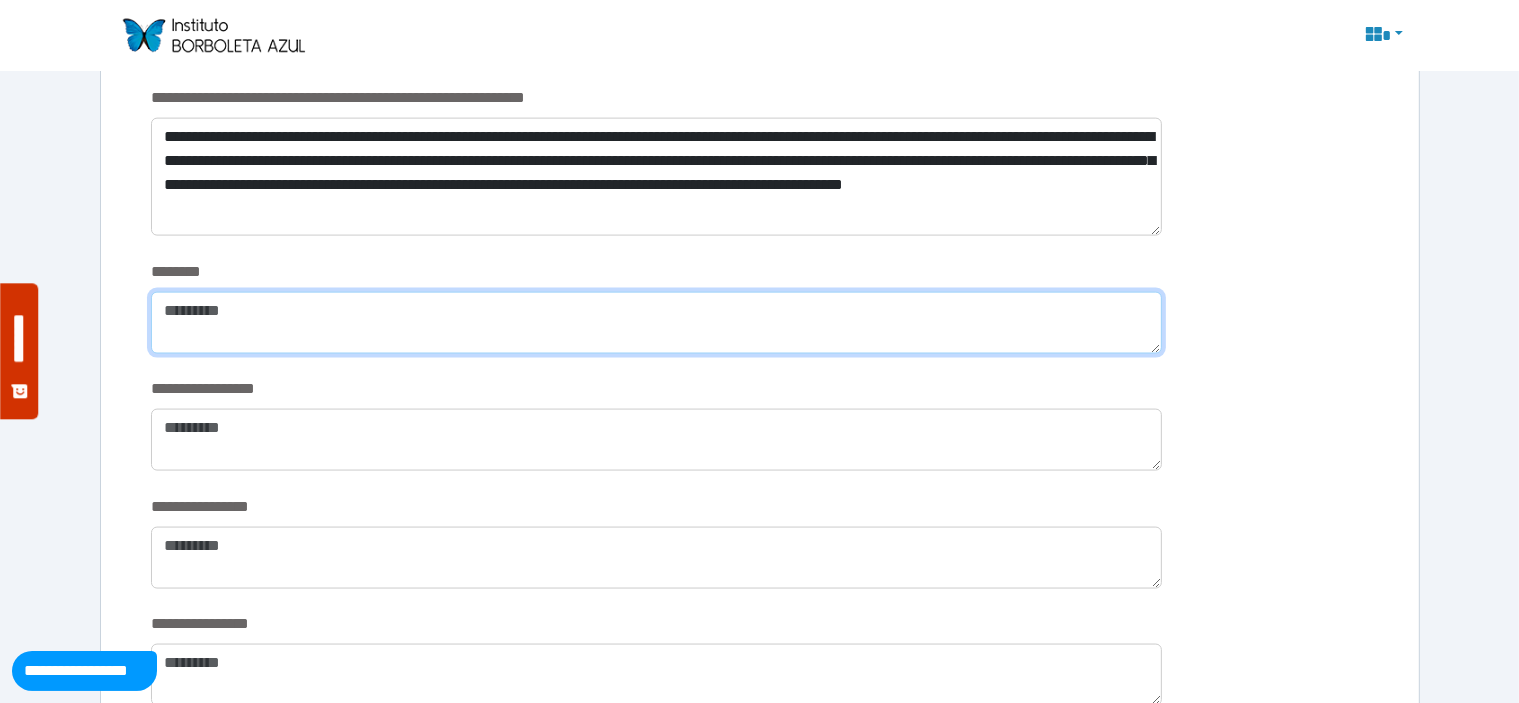 click at bounding box center [656, 323] 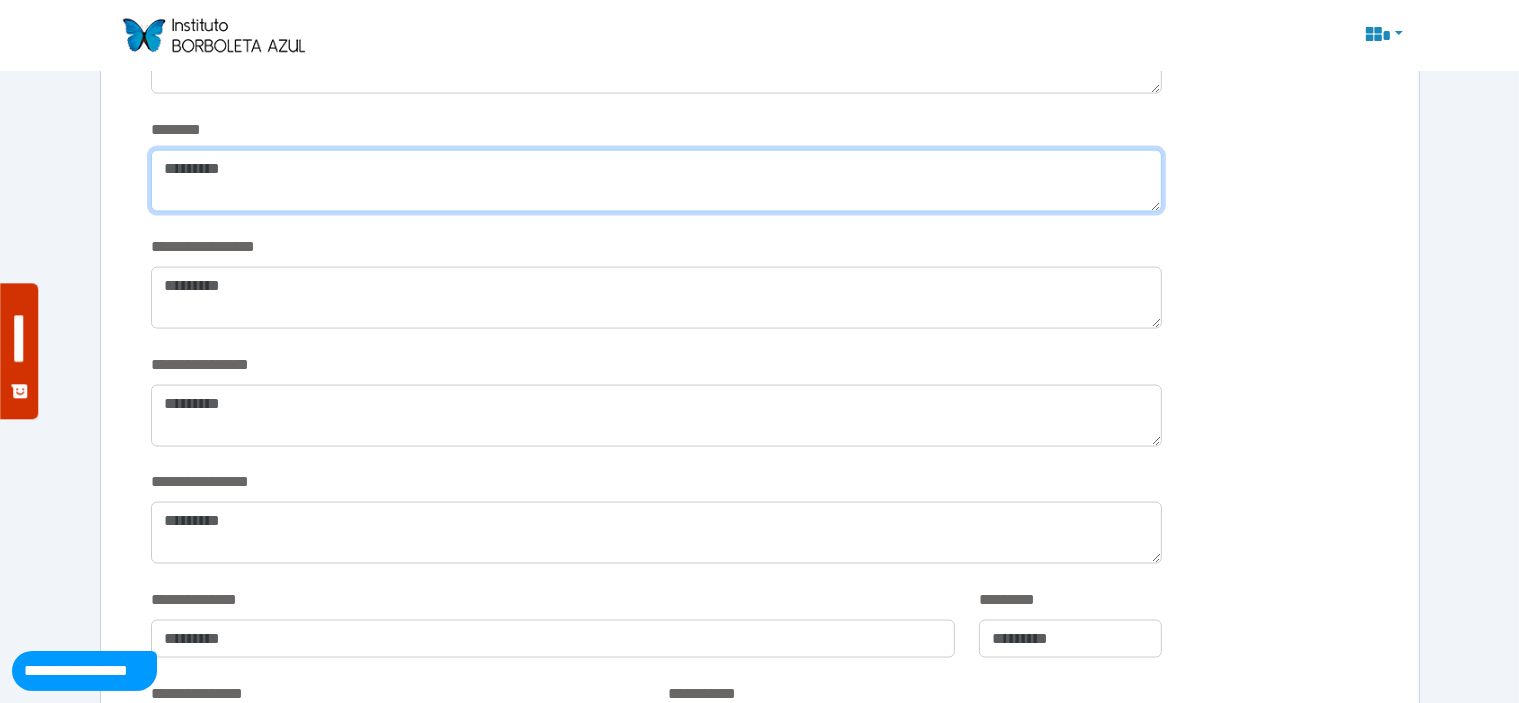 scroll, scrollTop: 2884, scrollLeft: 0, axis: vertical 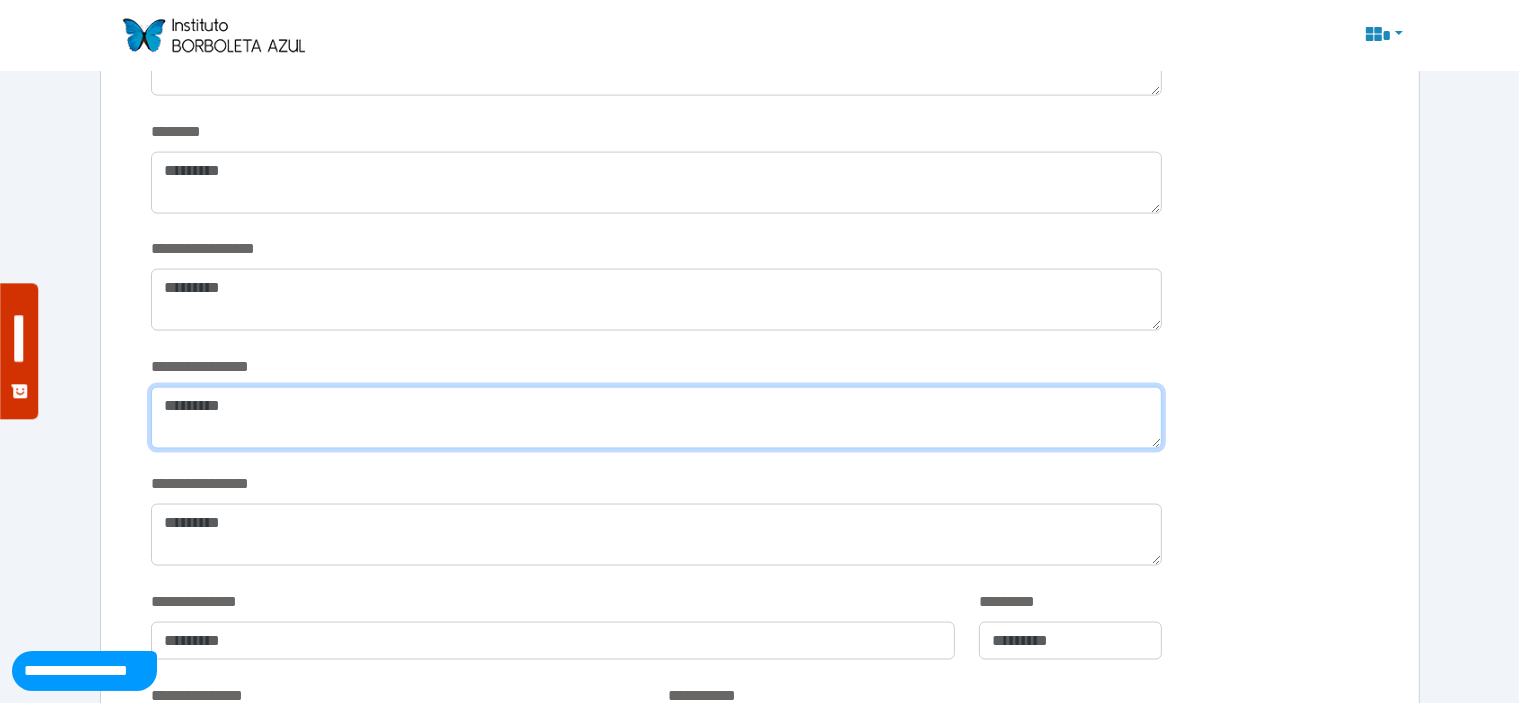 click at bounding box center (656, 418) 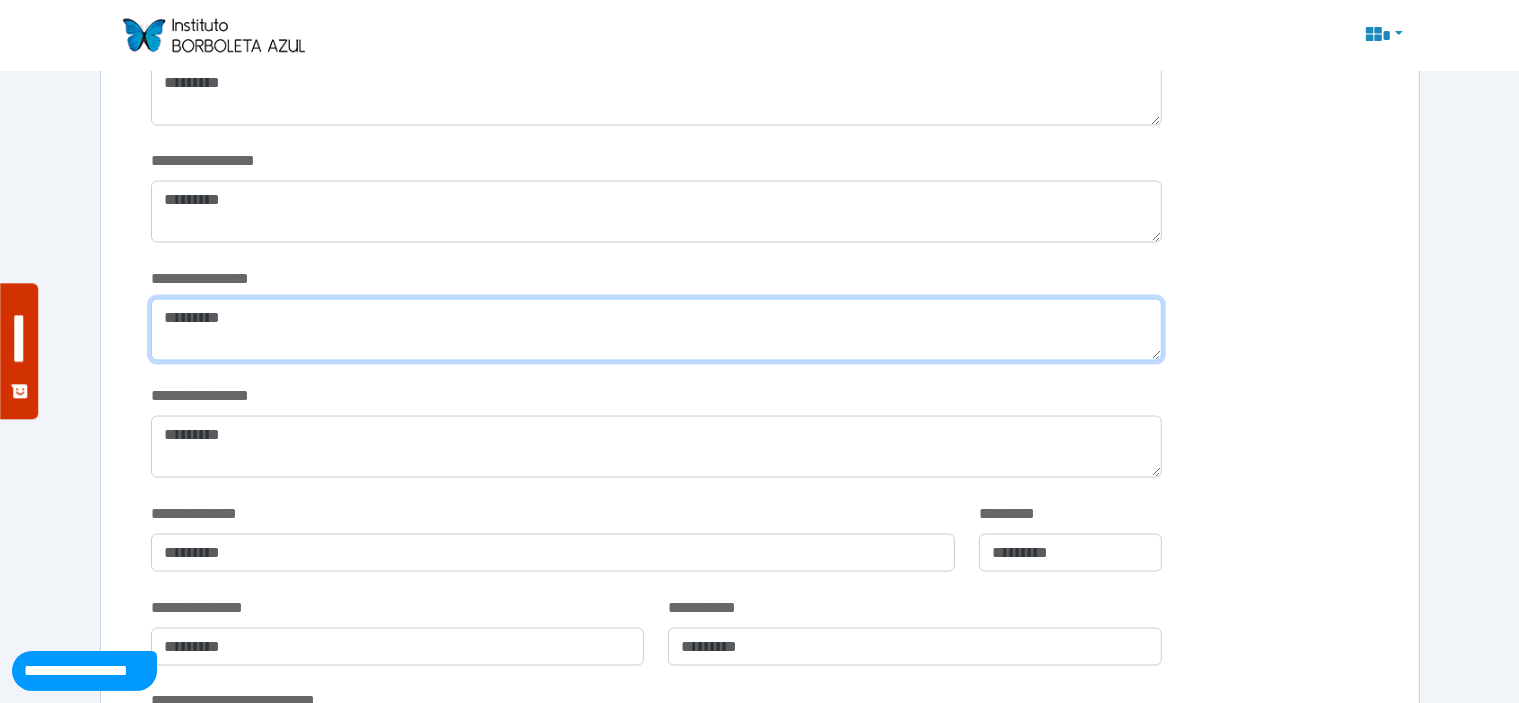 scroll, scrollTop: 2964, scrollLeft: 0, axis: vertical 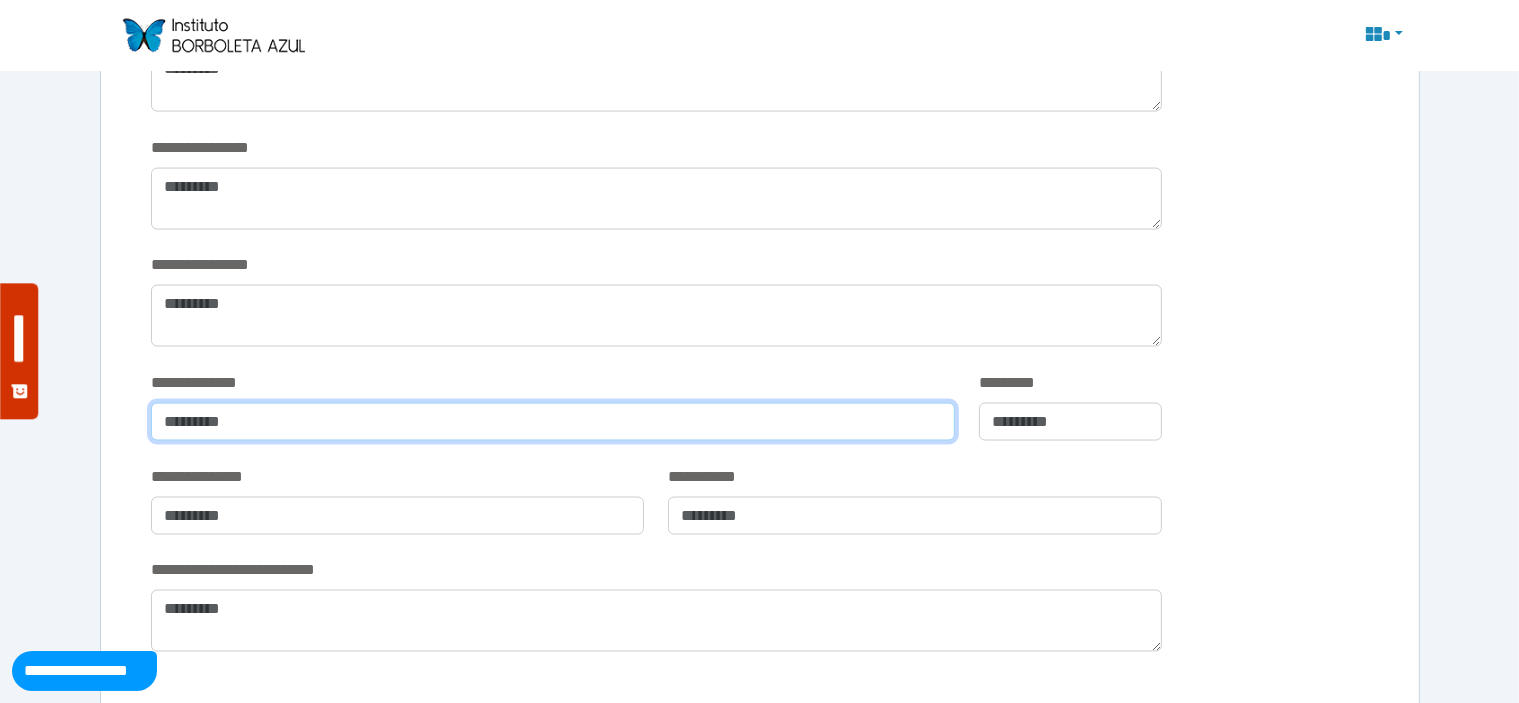 click at bounding box center [553, 422] 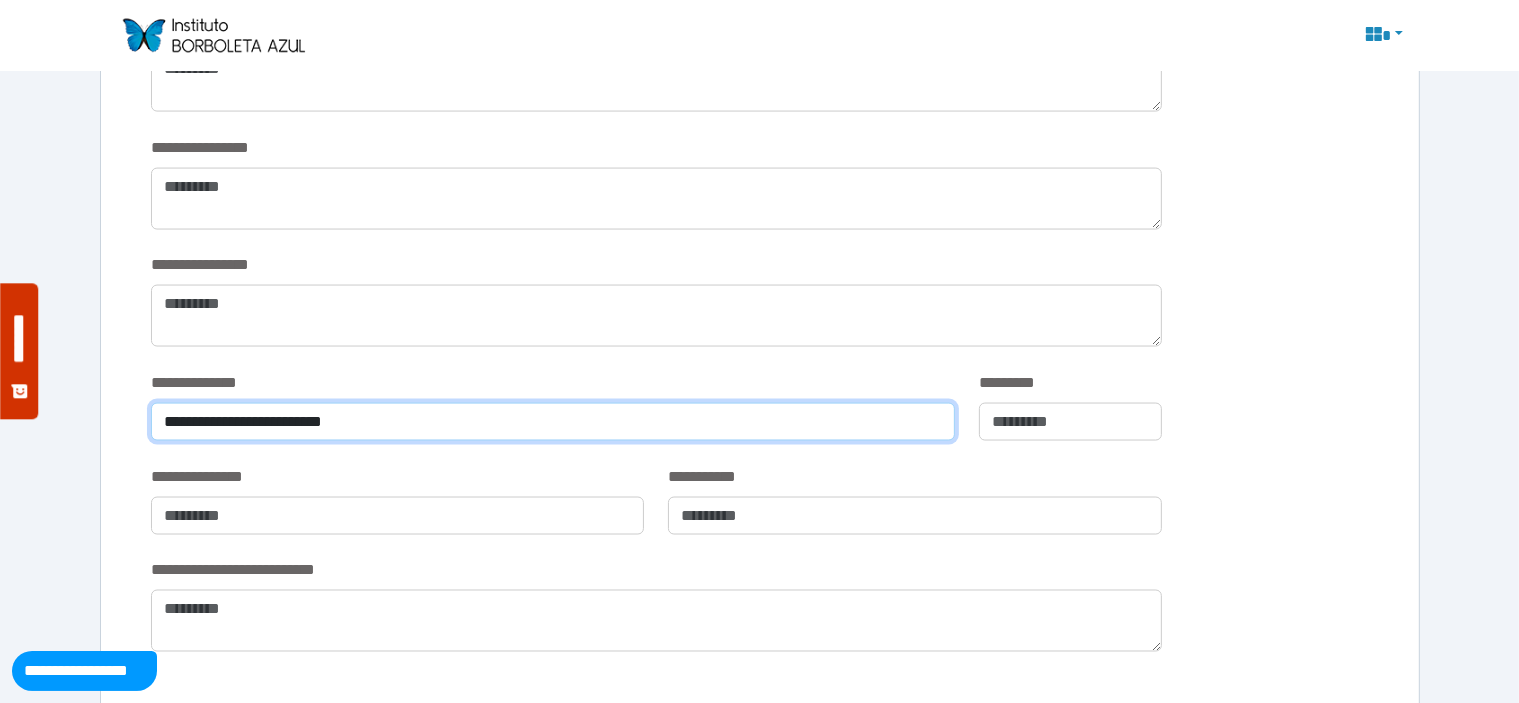 type on "**********" 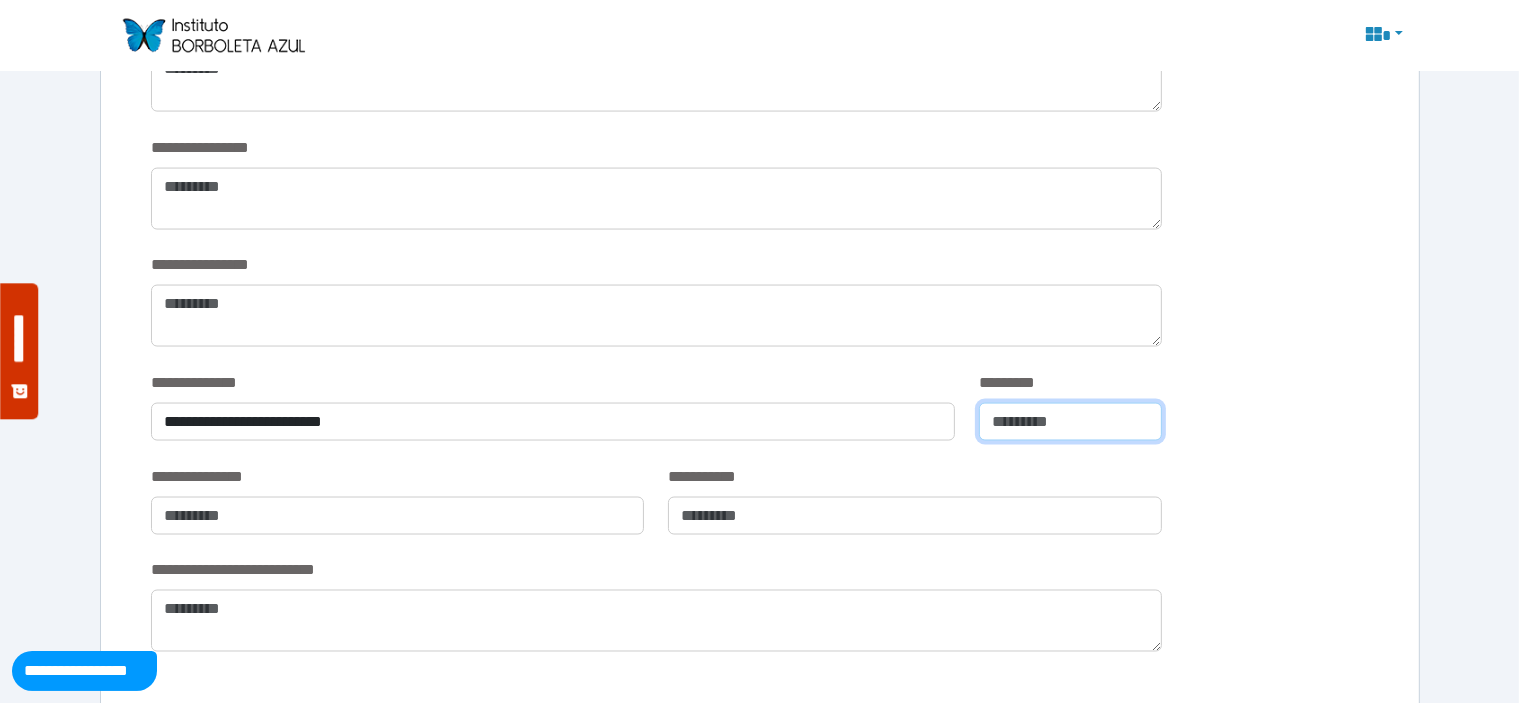 click at bounding box center [1070, 422] 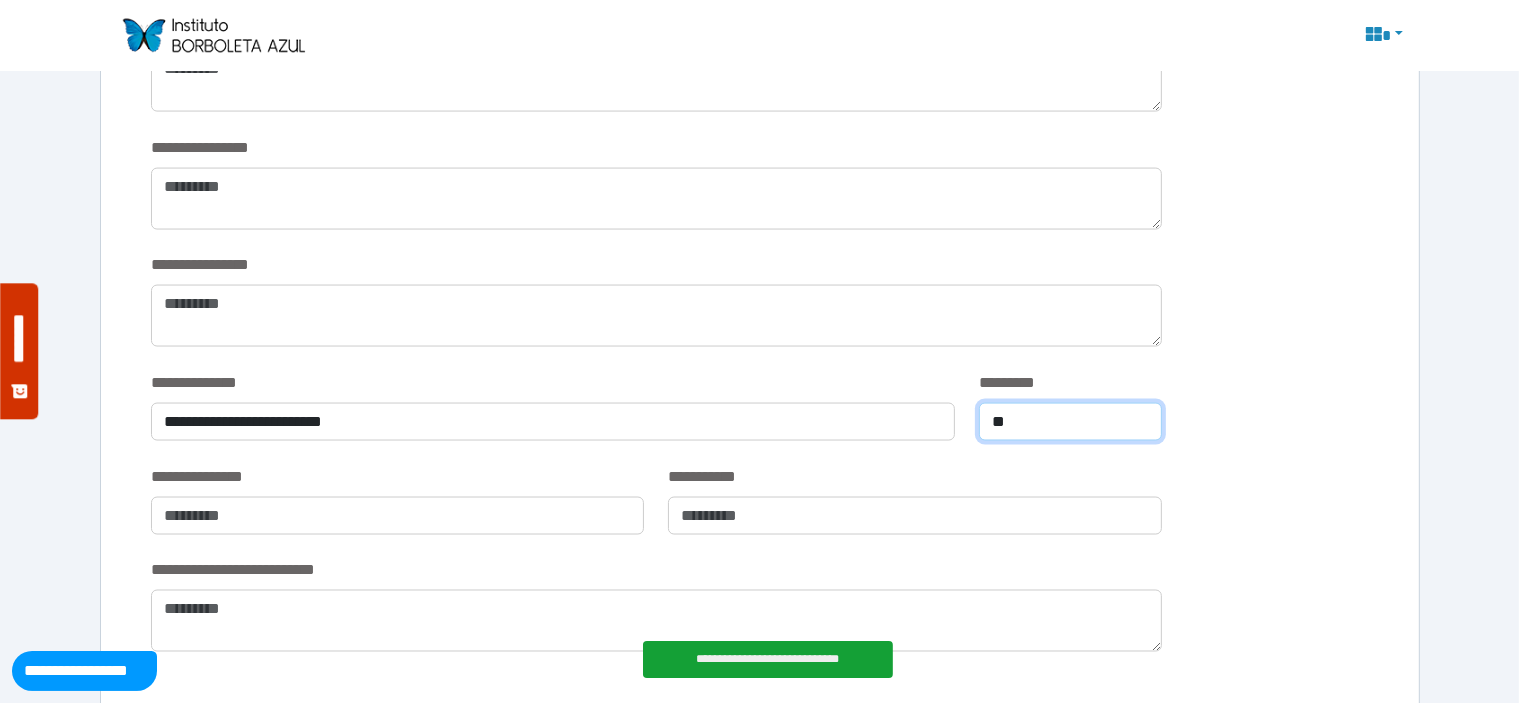 type on "**" 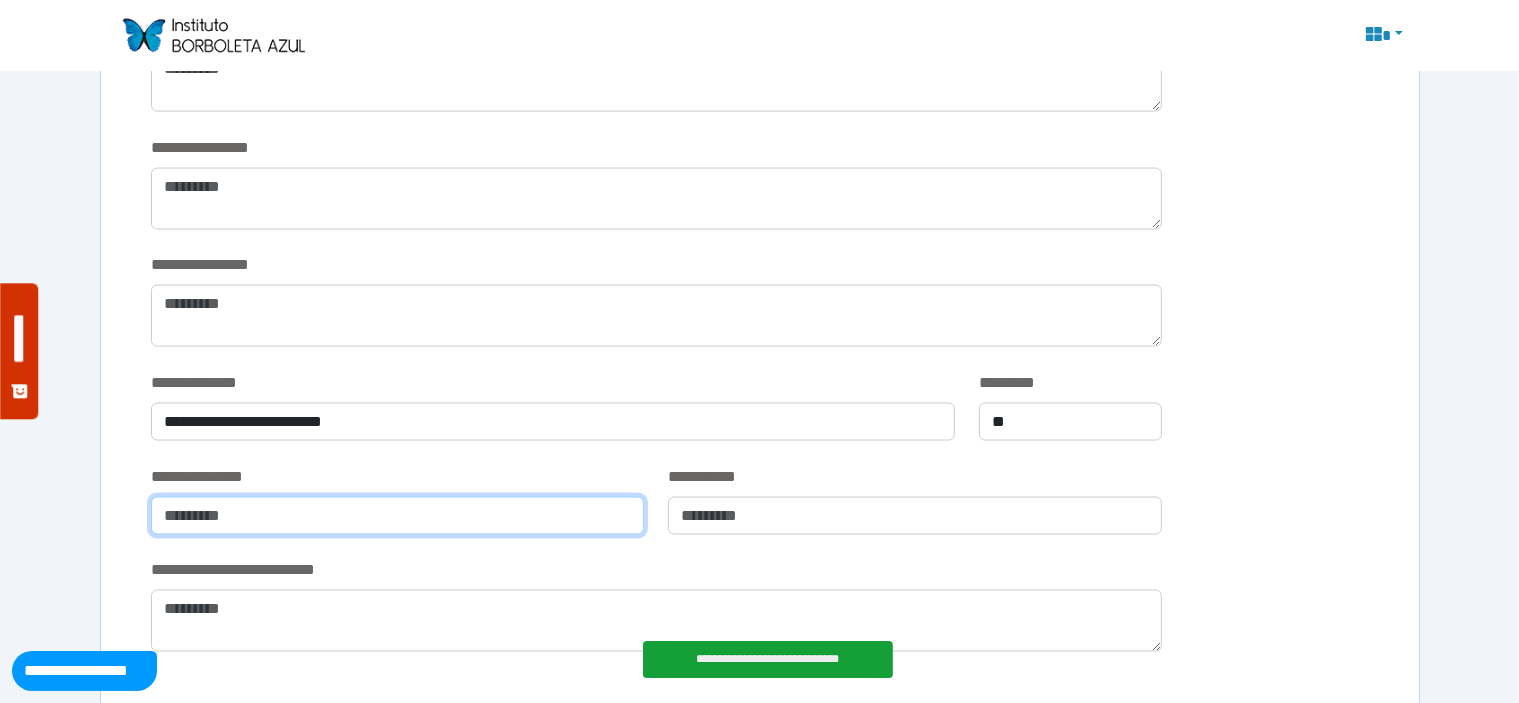 click at bounding box center [398, 516] 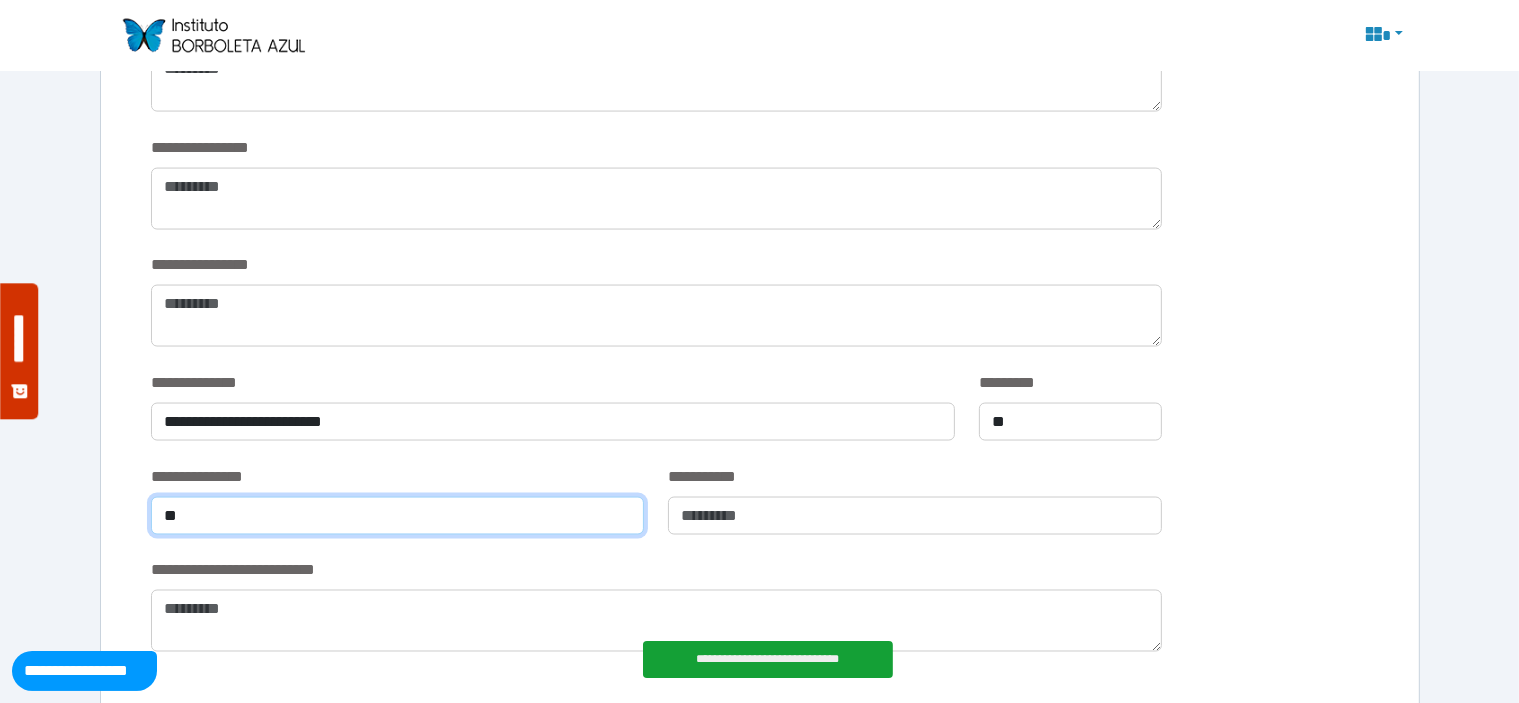 type on "*" 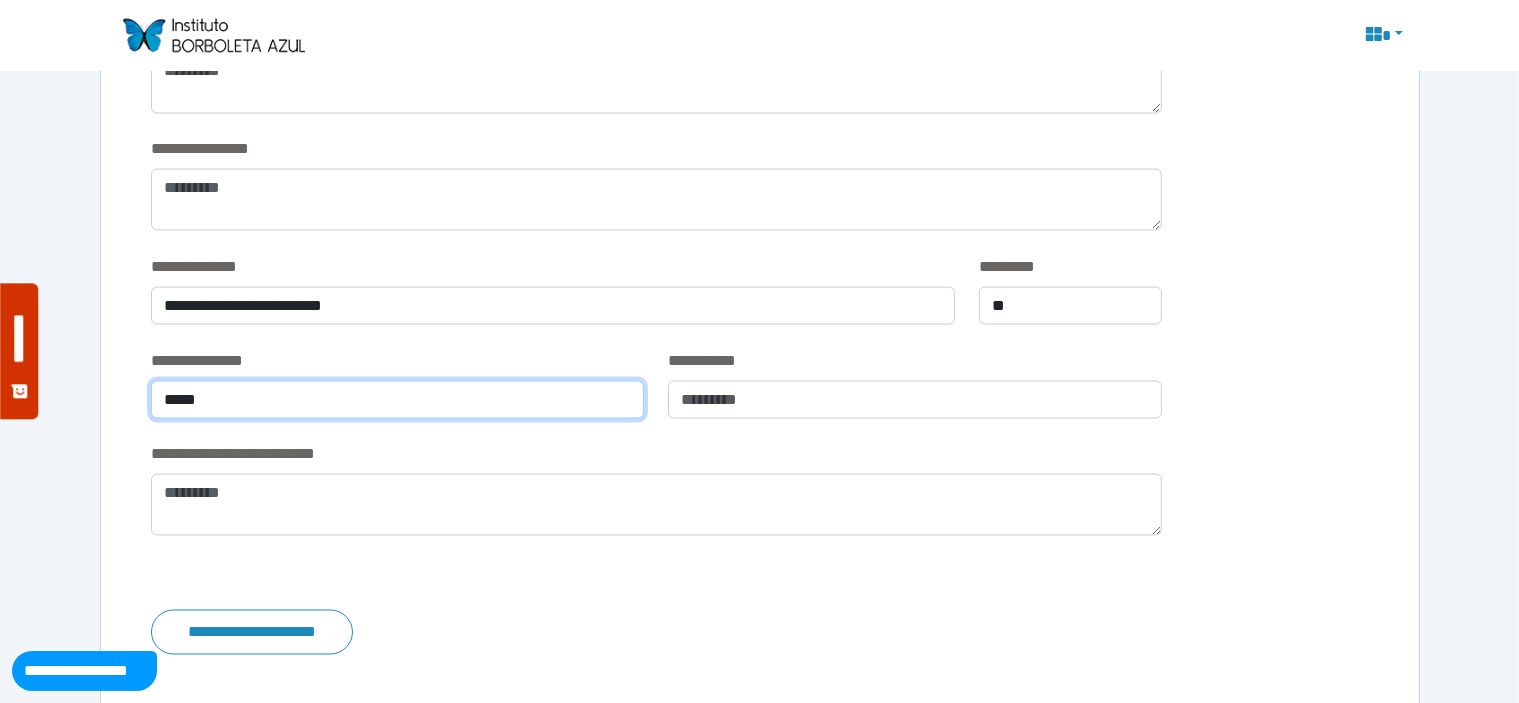 scroll, scrollTop: 3222, scrollLeft: 0, axis: vertical 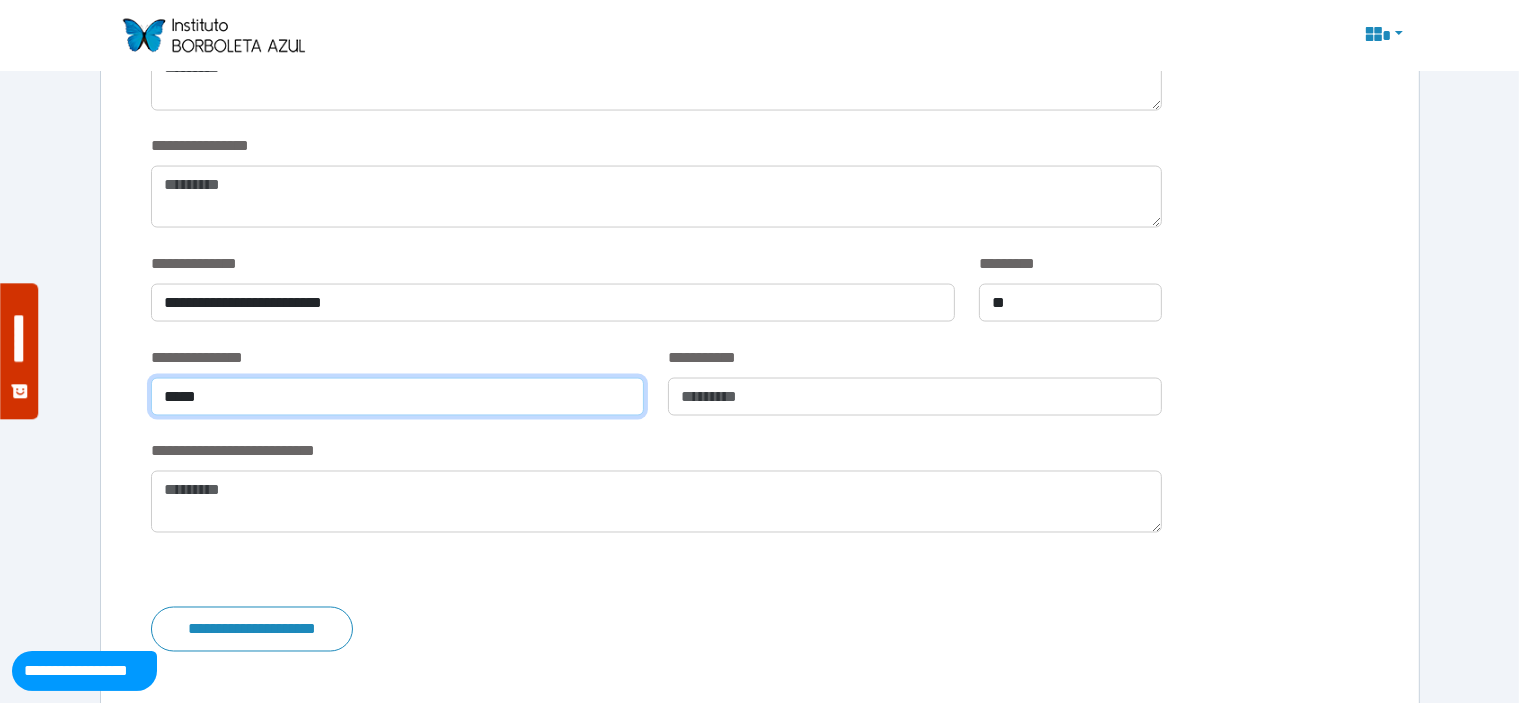 type on "*****" 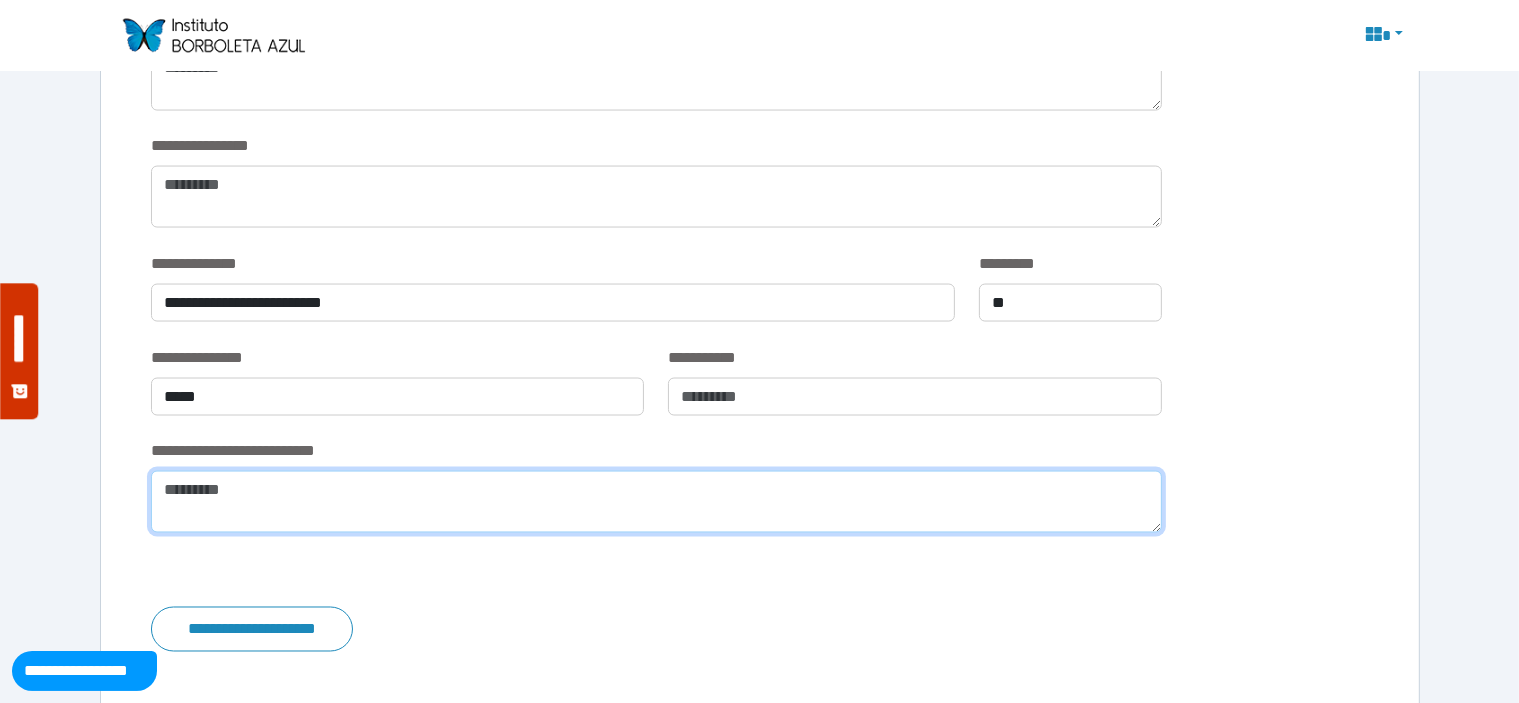 click at bounding box center (656, 502) 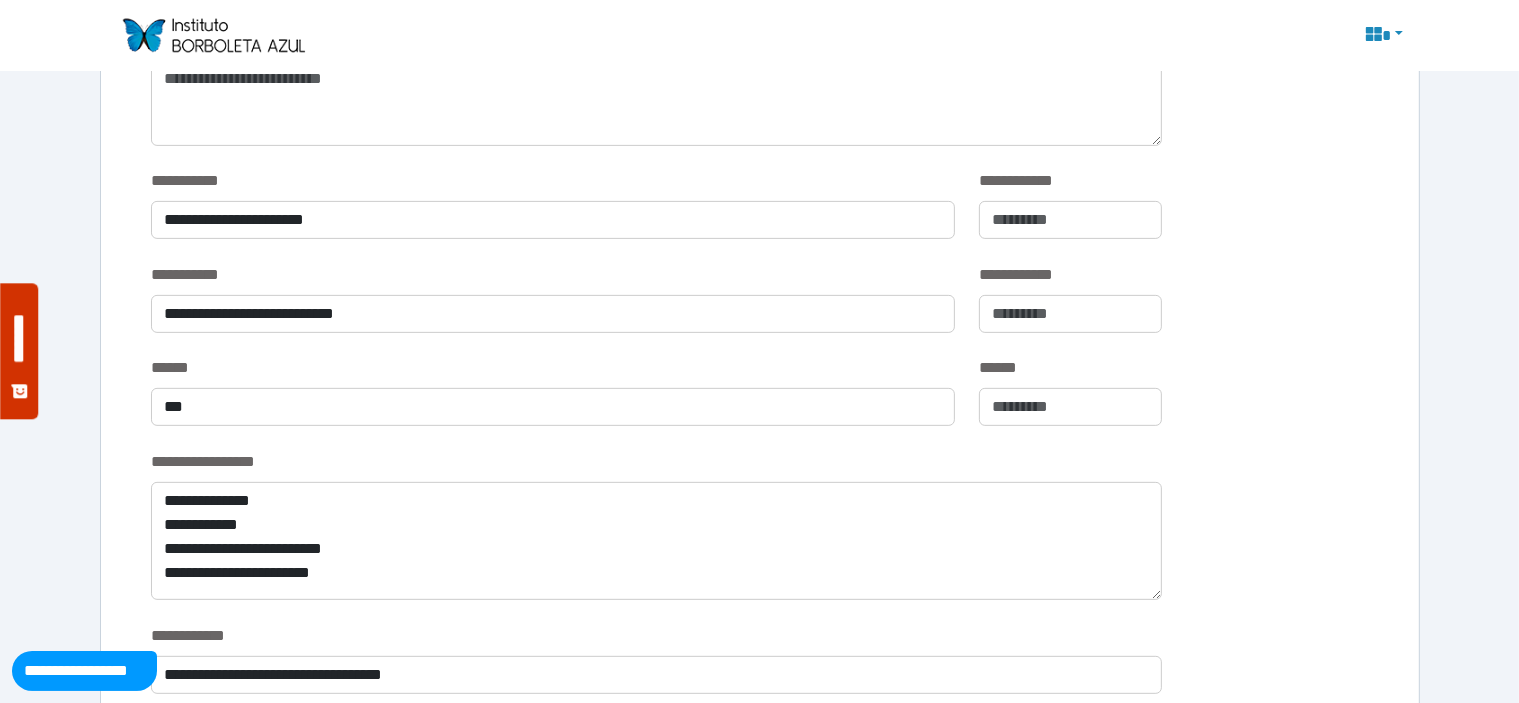 scroll, scrollTop: 700, scrollLeft: 0, axis: vertical 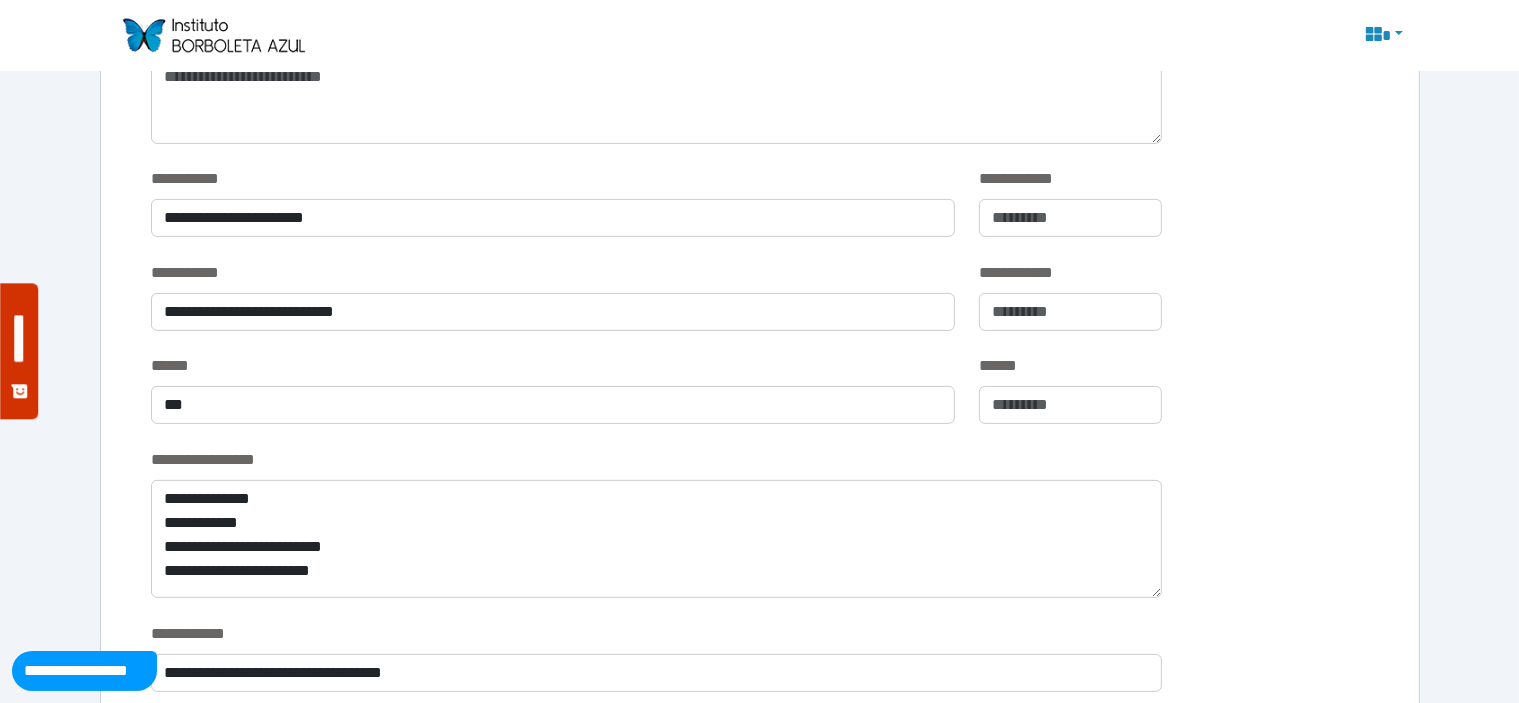 type on "**********" 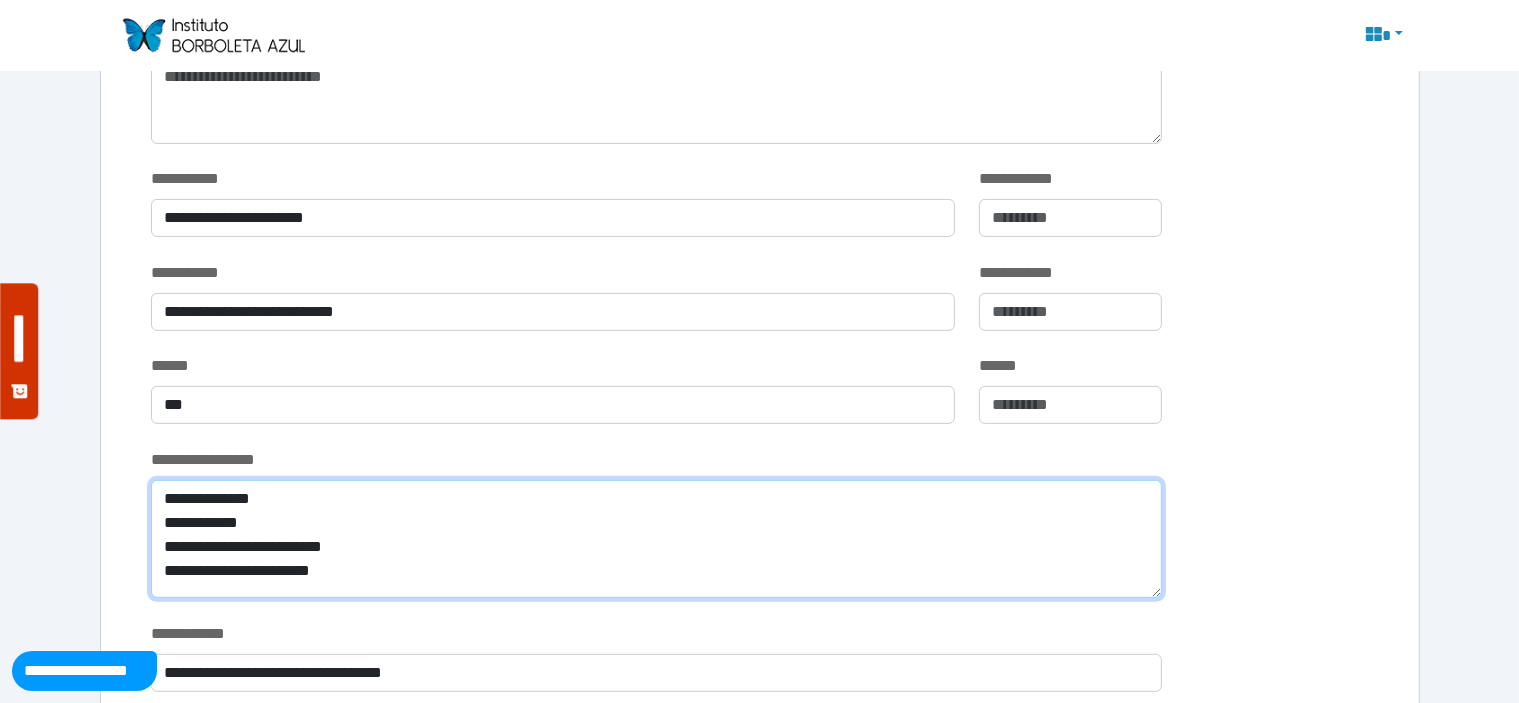 drag, startPoint x: 340, startPoint y: 500, endPoint x: 146, endPoint y: 479, distance: 195.13329 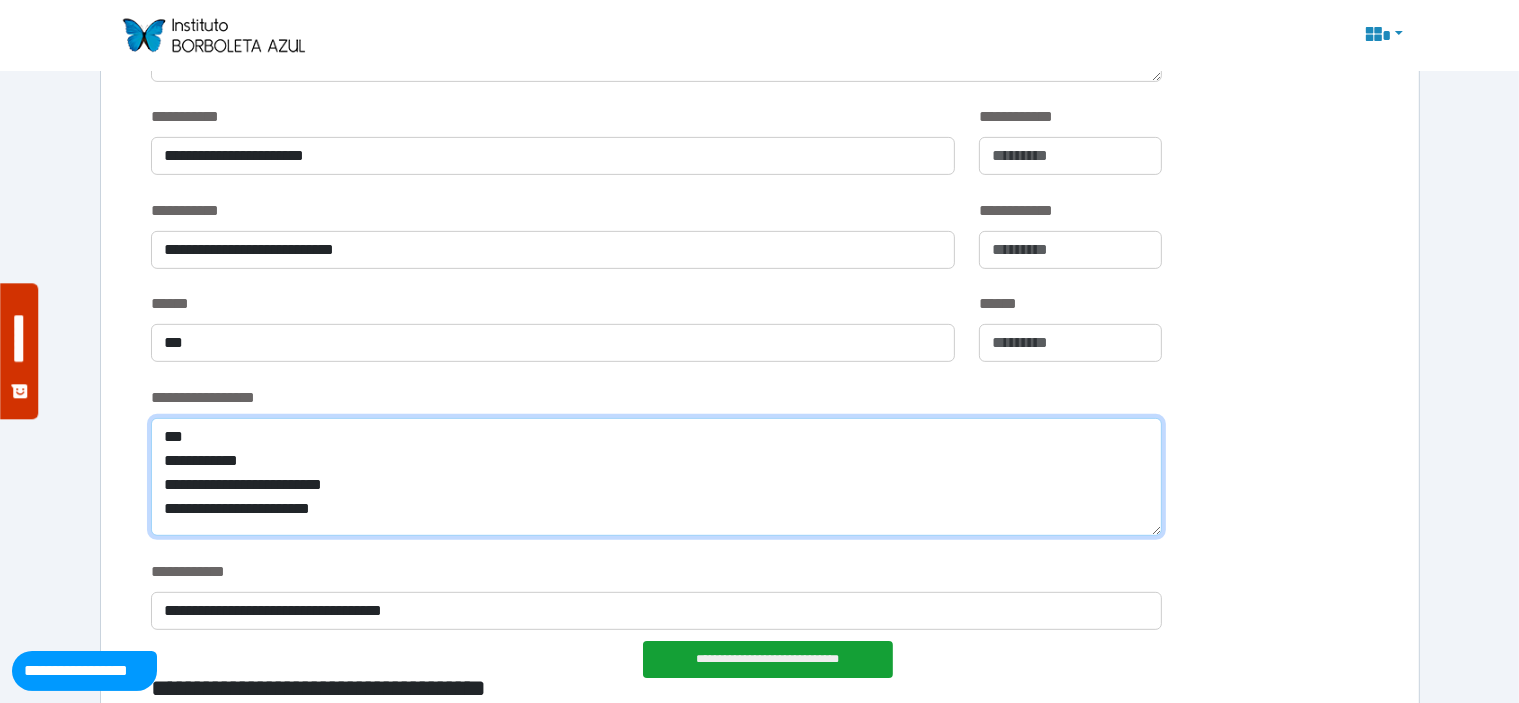 scroll, scrollTop: 768, scrollLeft: 0, axis: vertical 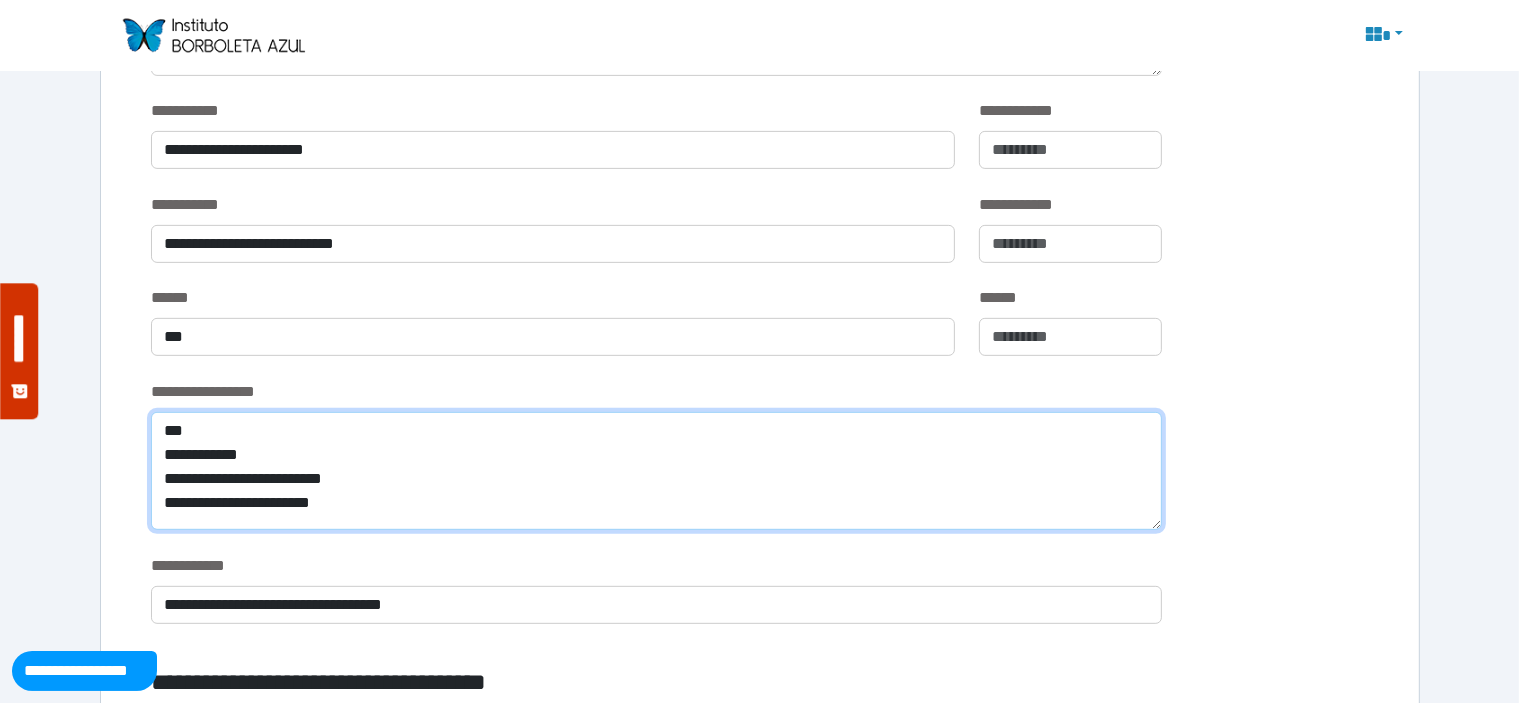 click on "**********" at bounding box center [656, 471] 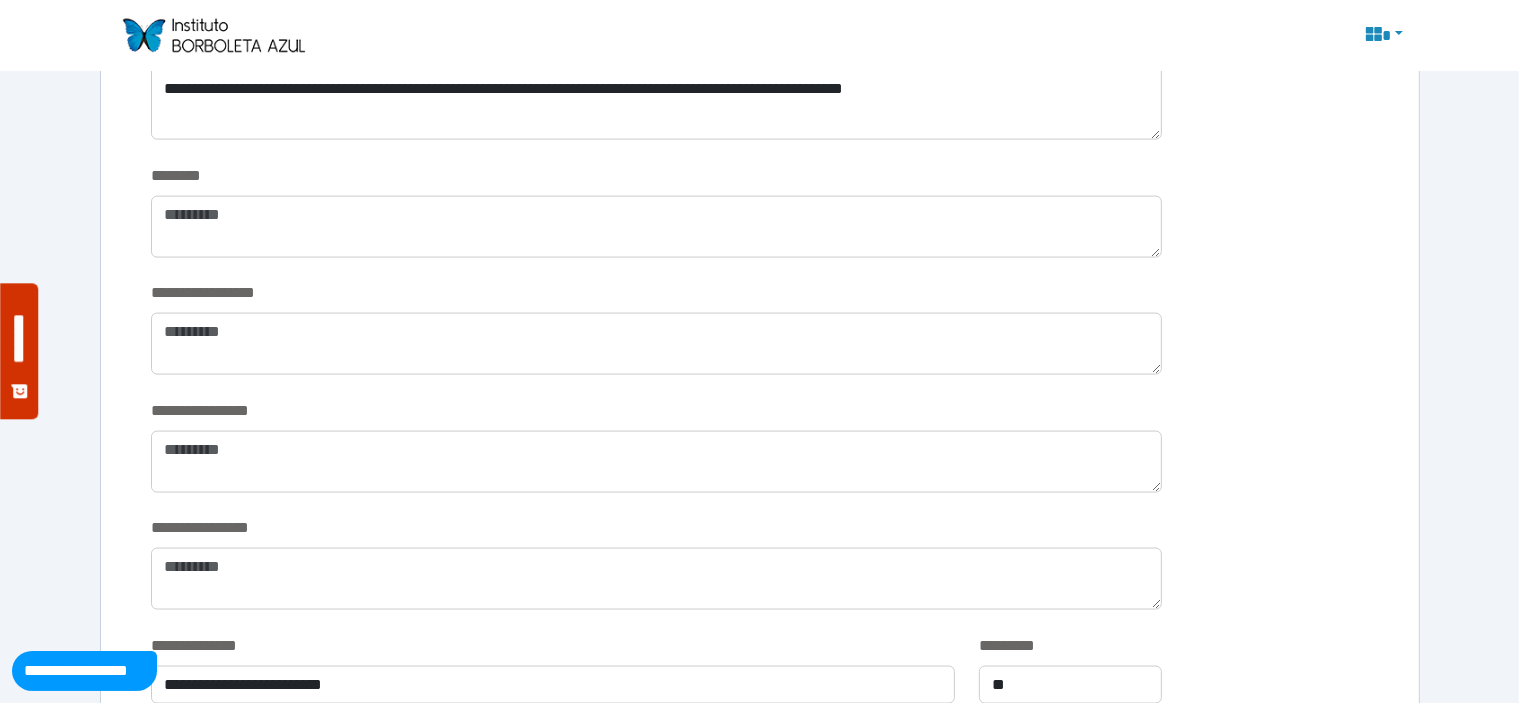 scroll, scrollTop: 2852, scrollLeft: 0, axis: vertical 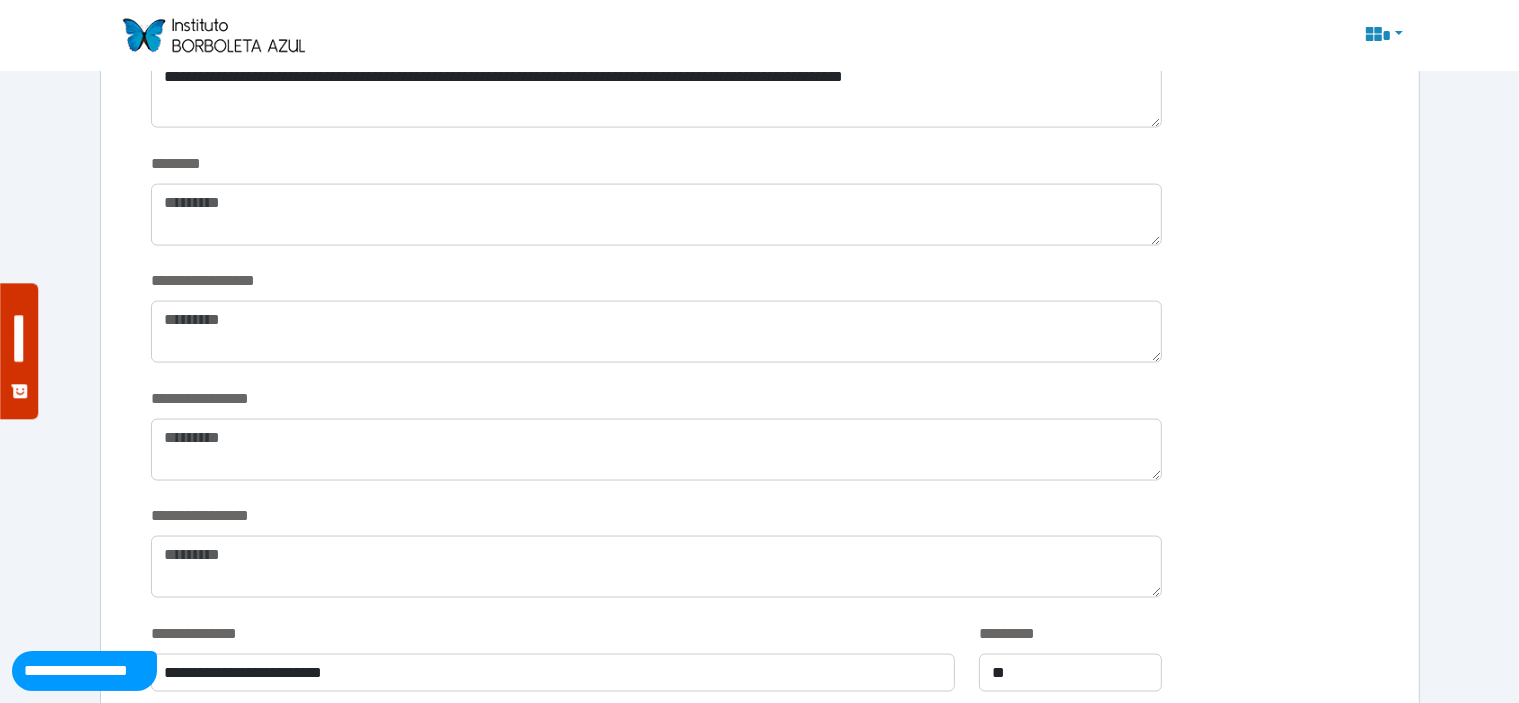 type on "**********" 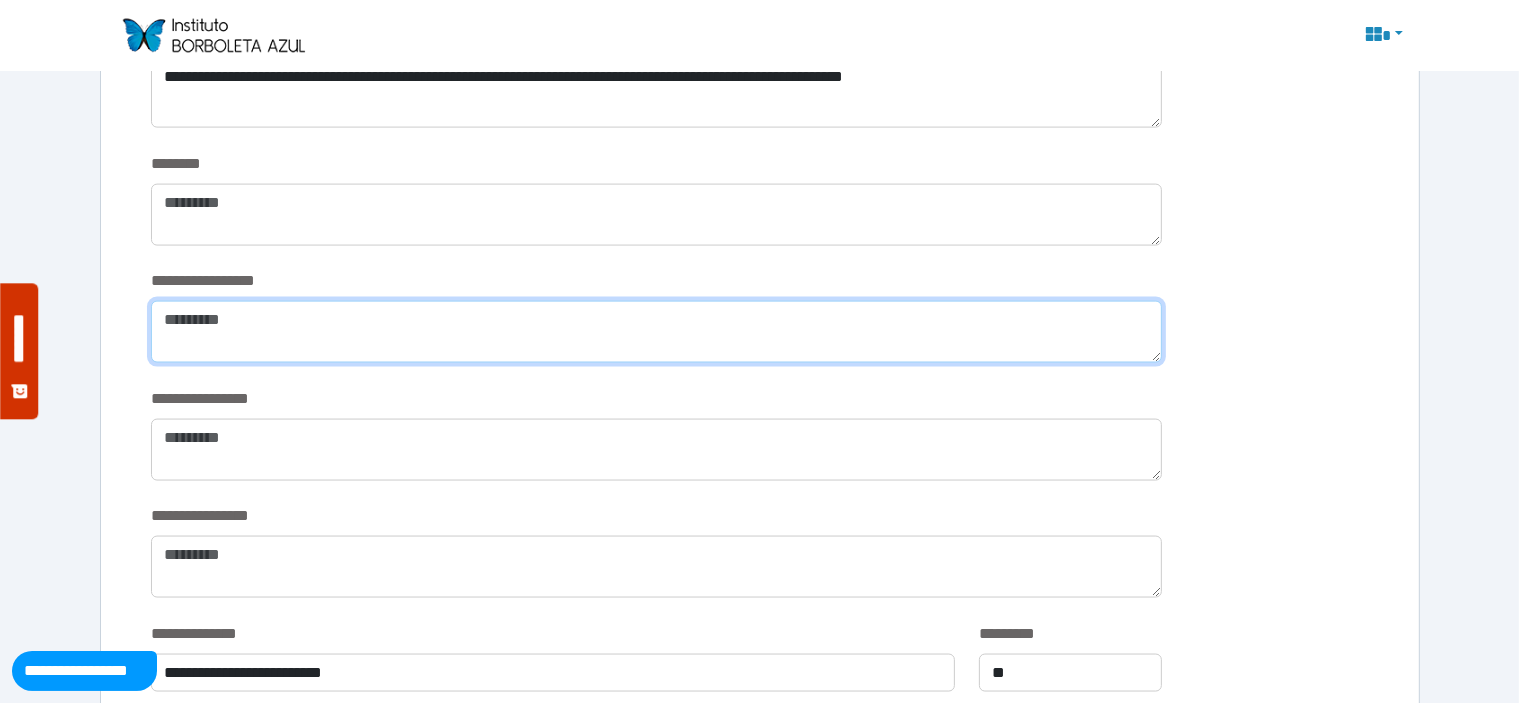 click at bounding box center (656, 332) 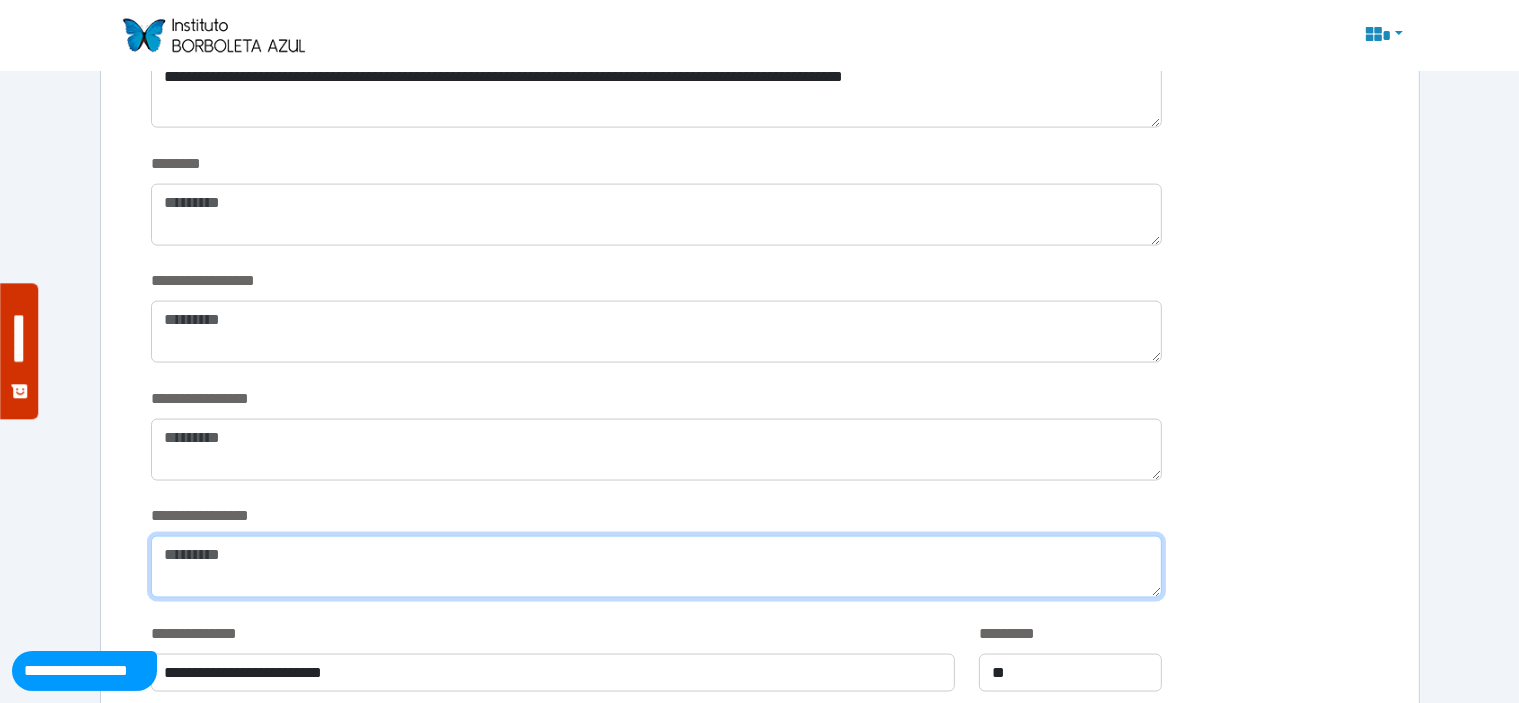 click at bounding box center [656, 567] 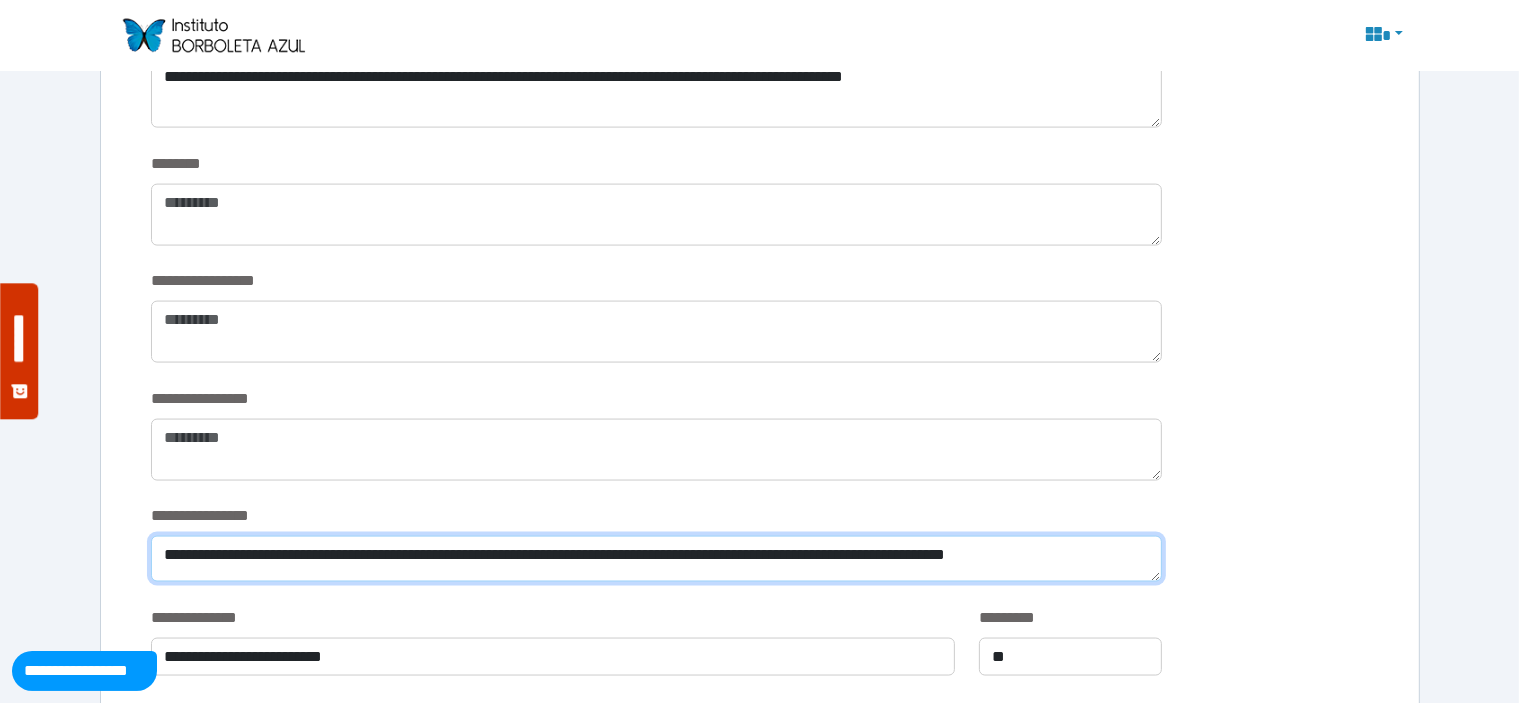 scroll, scrollTop: 0, scrollLeft: 0, axis: both 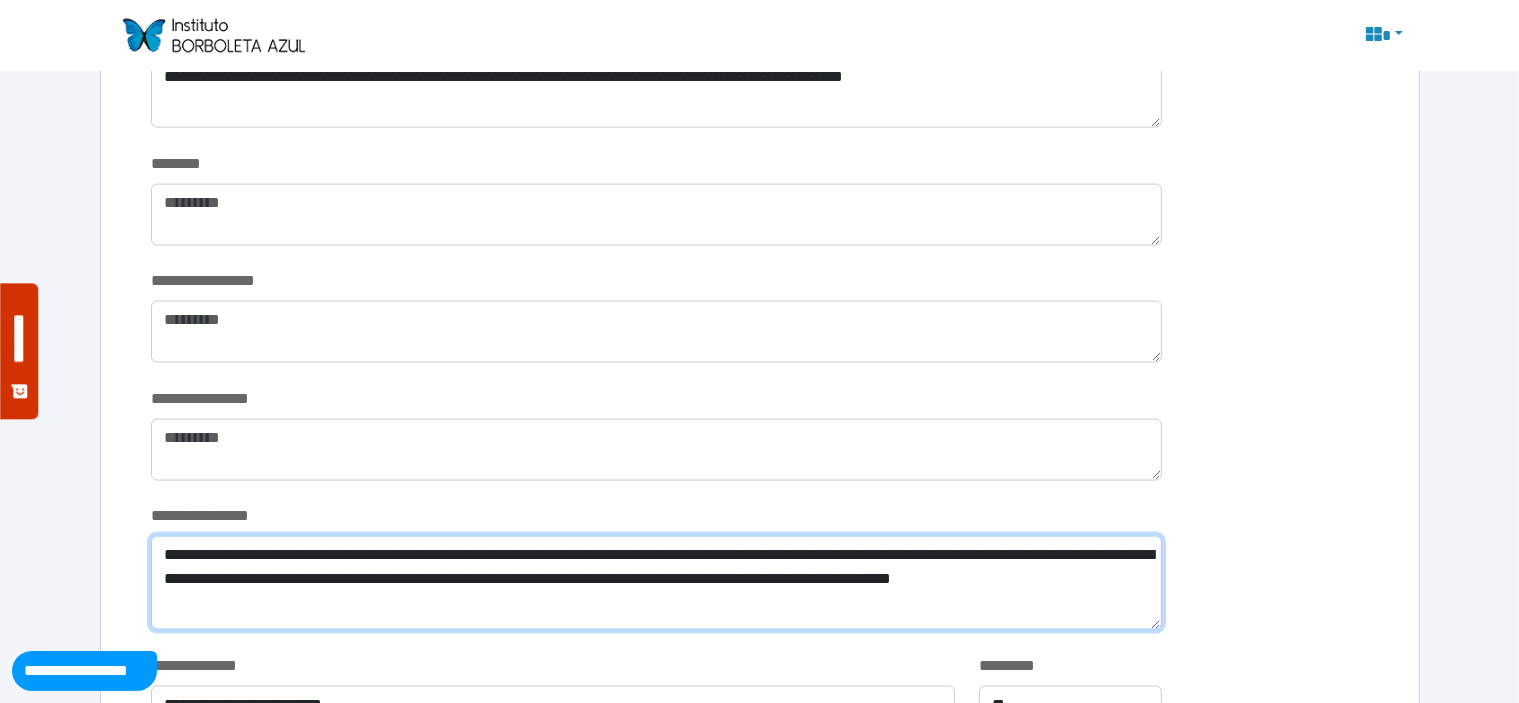 drag, startPoint x: 1016, startPoint y: 579, endPoint x: 961, endPoint y: 583, distance: 55.145264 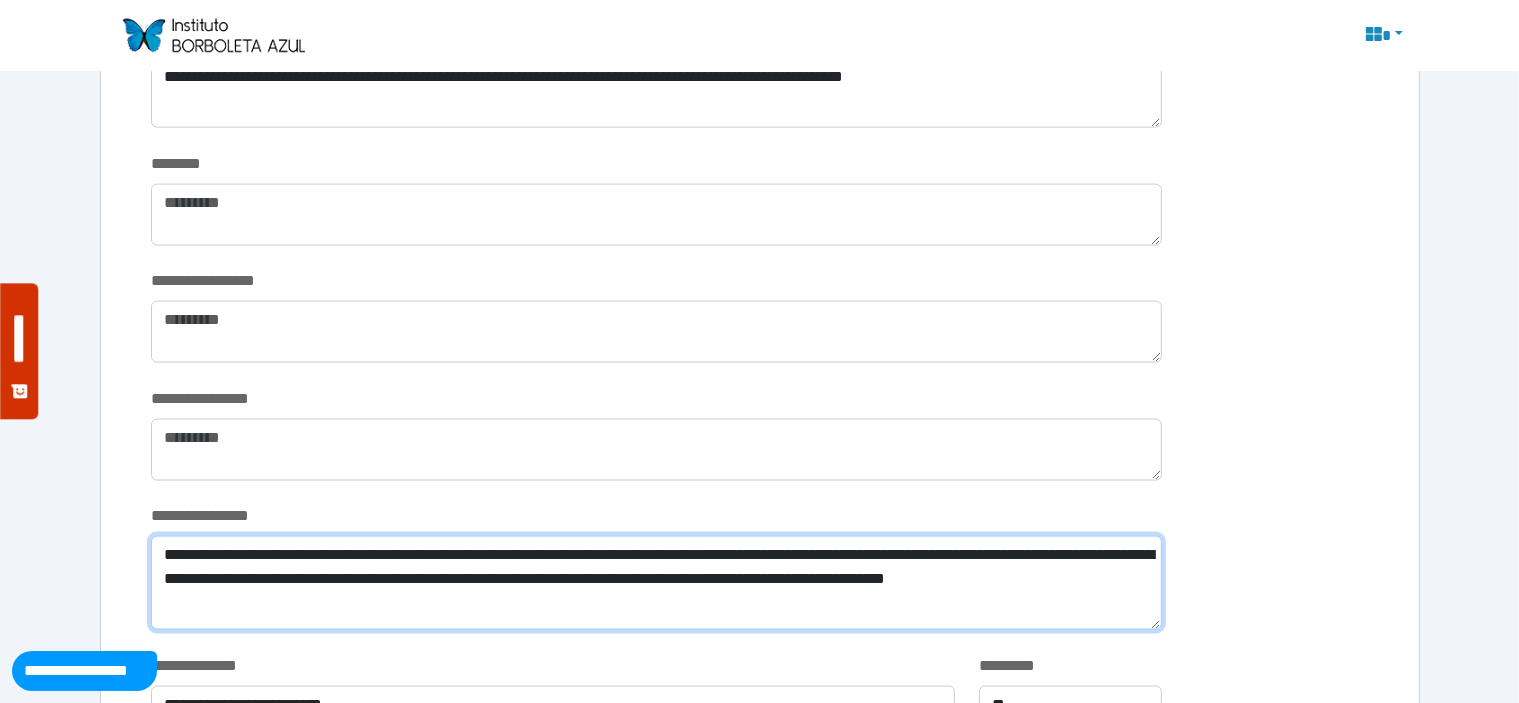 click on "**********" at bounding box center [656, 583] 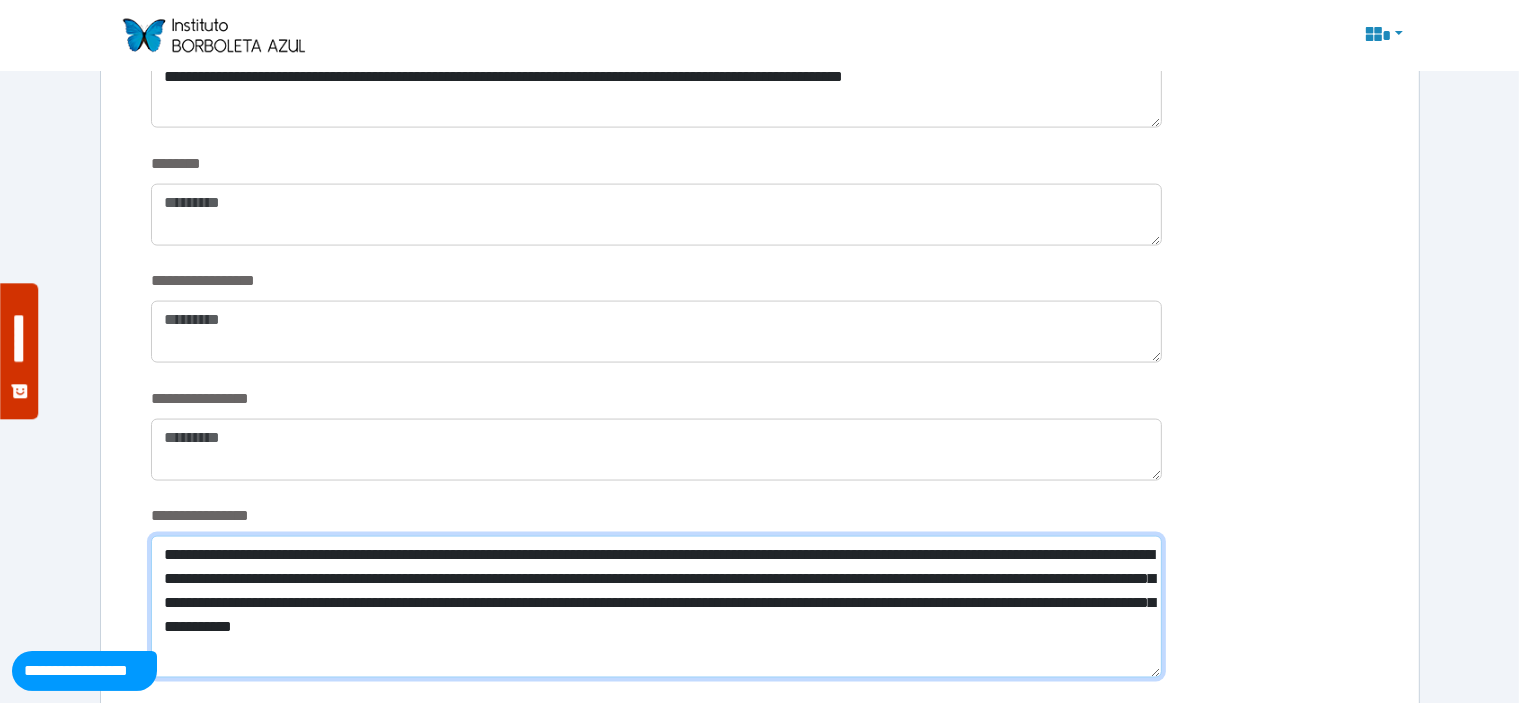 click on "**********" at bounding box center [656, 607] 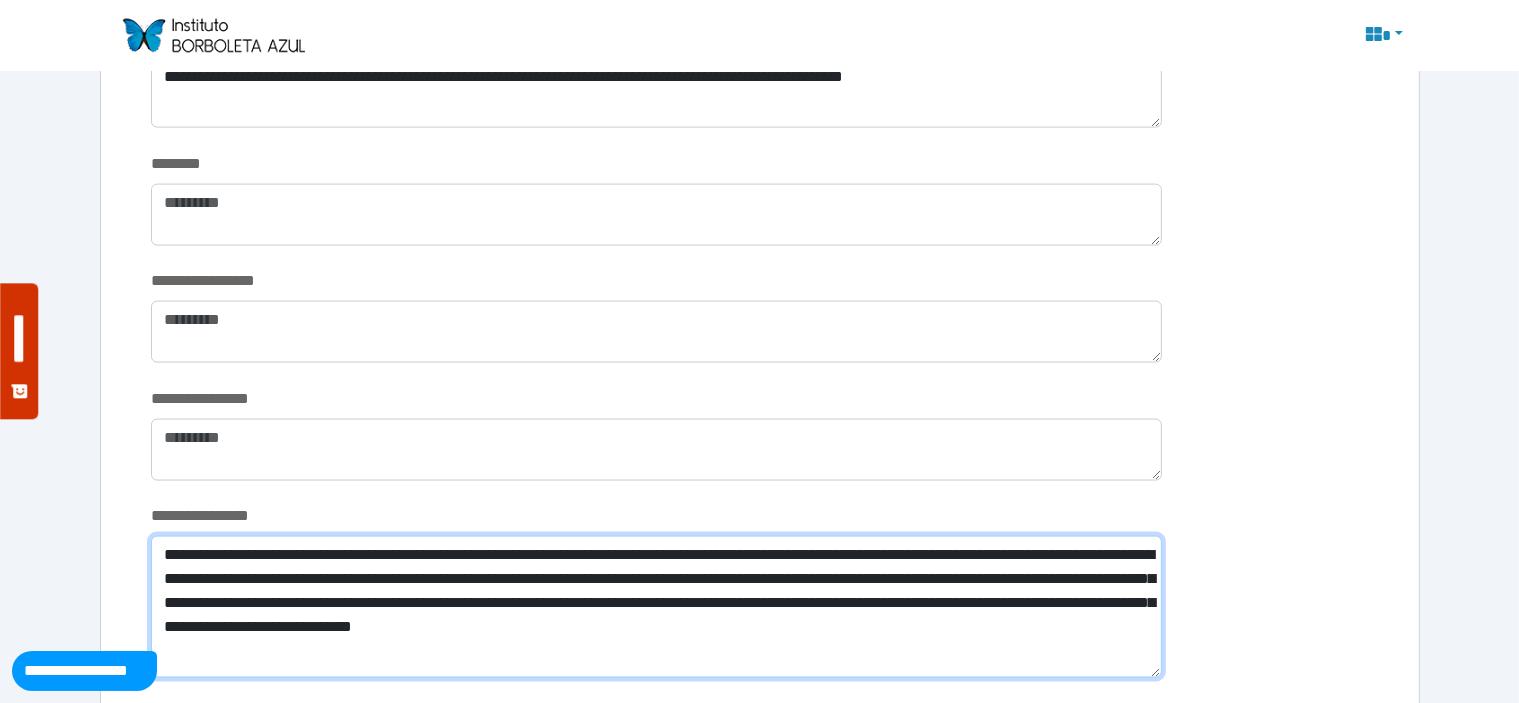 click on "**********" at bounding box center [656, 607] 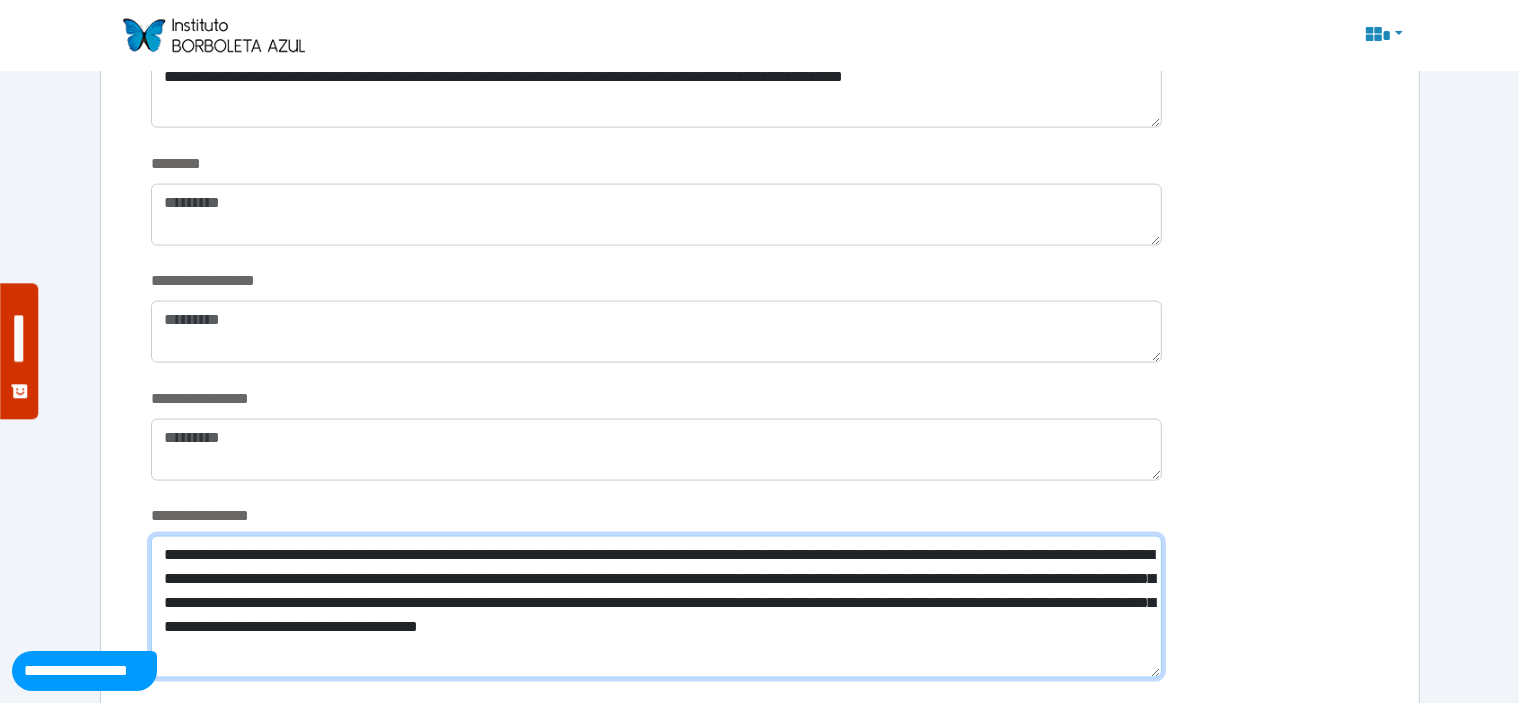 scroll, scrollTop: 0, scrollLeft: 0, axis: both 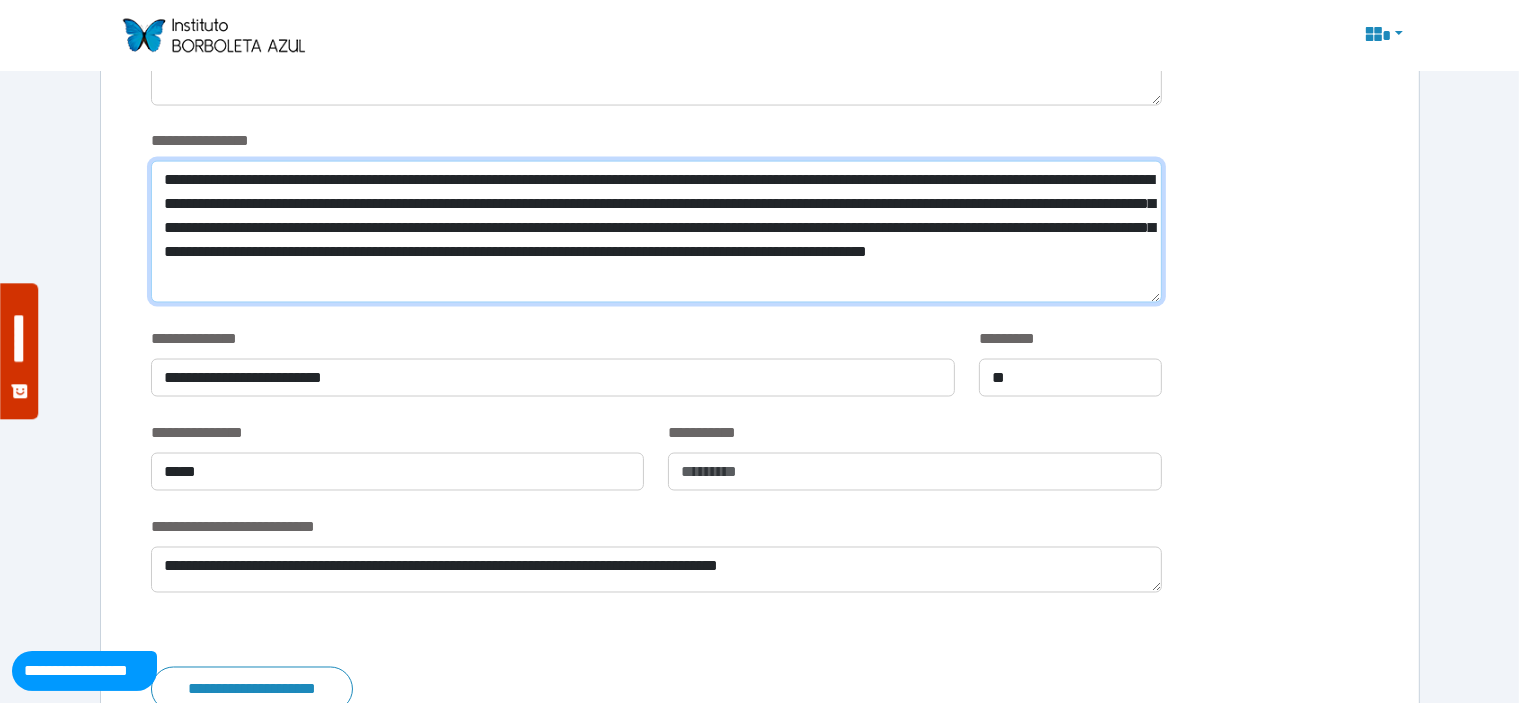 type on "**********" 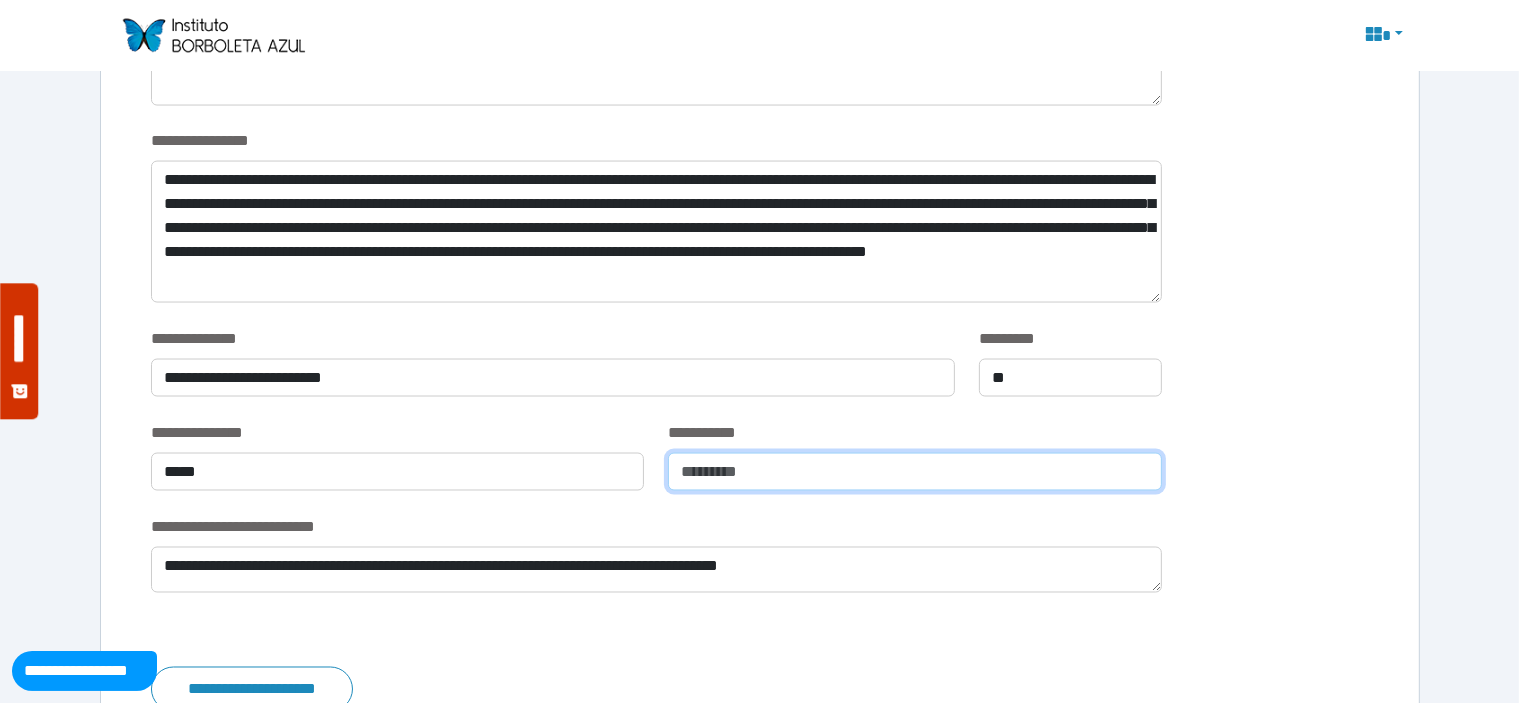 click at bounding box center (915, 472) 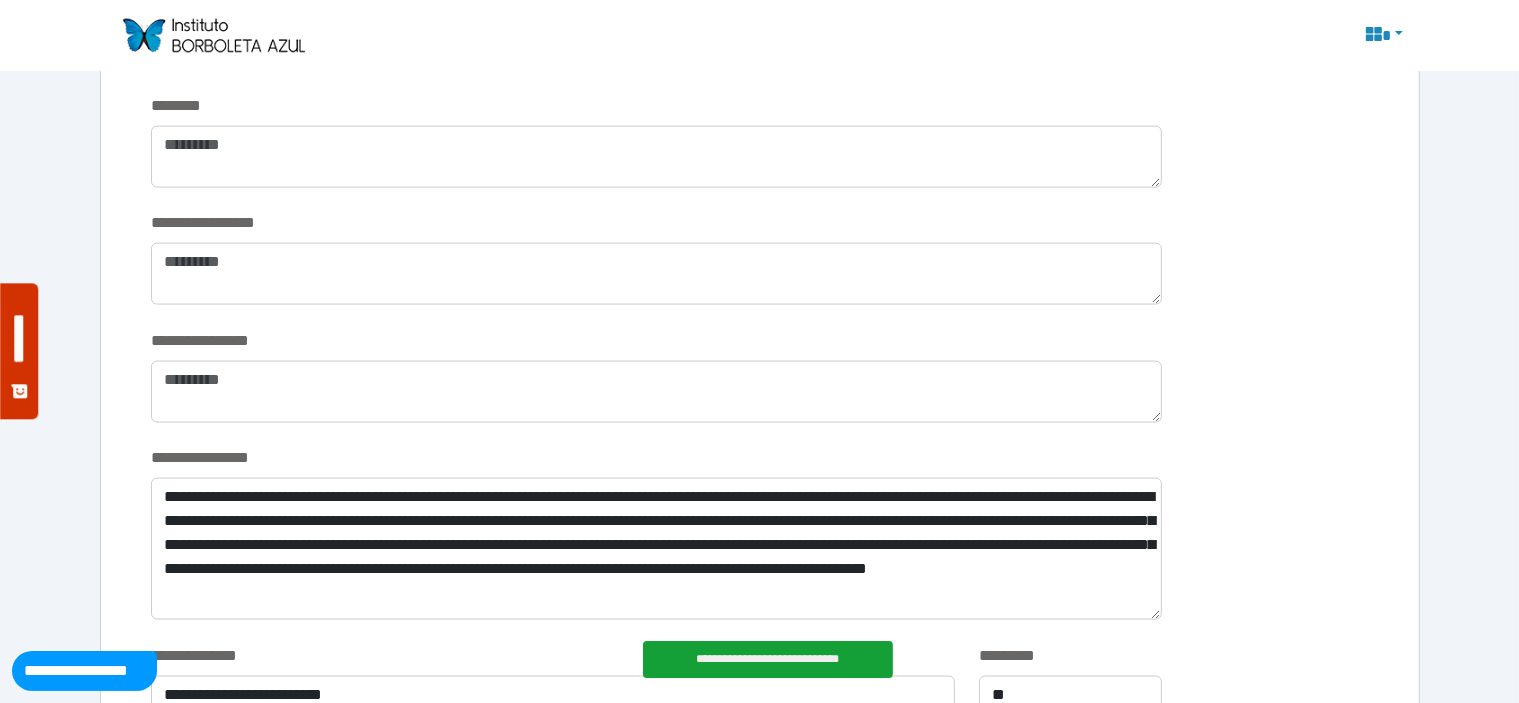 scroll, scrollTop: 2908, scrollLeft: 0, axis: vertical 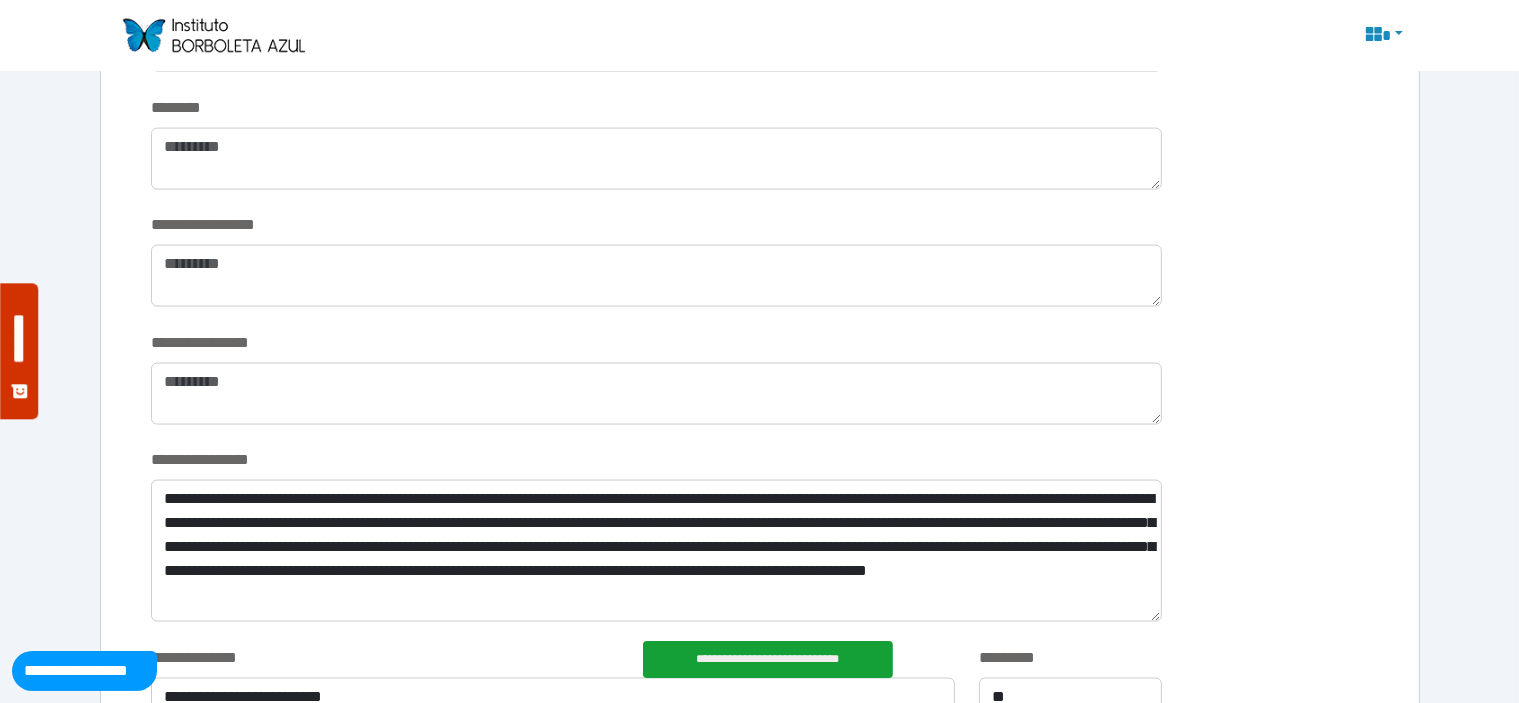 type on "***" 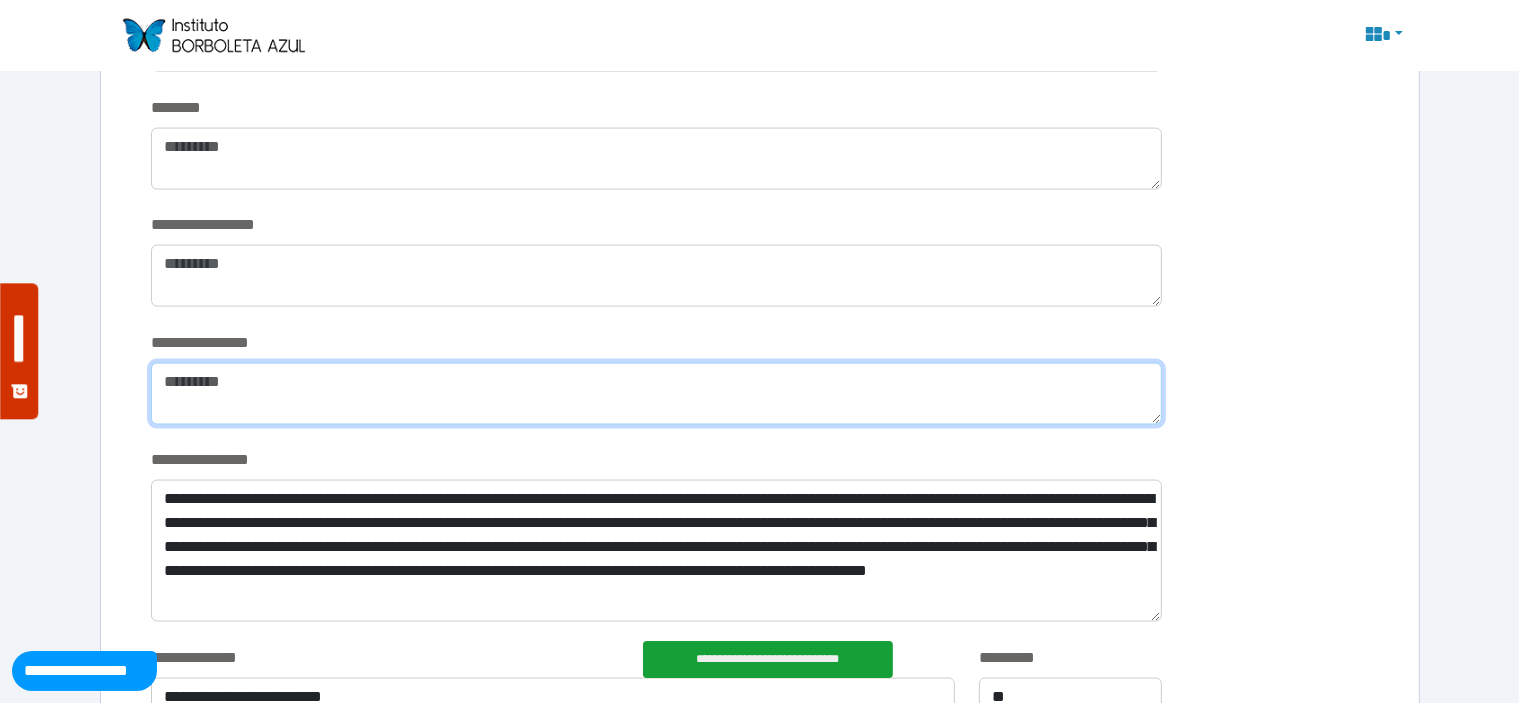 click at bounding box center (656, 394) 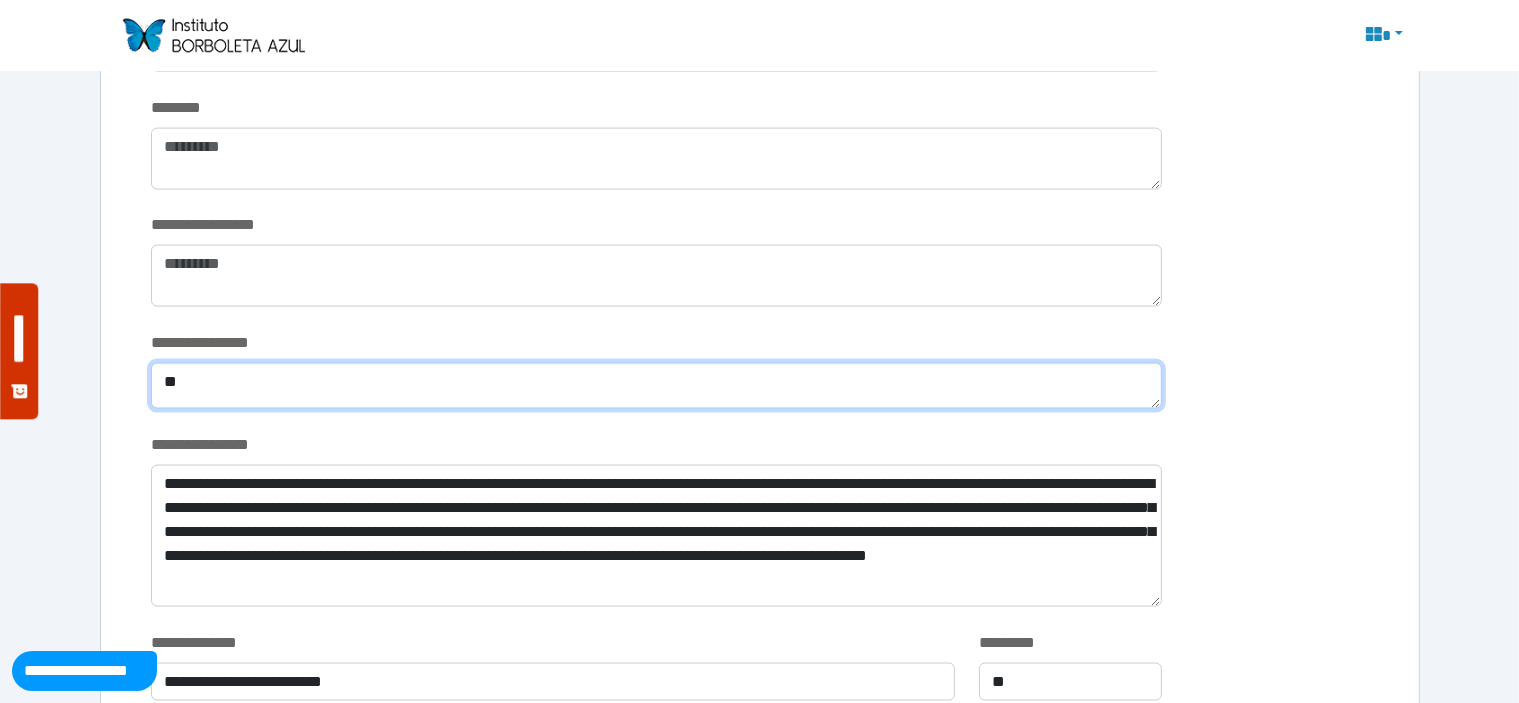 type on "*" 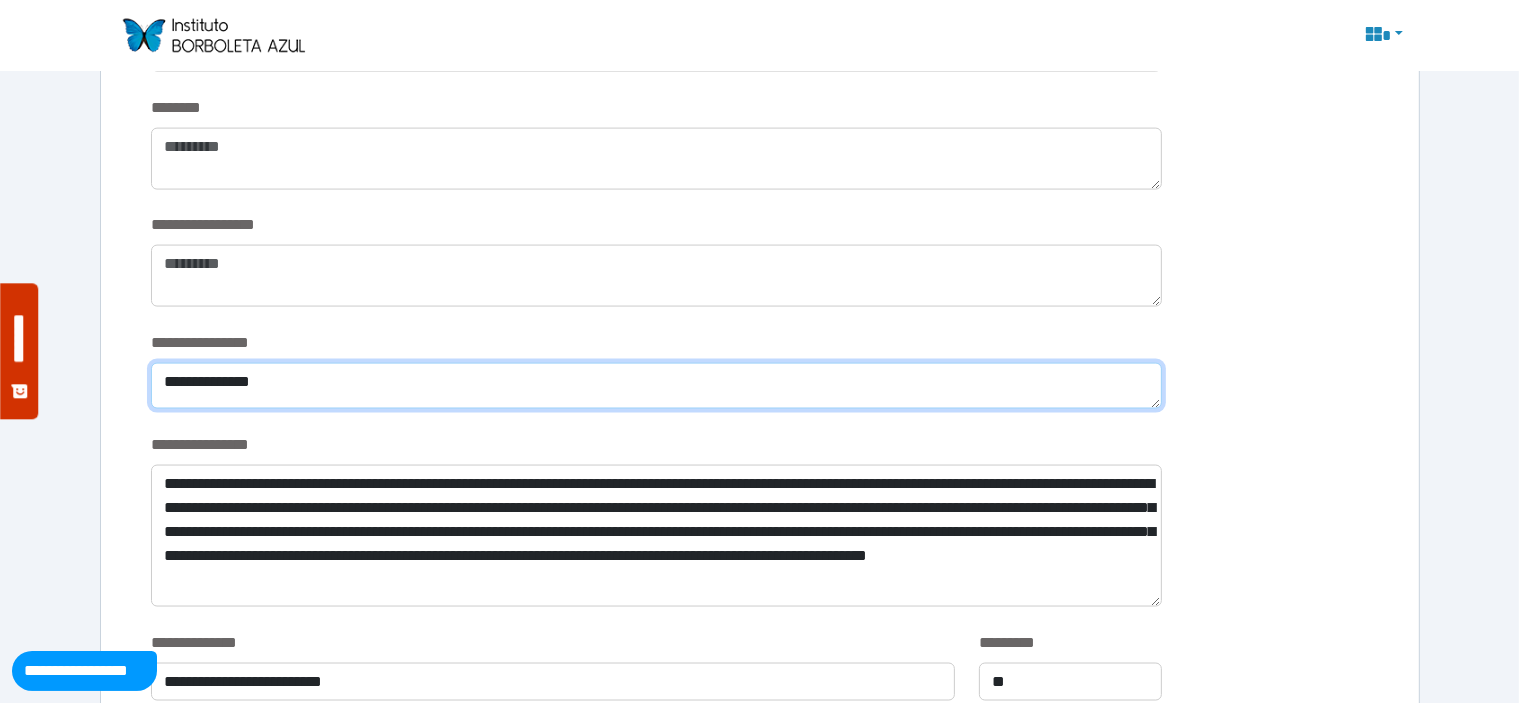 type on "**********" 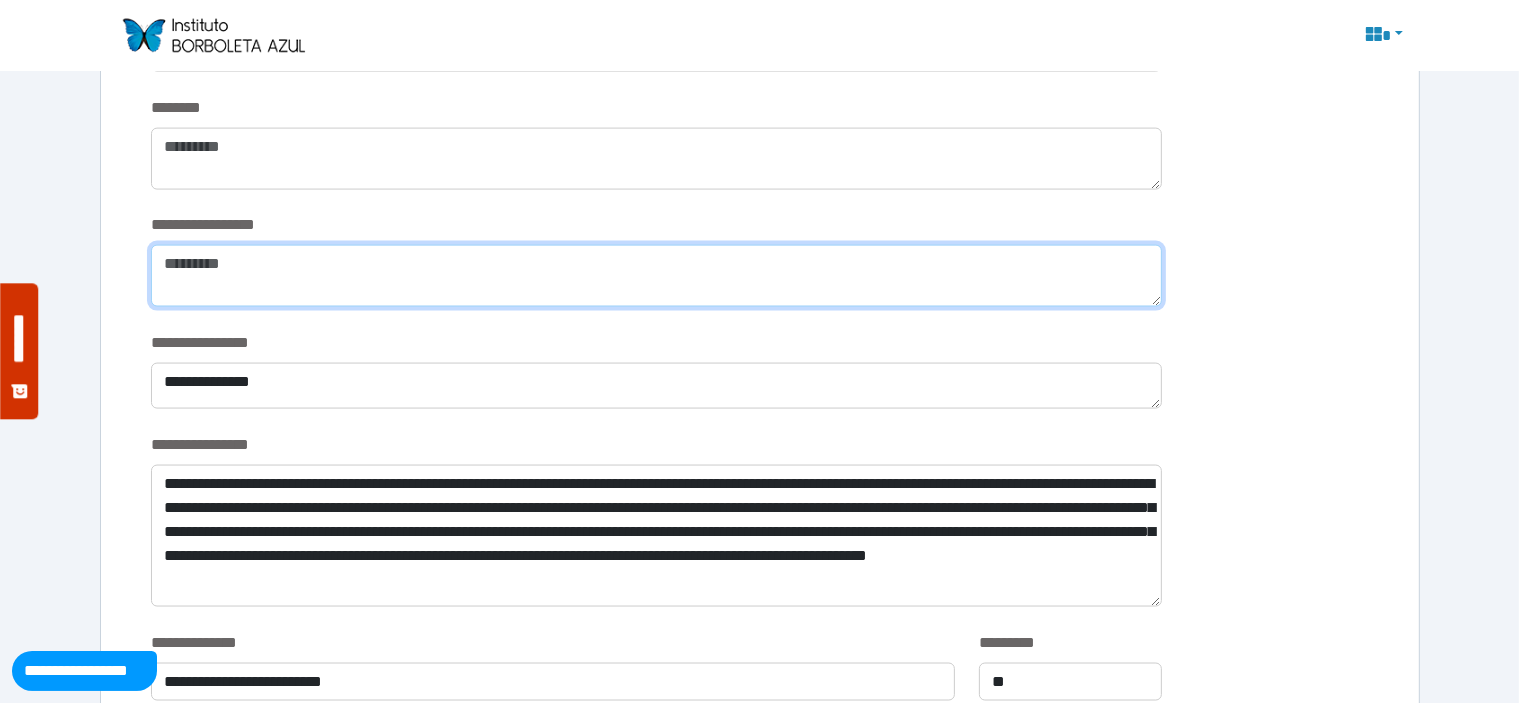 click at bounding box center (656, 276) 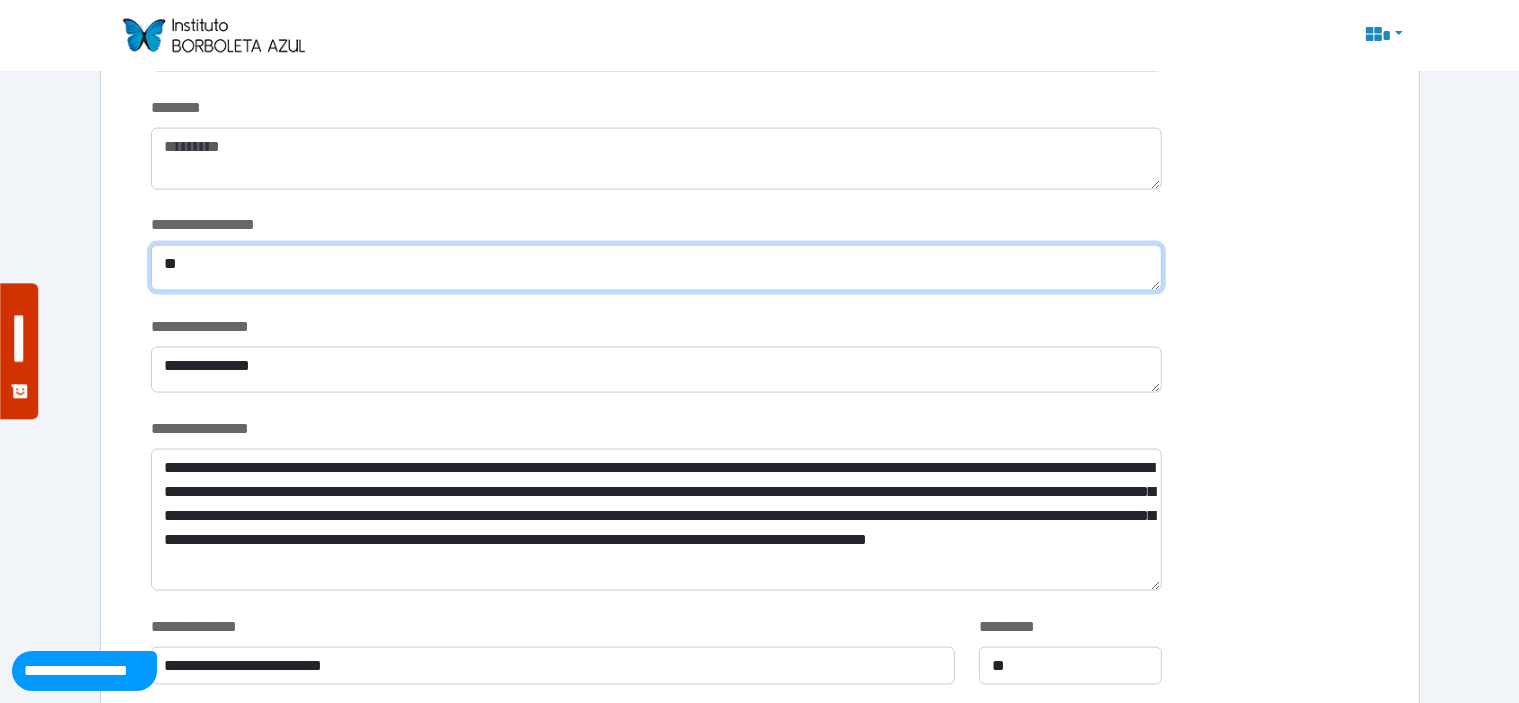 type on "*" 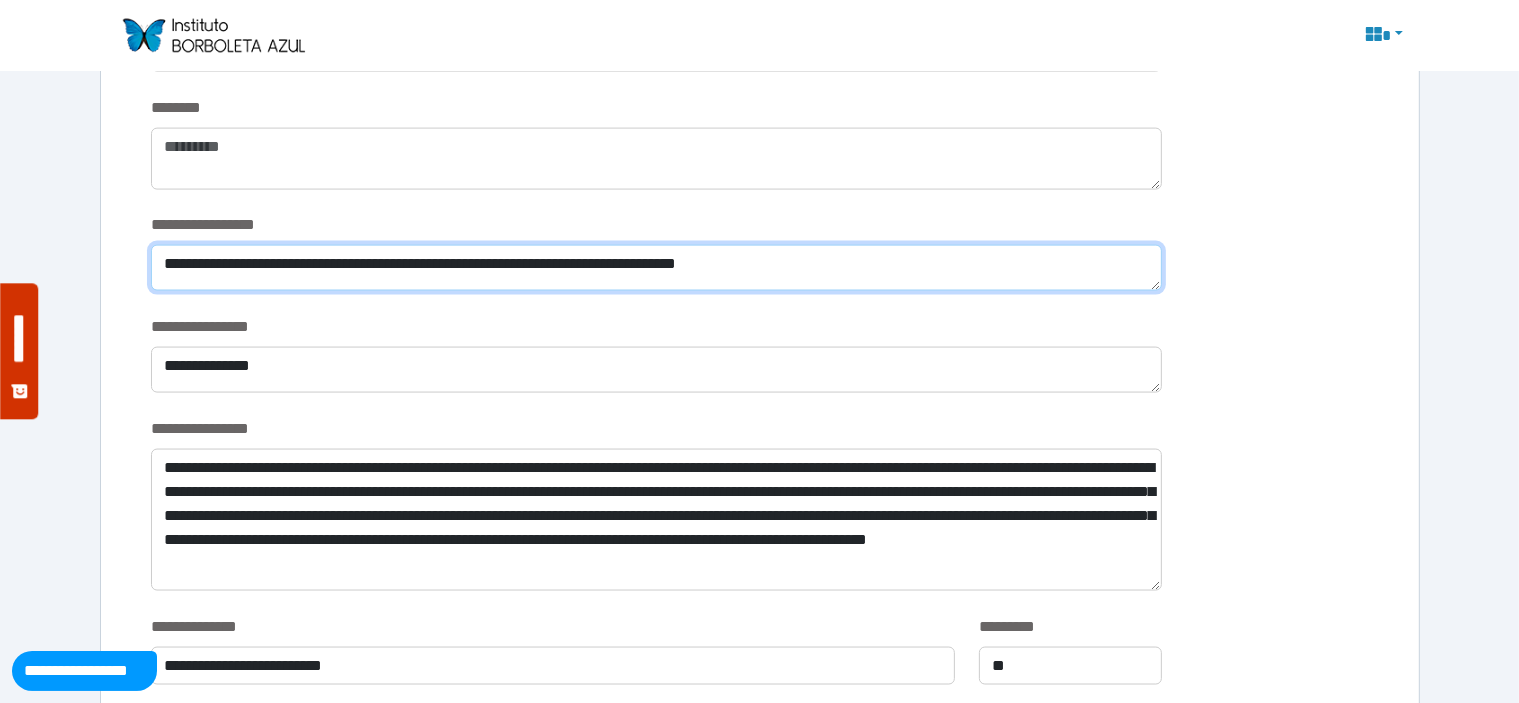 drag, startPoint x: 1004, startPoint y: 248, endPoint x: 464, endPoint y: 263, distance: 540.2083 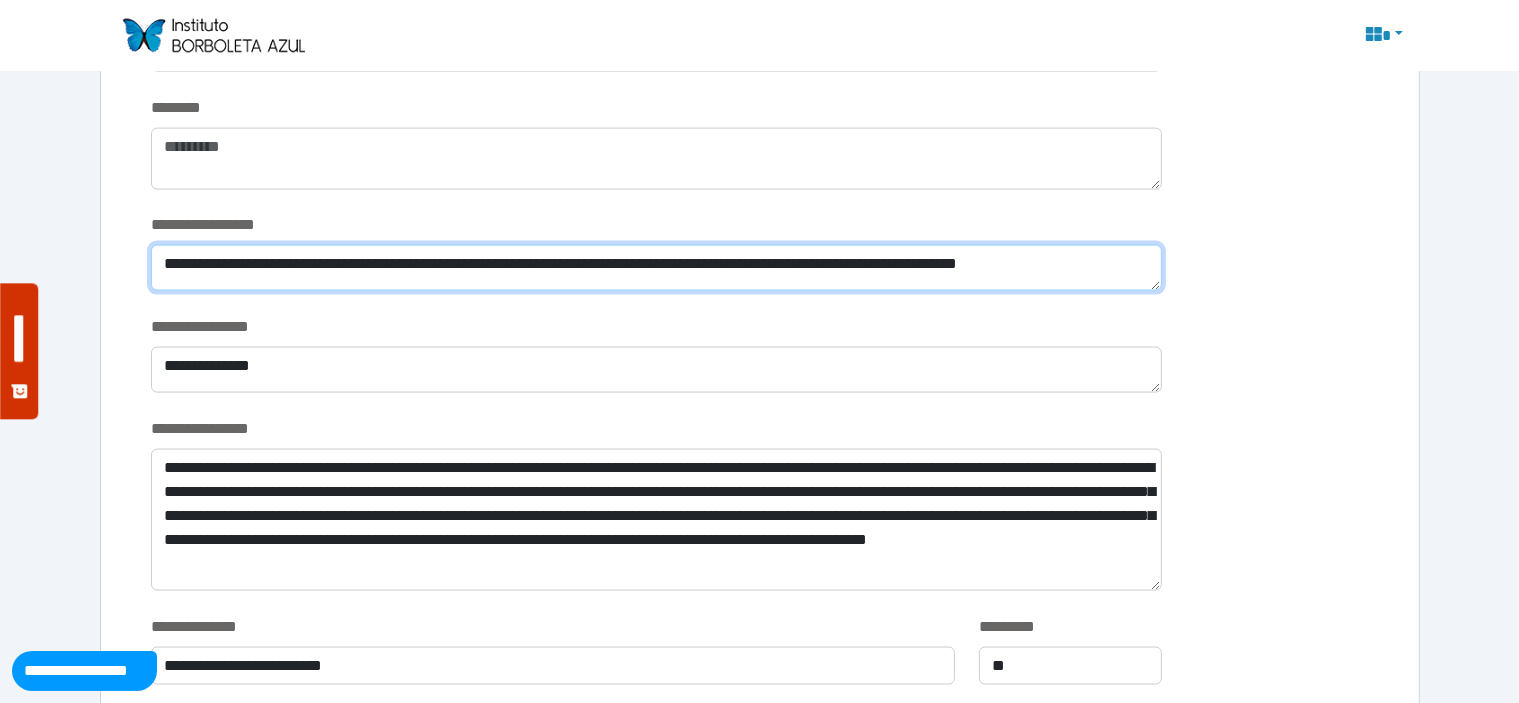 scroll, scrollTop: 0, scrollLeft: 0, axis: both 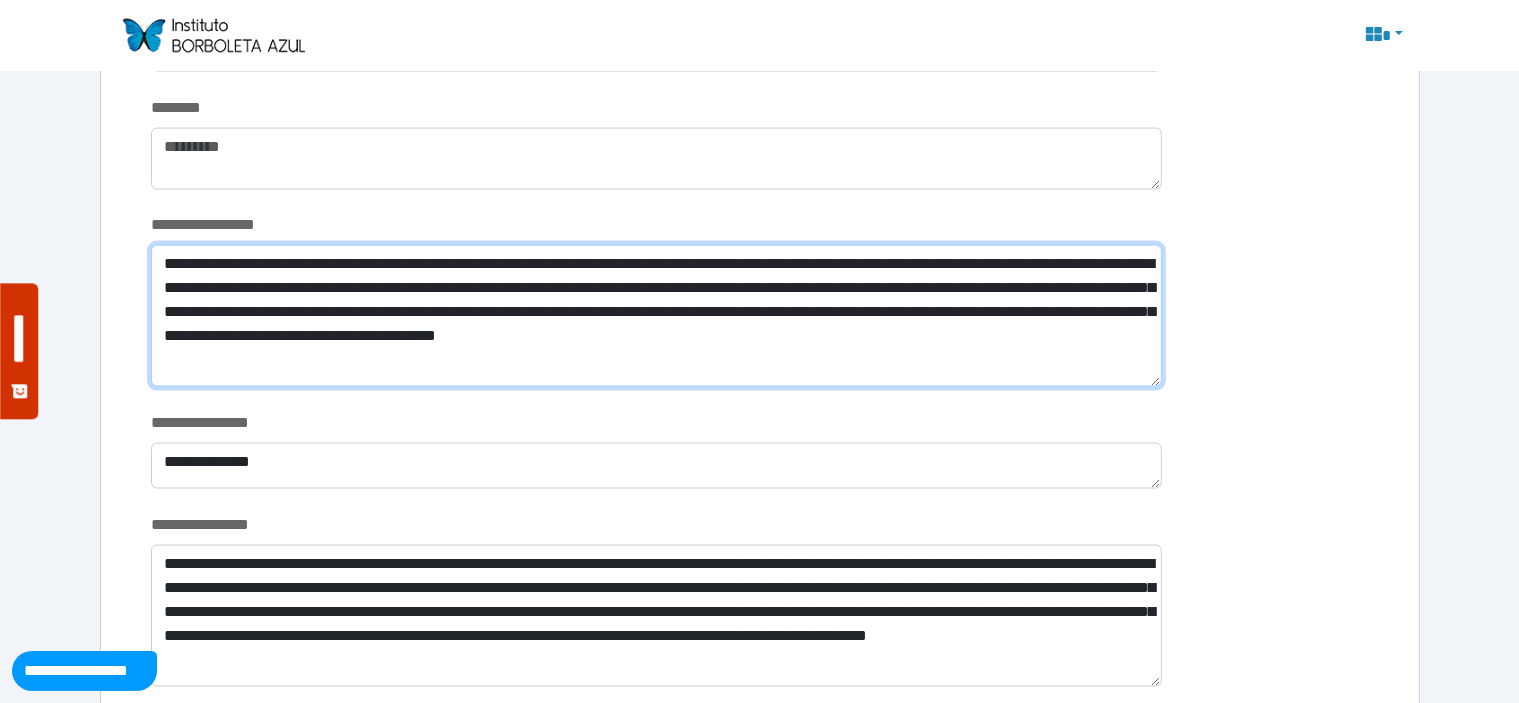 click on "**********" at bounding box center [656, 316] 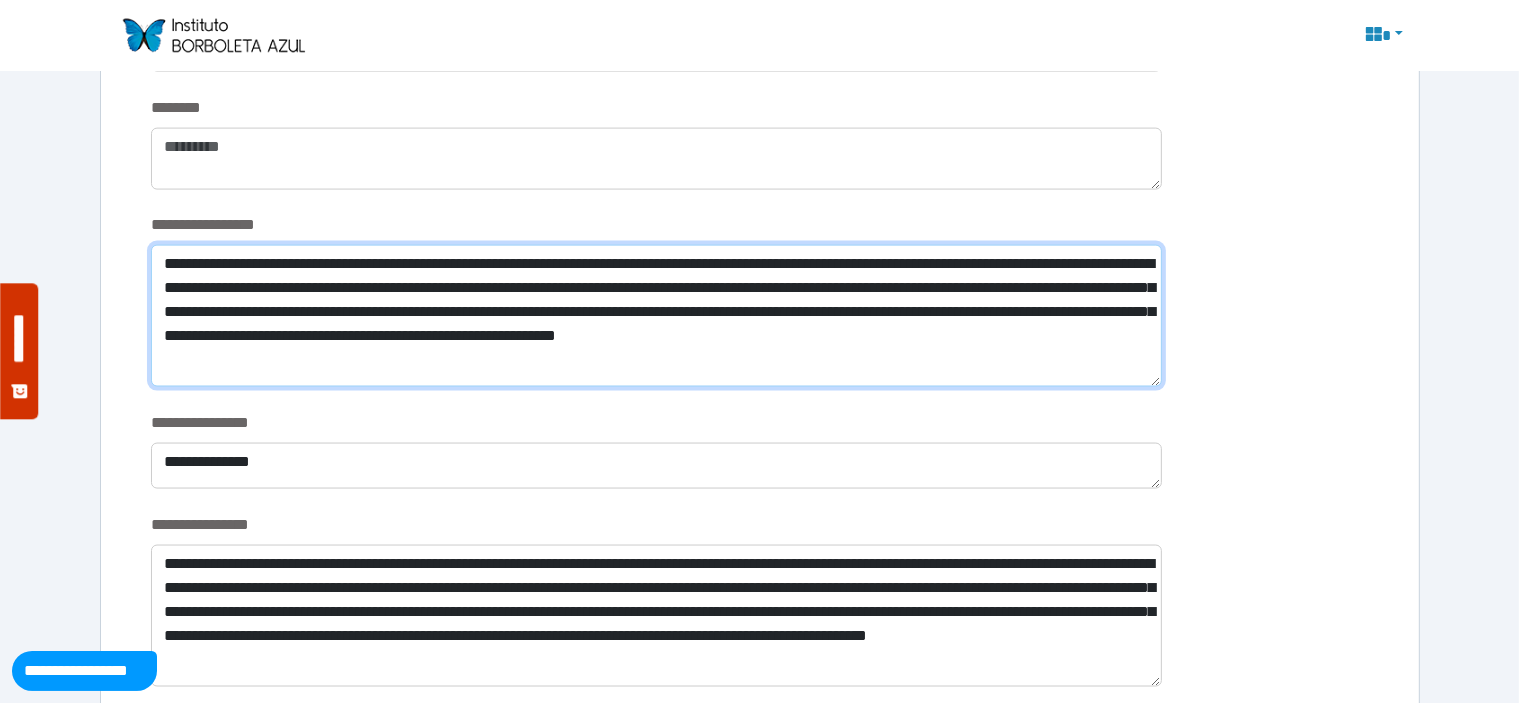 click on "**********" at bounding box center (656, 316) 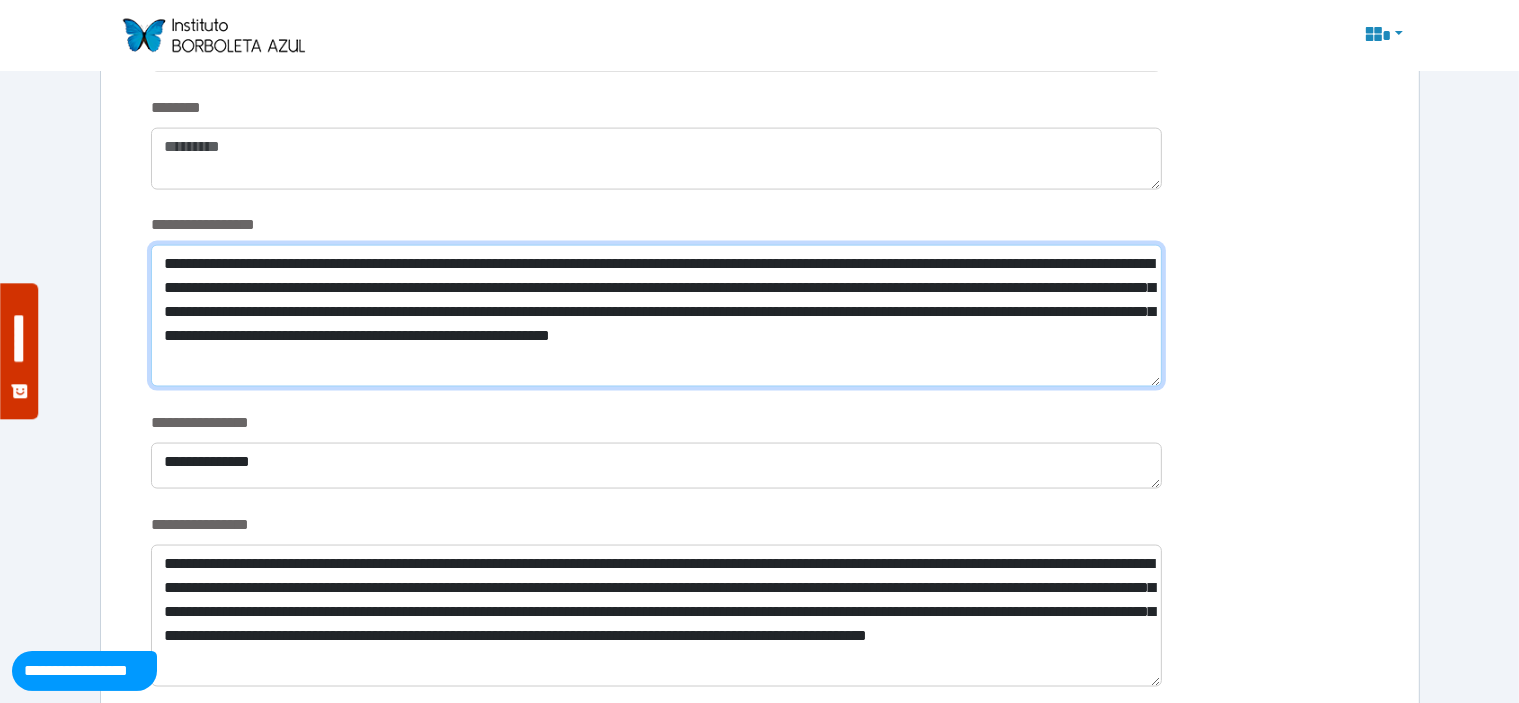 click on "**********" at bounding box center (656, 316) 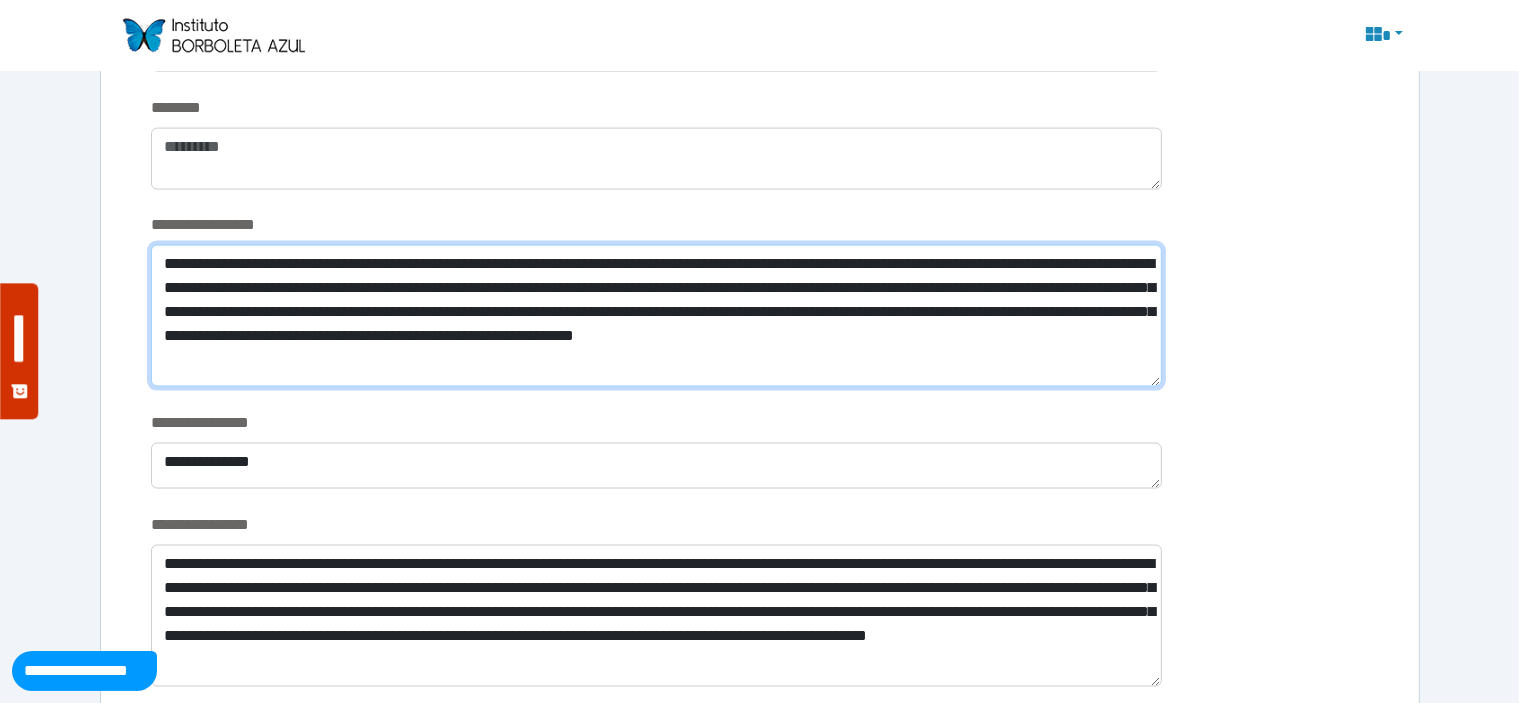 drag, startPoint x: 532, startPoint y: 315, endPoint x: 444, endPoint y: 311, distance: 88.09086 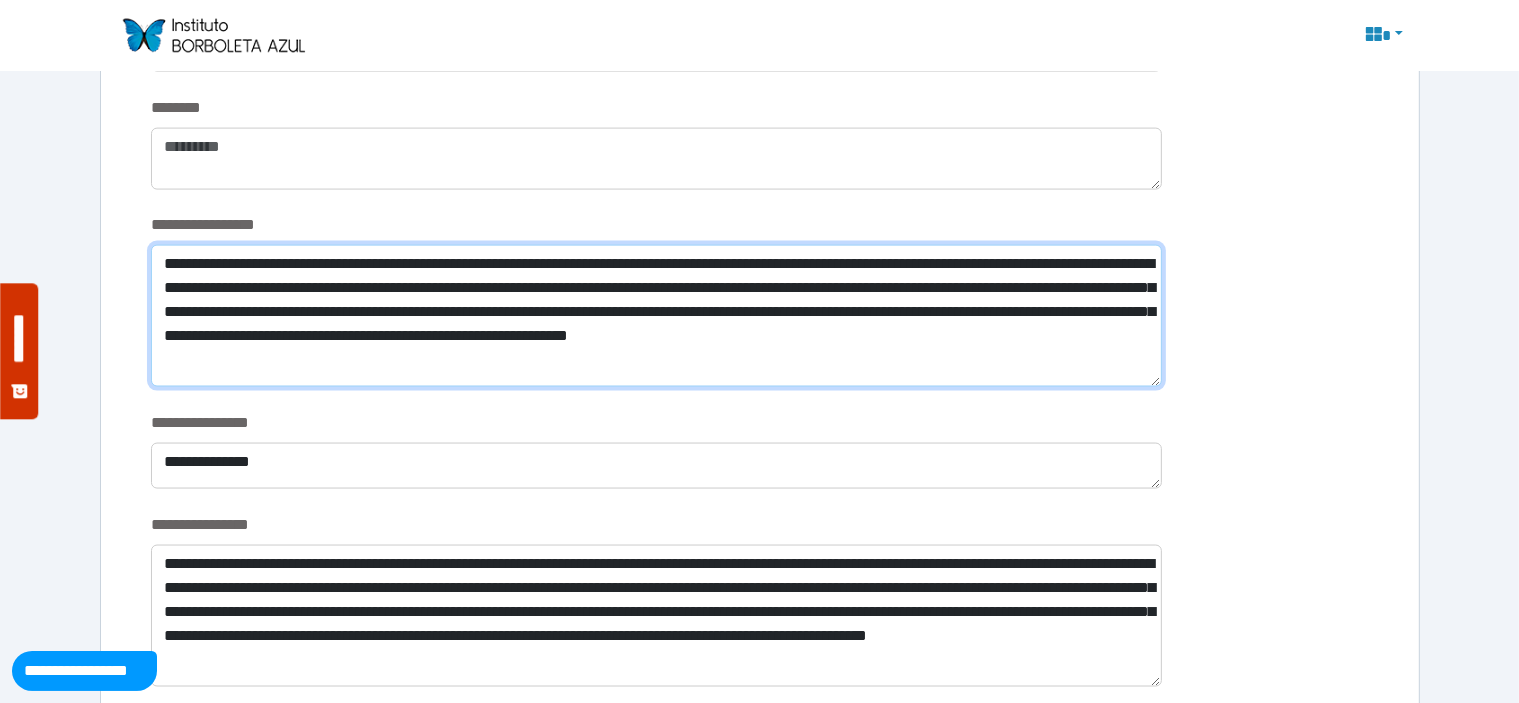 click on "**********" at bounding box center [656, 316] 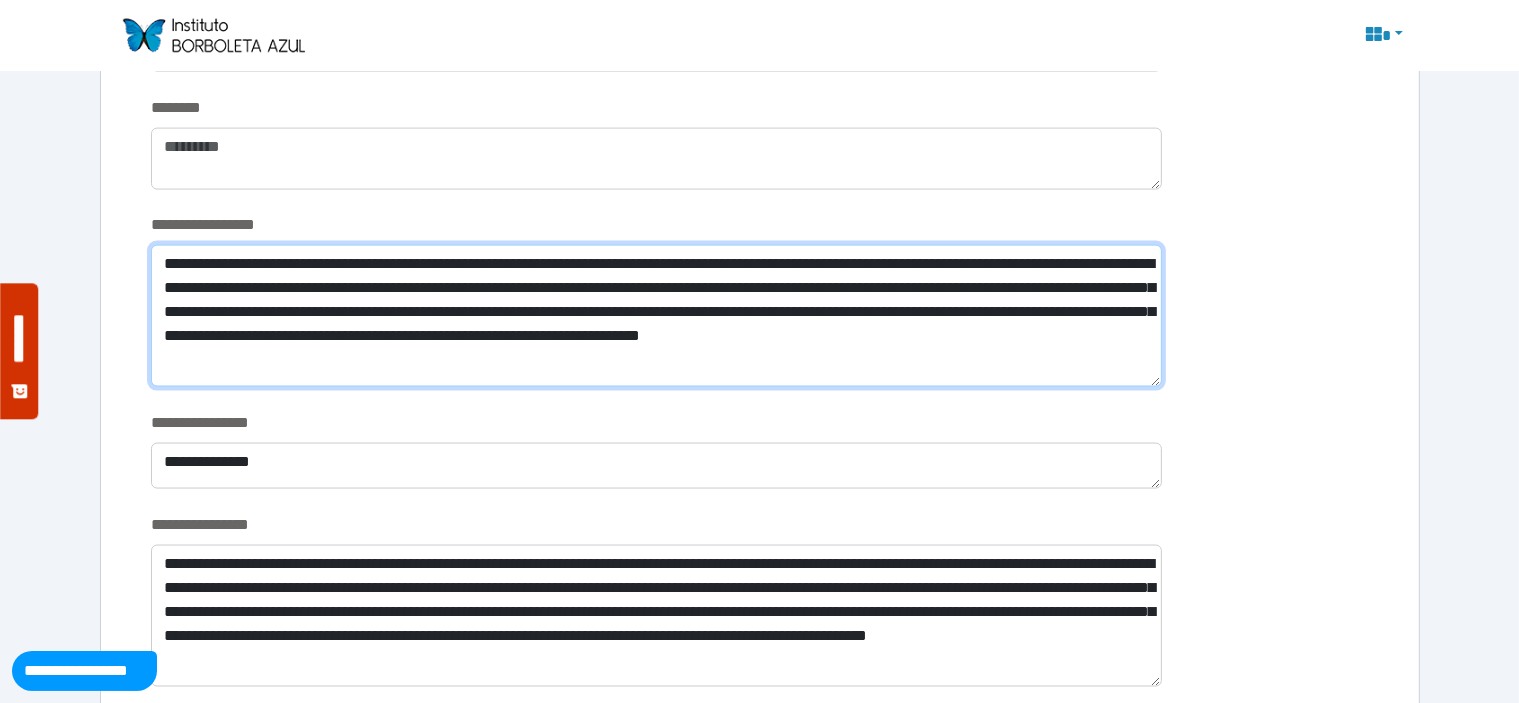 click on "**********" at bounding box center (656, 316) 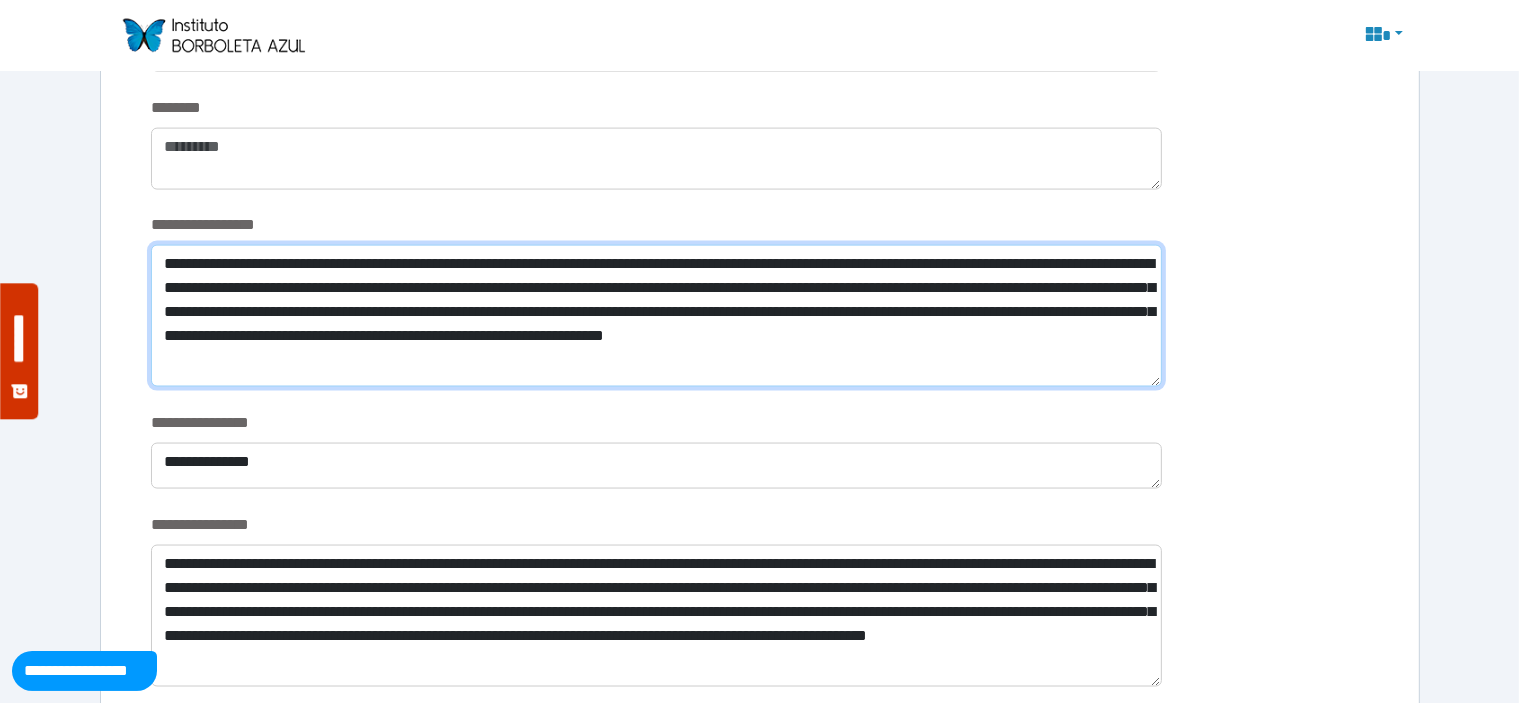 click on "**********" at bounding box center [656, 316] 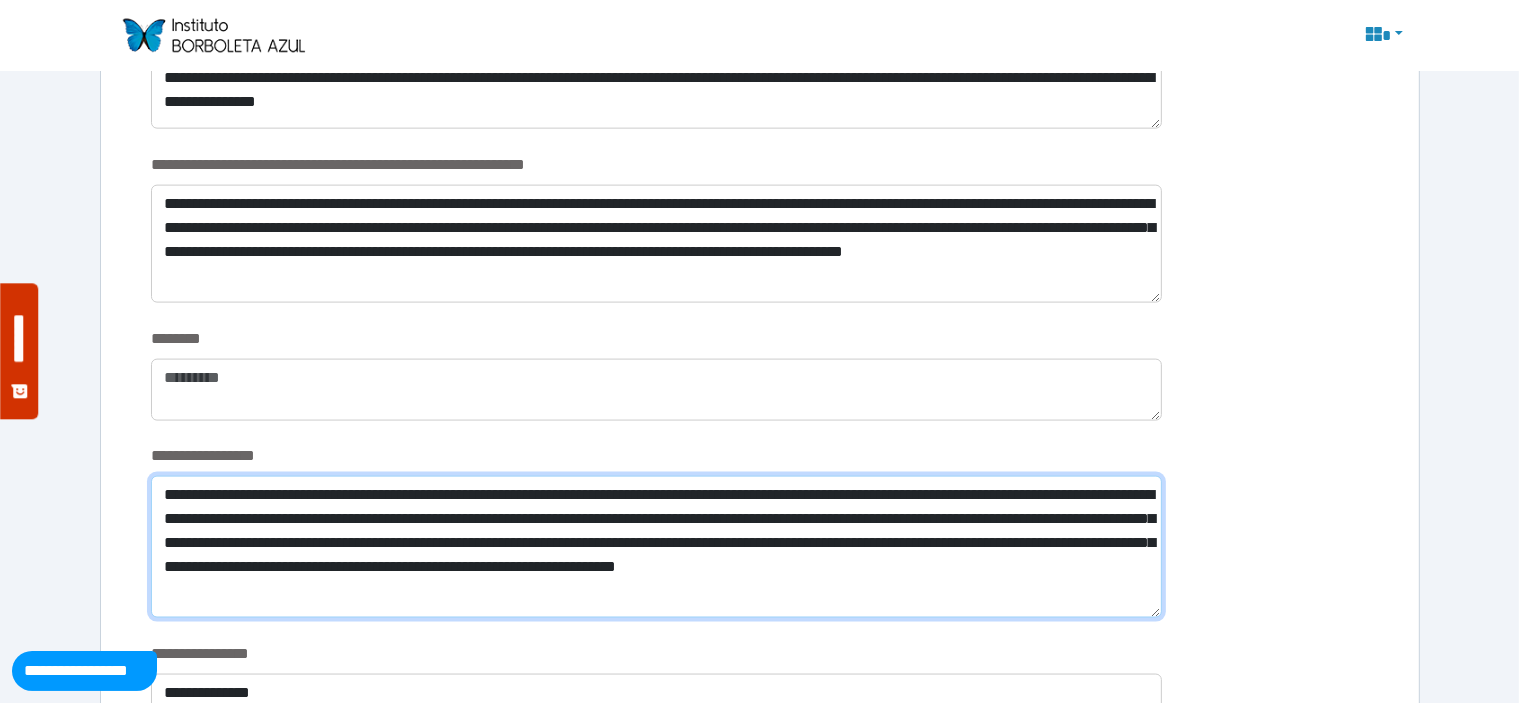 scroll, scrollTop: 2704, scrollLeft: 0, axis: vertical 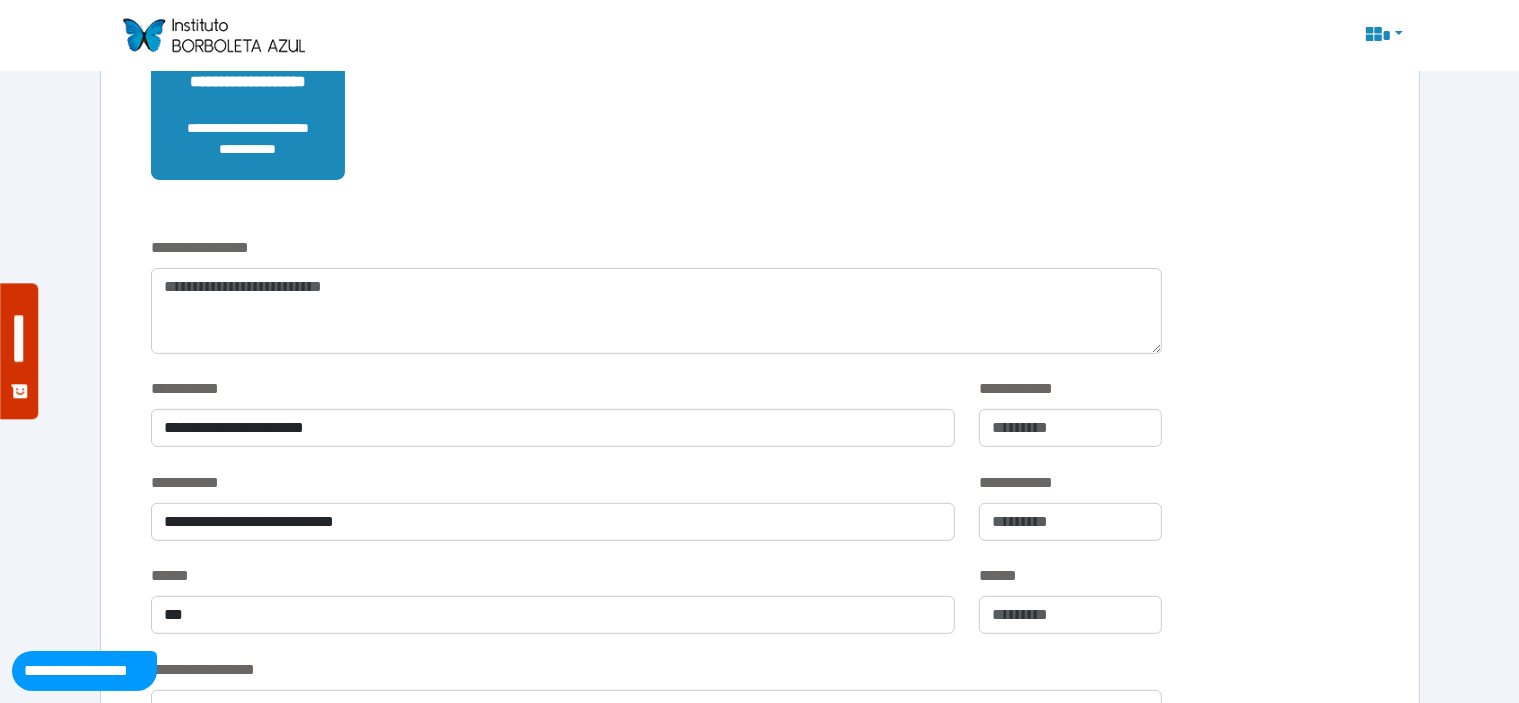 type on "**********" 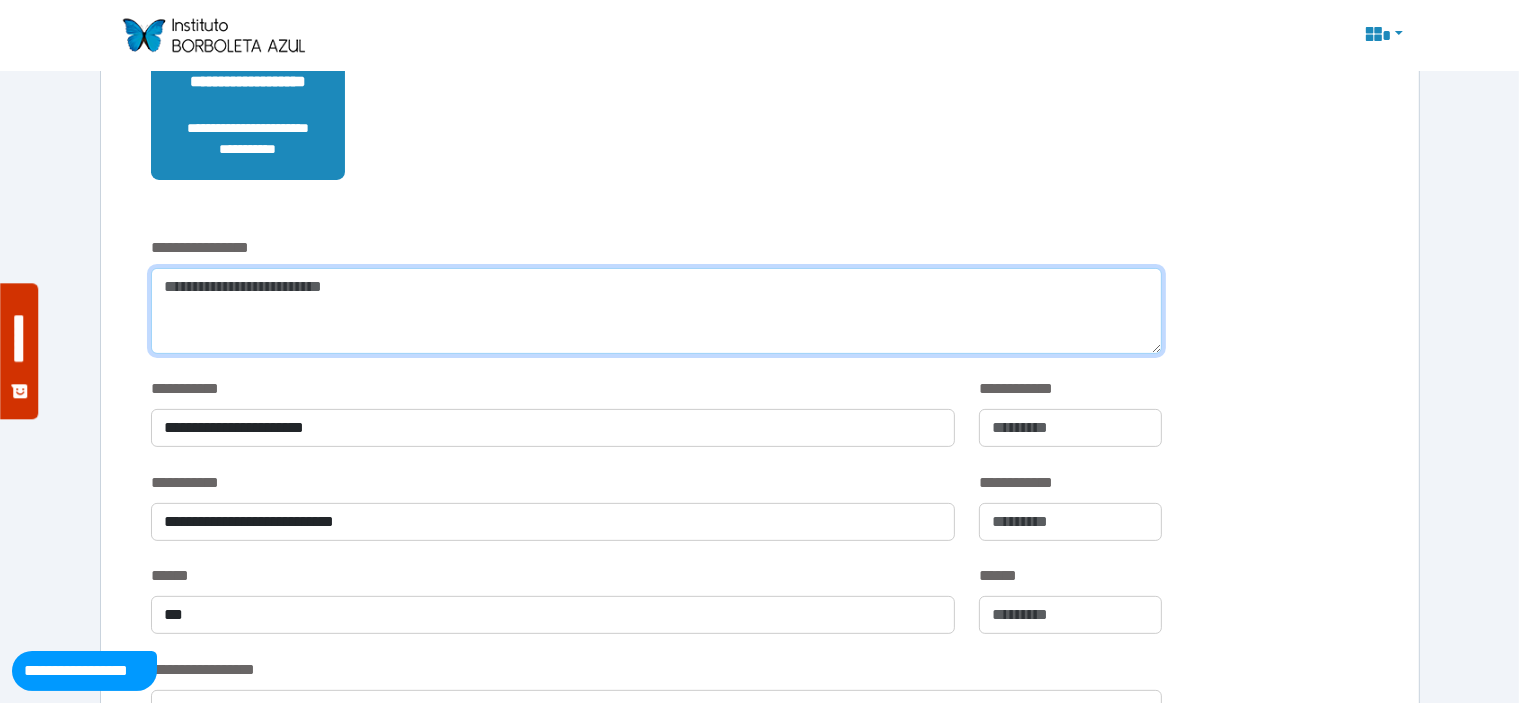 click at bounding box center [656, 311] 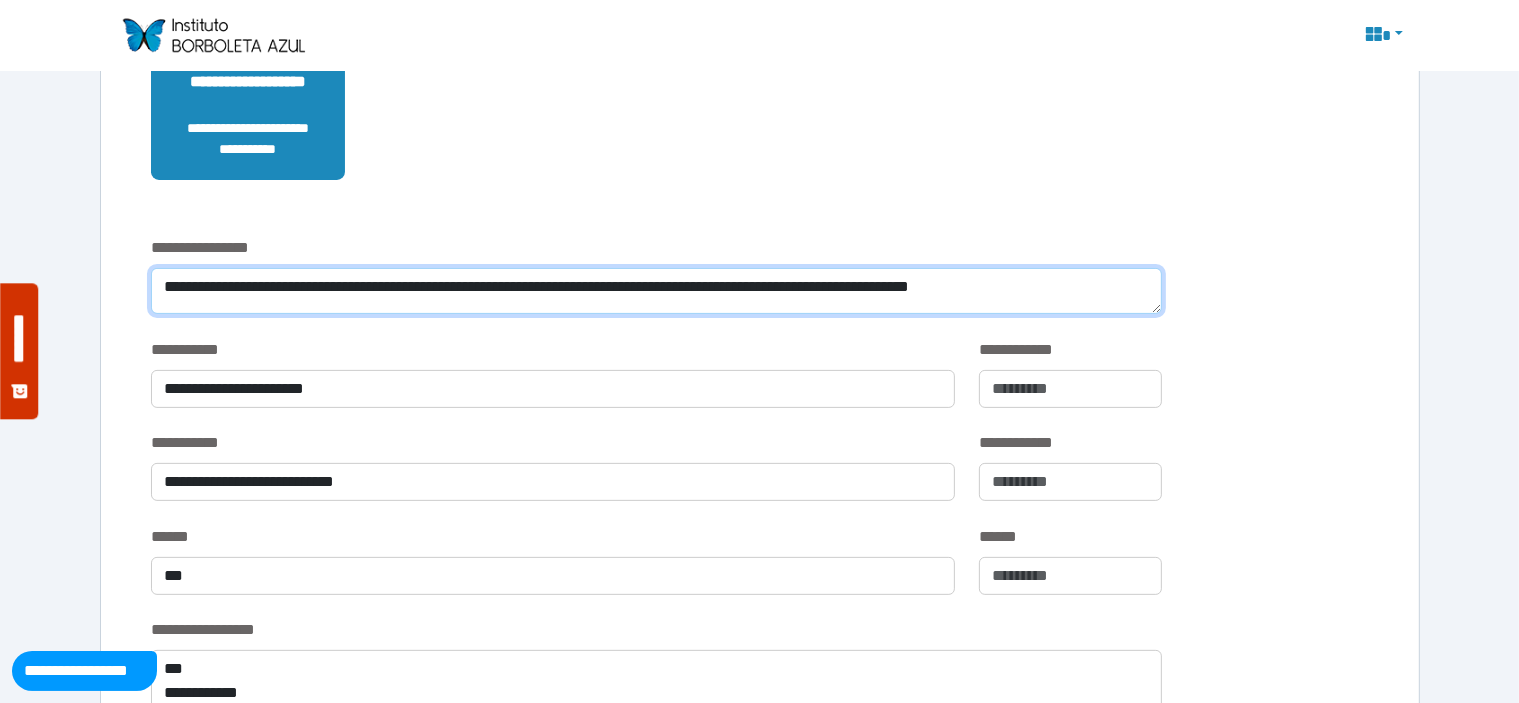 scroll, scrollTop: 0, scrollLeft: 0, axis: both 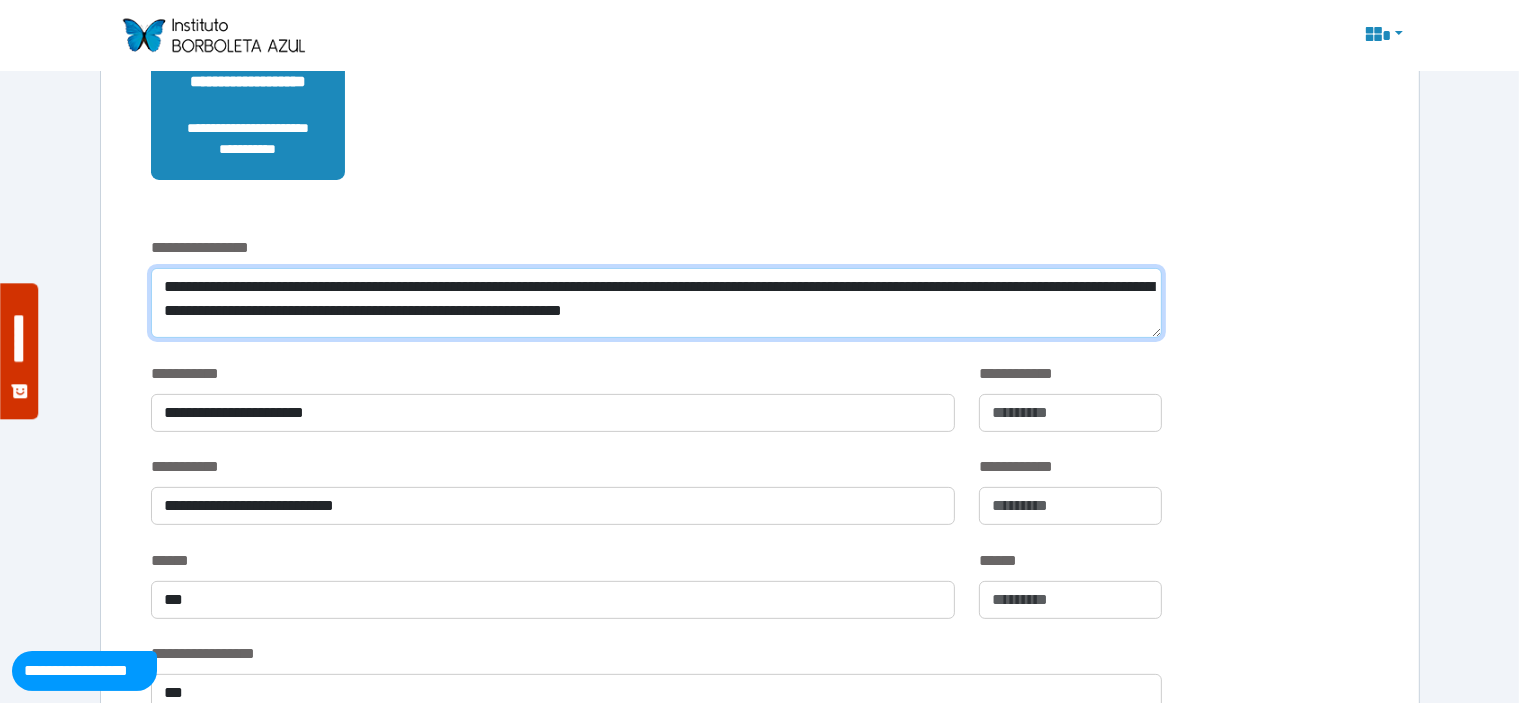 click on "**********" at bounding box center [656, 303] 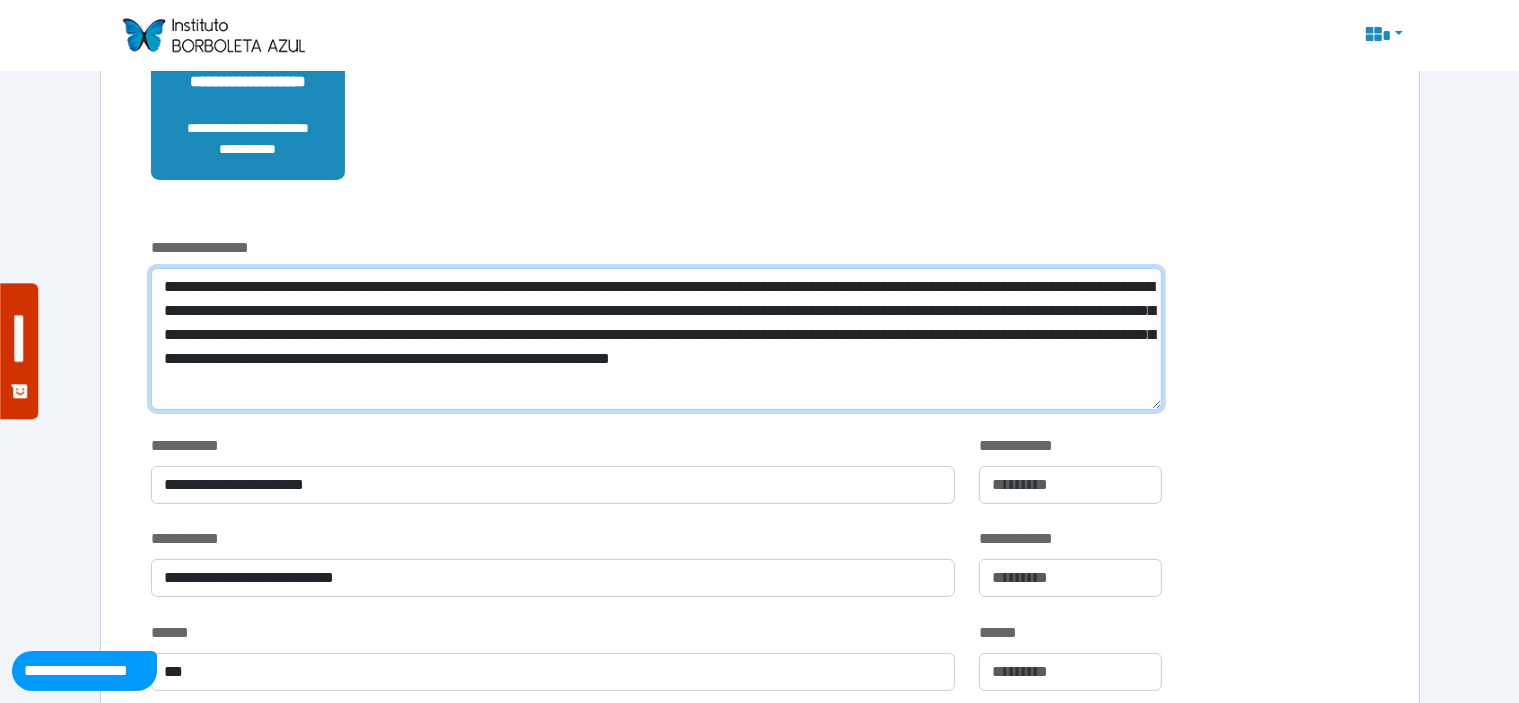 click on "**********" at bounding box center (656, 339) 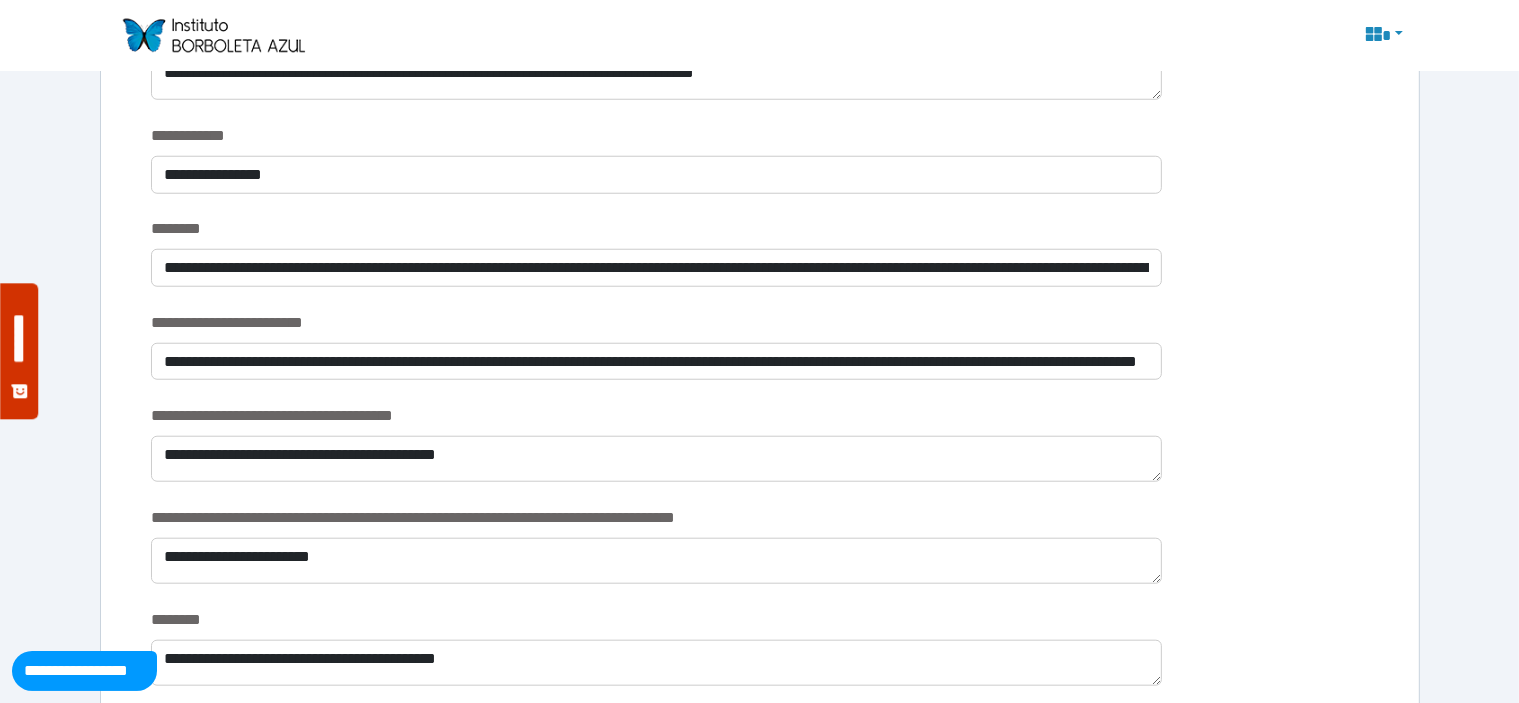 scroll, scrollTop: 1757, scrollLeft: 0, axis: vertical 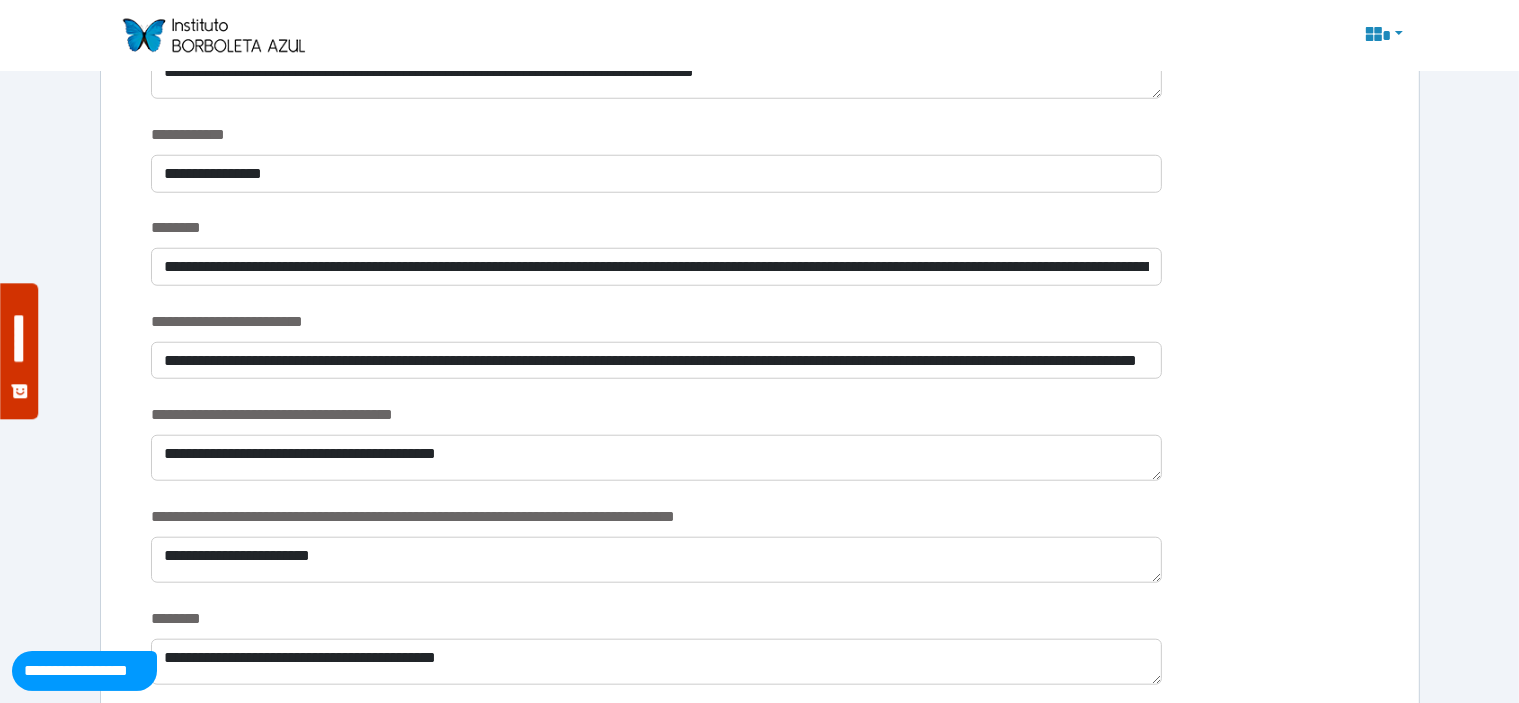 type on "**********" 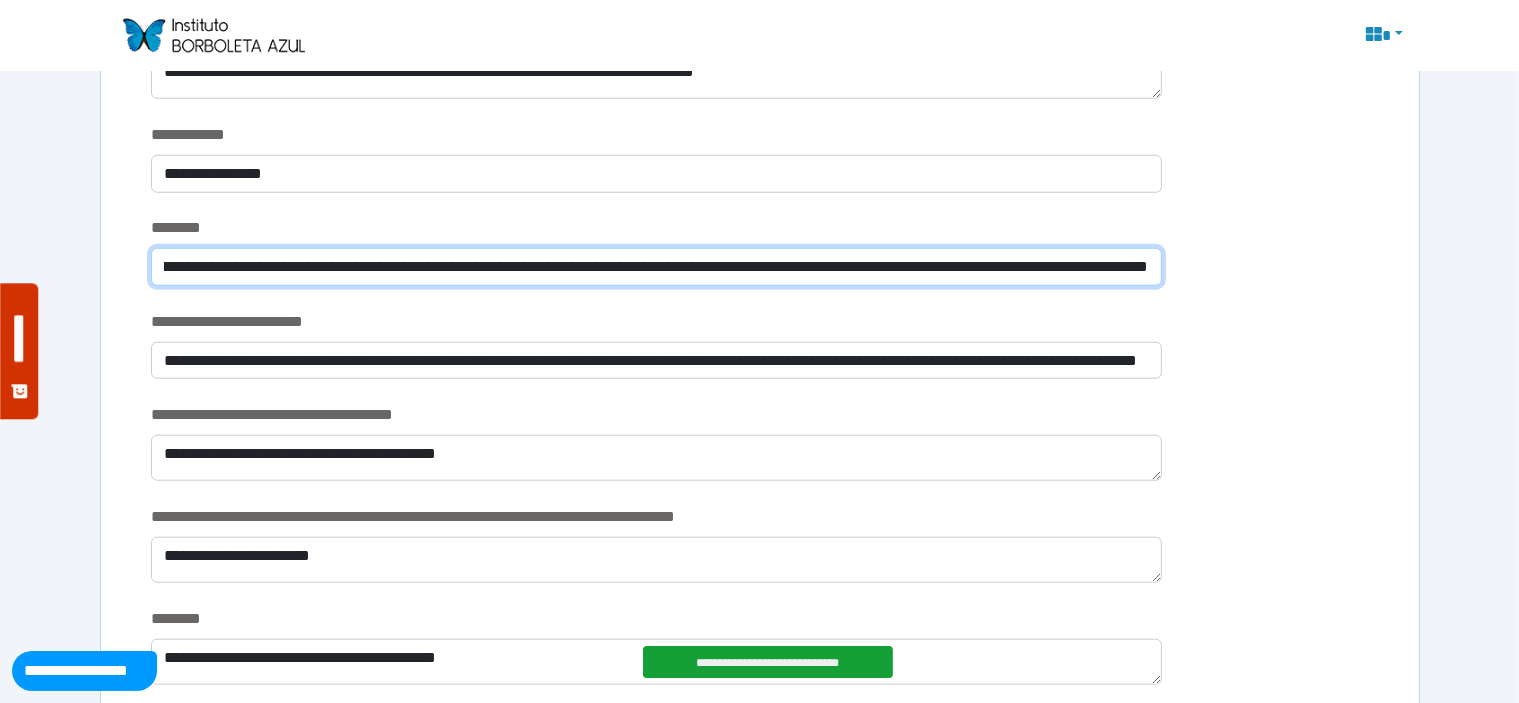 scroll, scrollTop: 0, scrollLeft: 2328, axis: horizontal 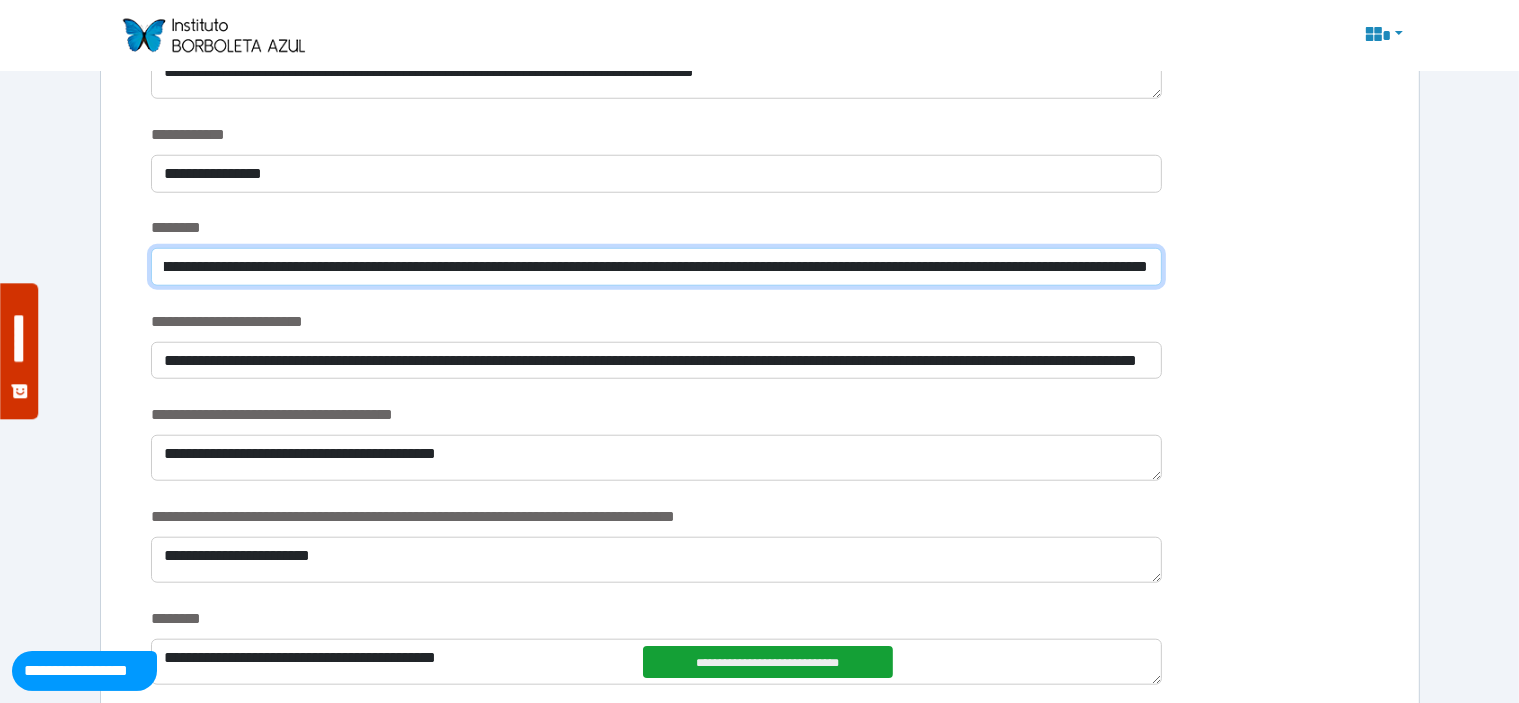 drag, startPoint x: 1005, startPoint y: 267, endPoint x: 1213, endPoint y: 286, distance: 208.86598 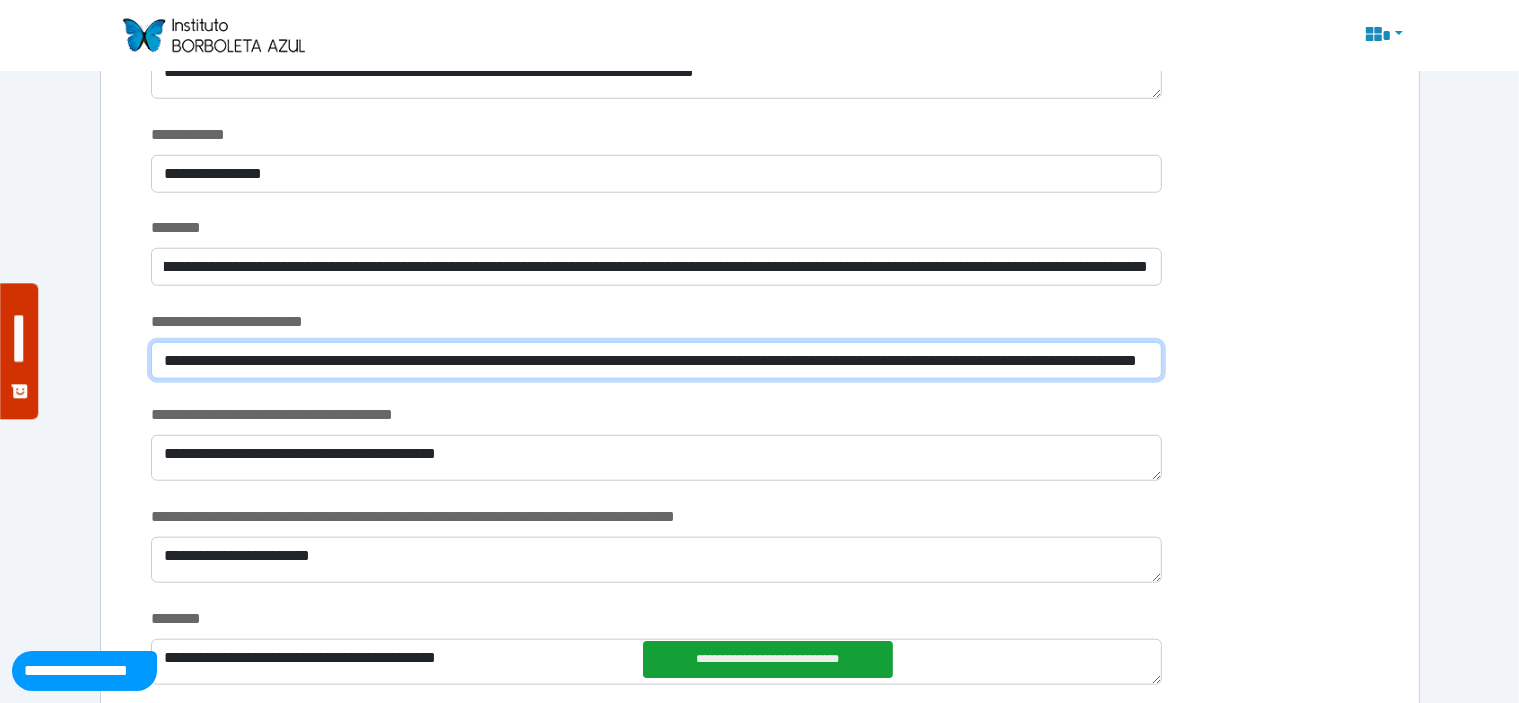 scroll, scrollTop: 0, scrollLeft: 0, axis: both 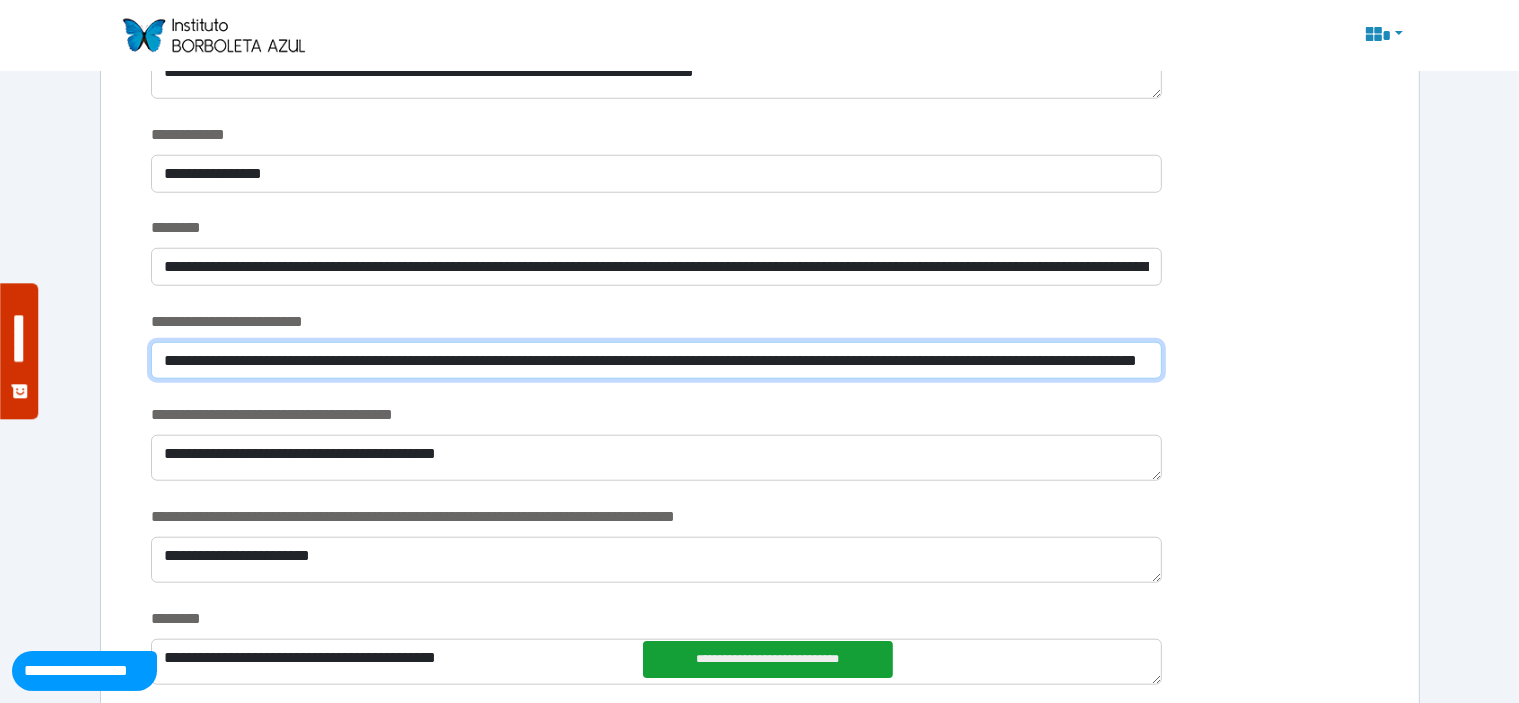 click on "**********" at bounding box center (656, 361) 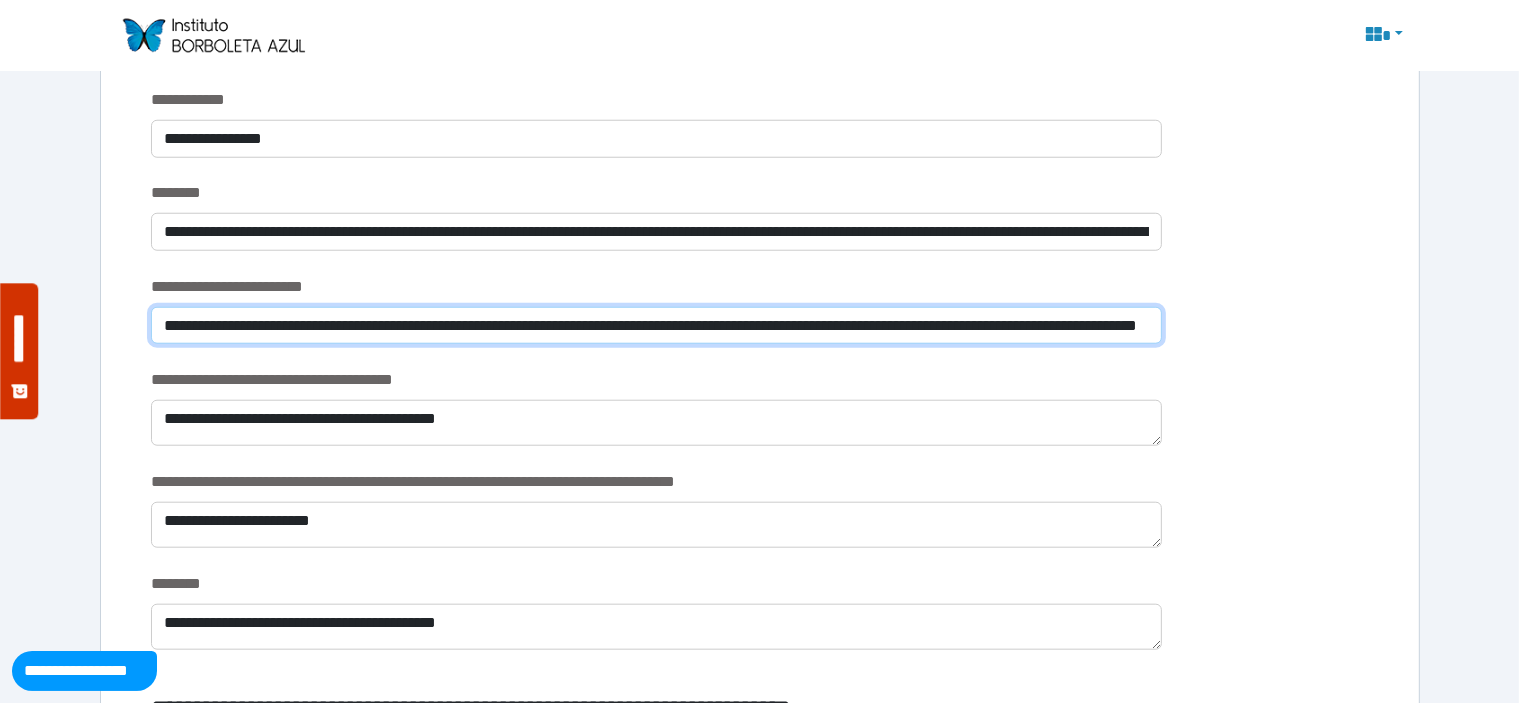 scroll, scrollTop: 0, scrollLeft: 280, axis: horizontal 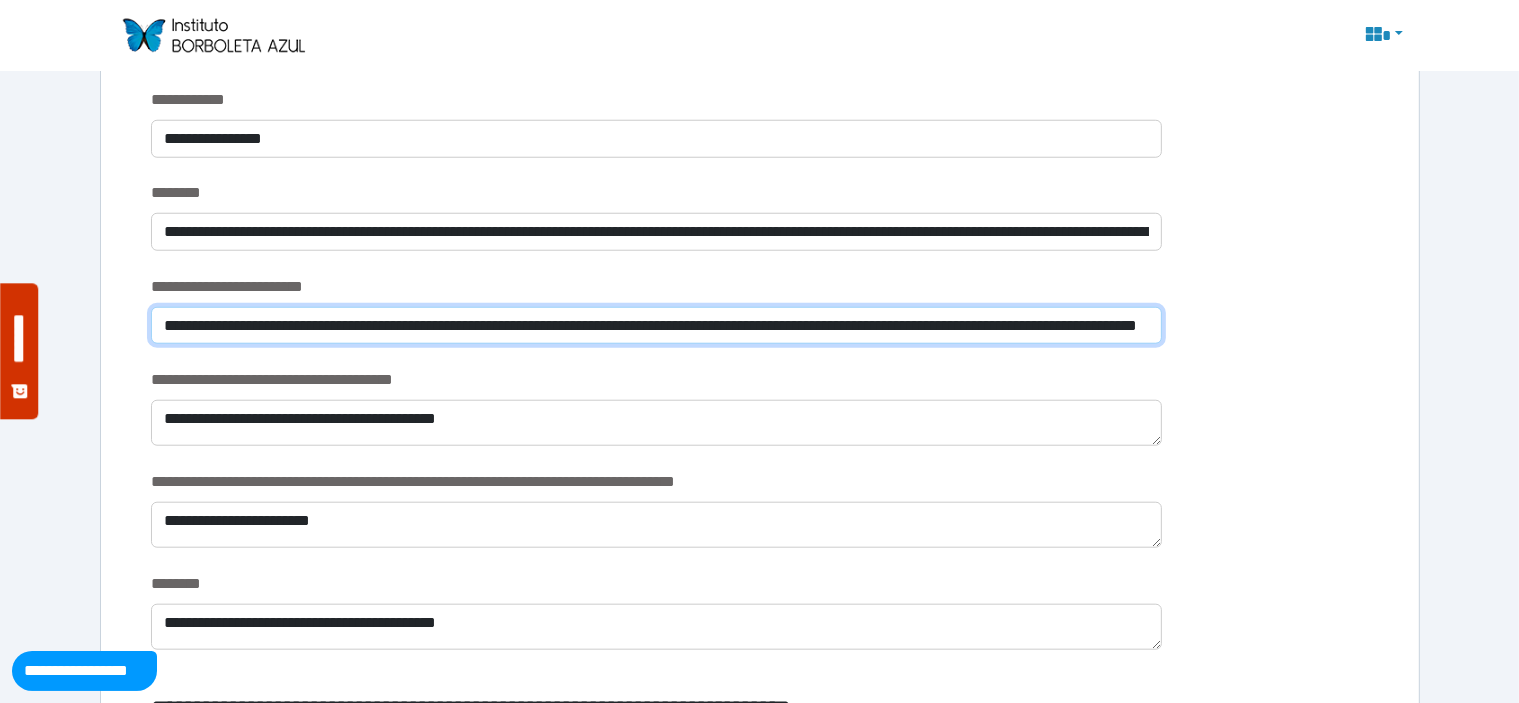drag, startPoint x: 711, startPoint y: 319, endPoint x: 1212, endPoint y: 329, distance: 501.0998 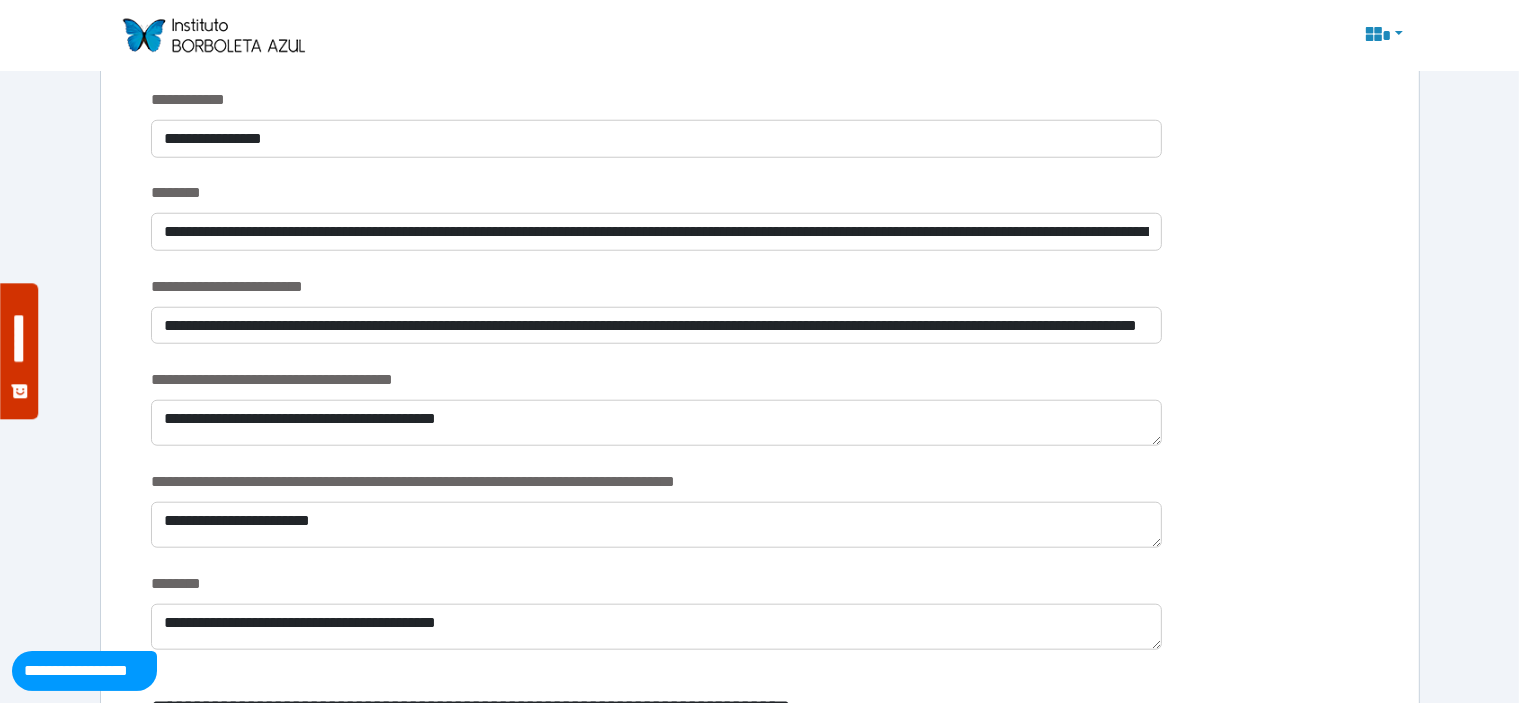 scroll, scrollTop: 0, scrollLeft: 0, axis: both 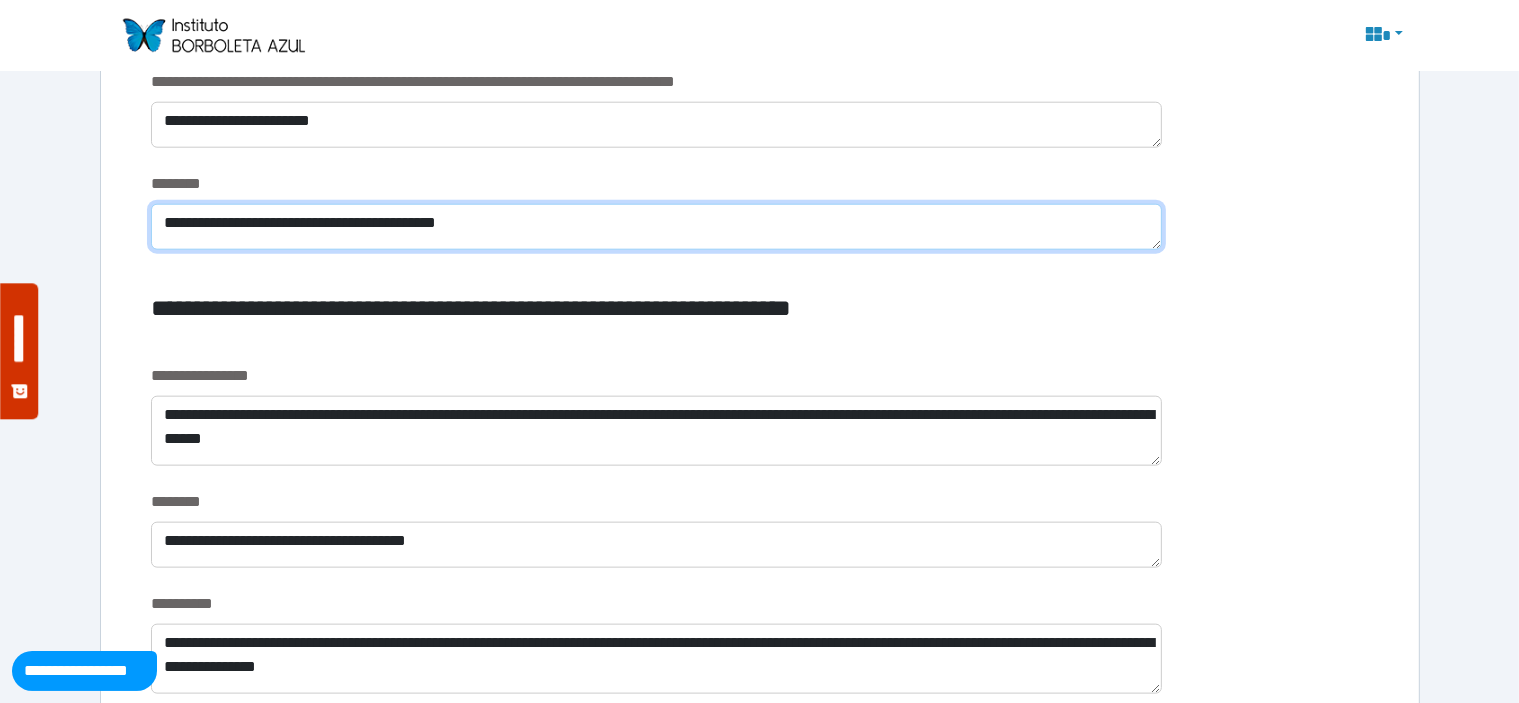 click on "**********" at bounding box center [656, 227] 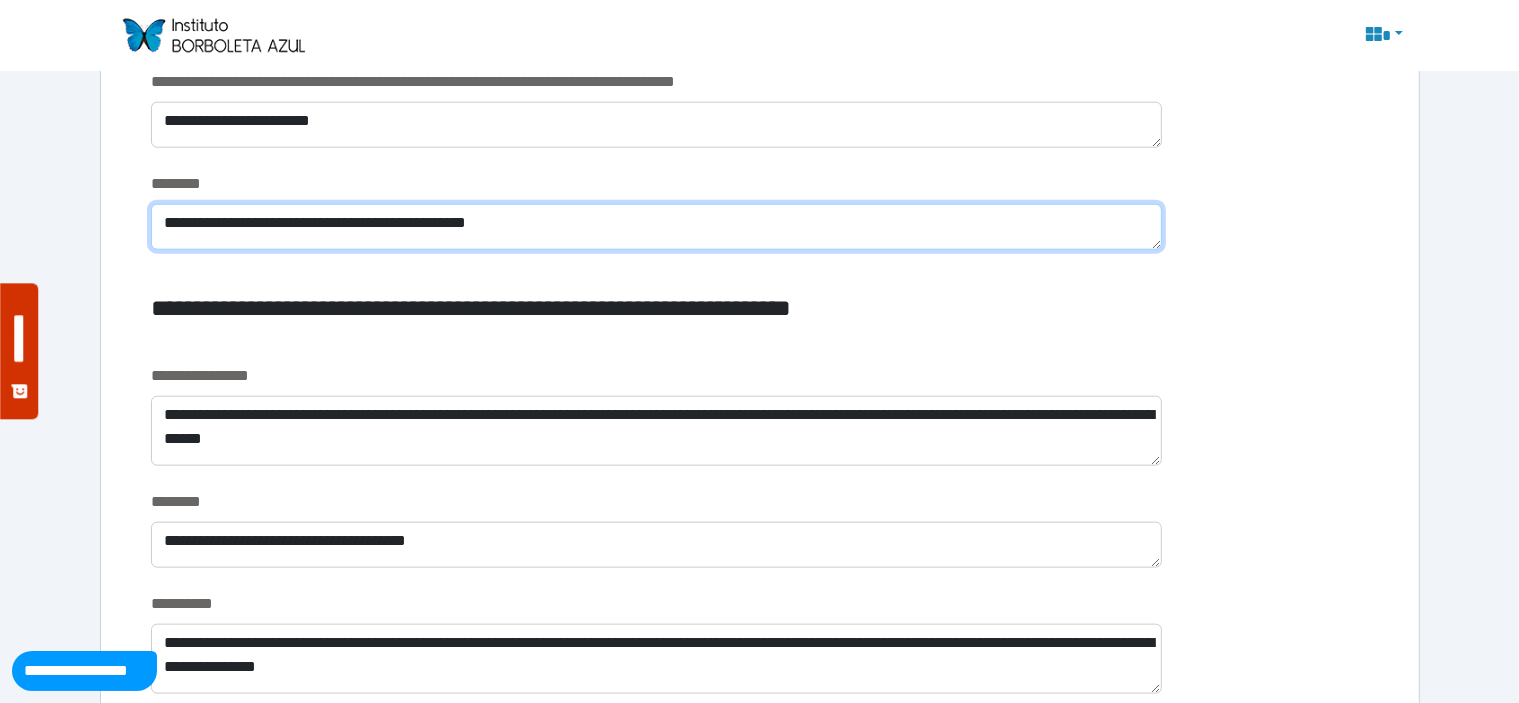 type on "**********" 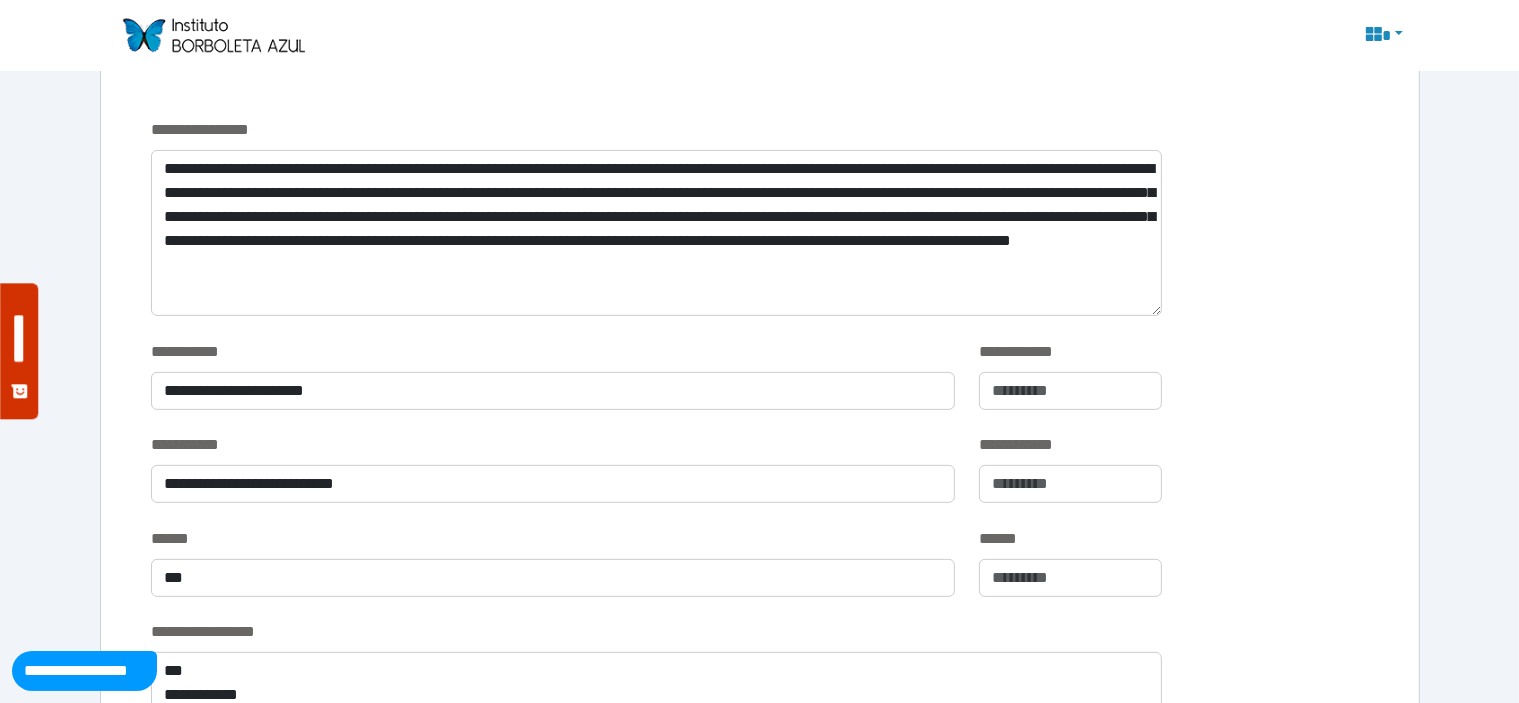 scroll, scrollTop: 670, scrollLeft: 0, axis: vertical 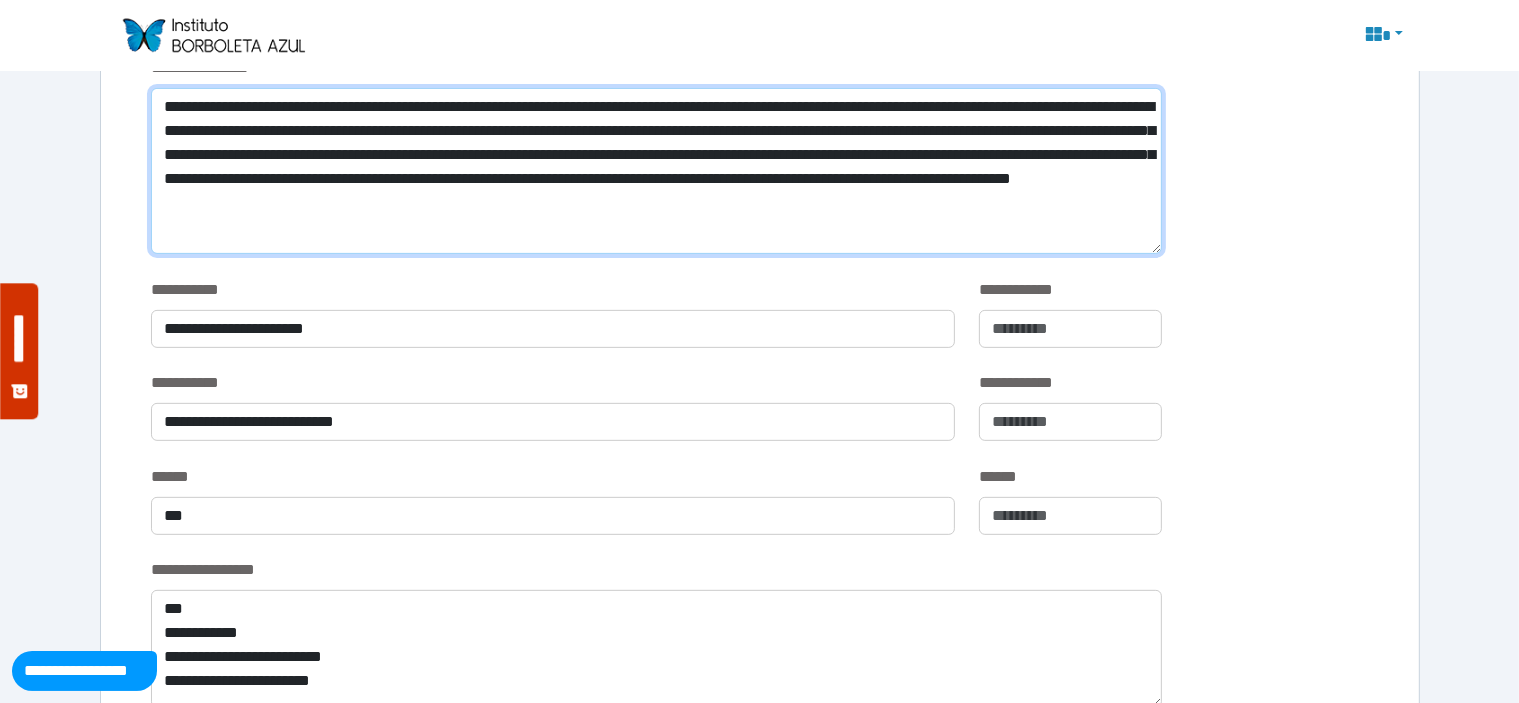 click on "**********" at bounding box center (656, 171) 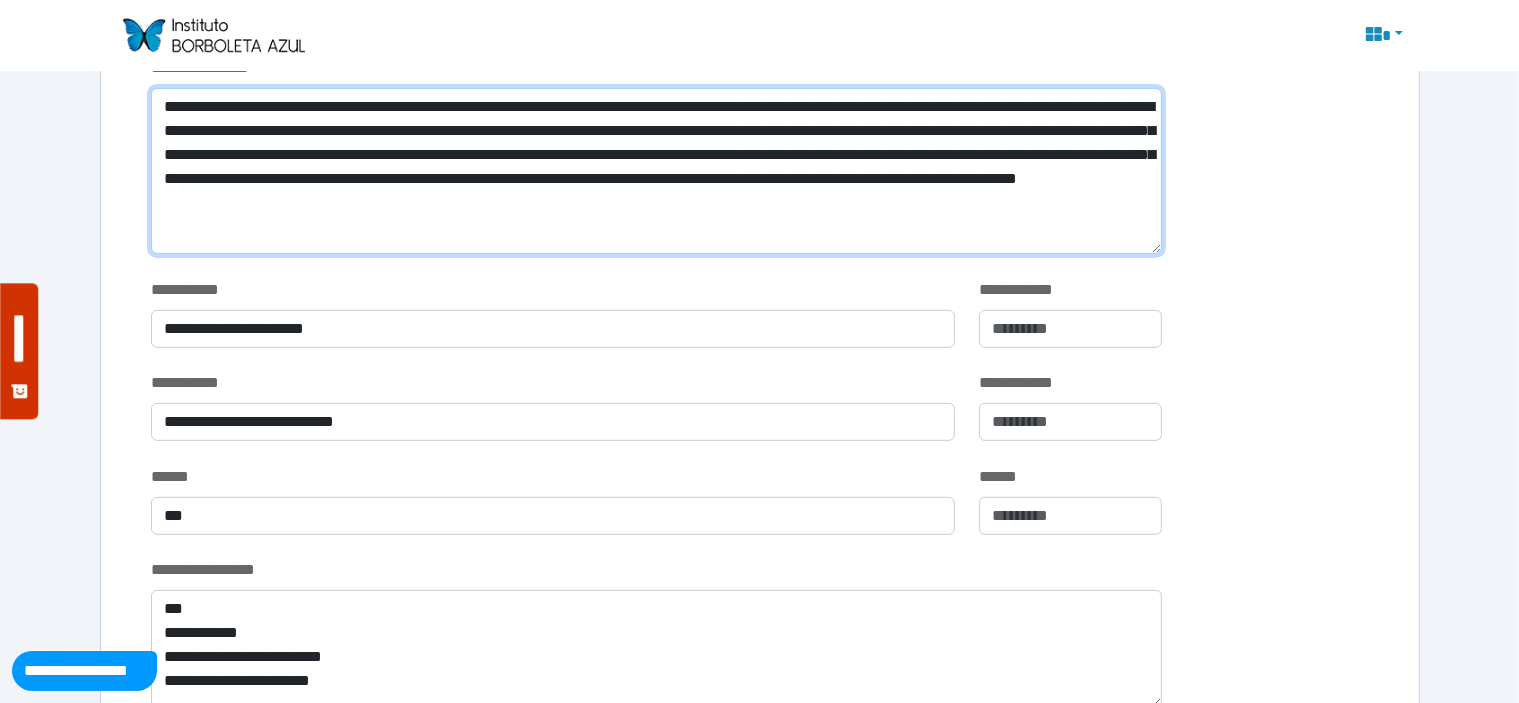 type on "**********" 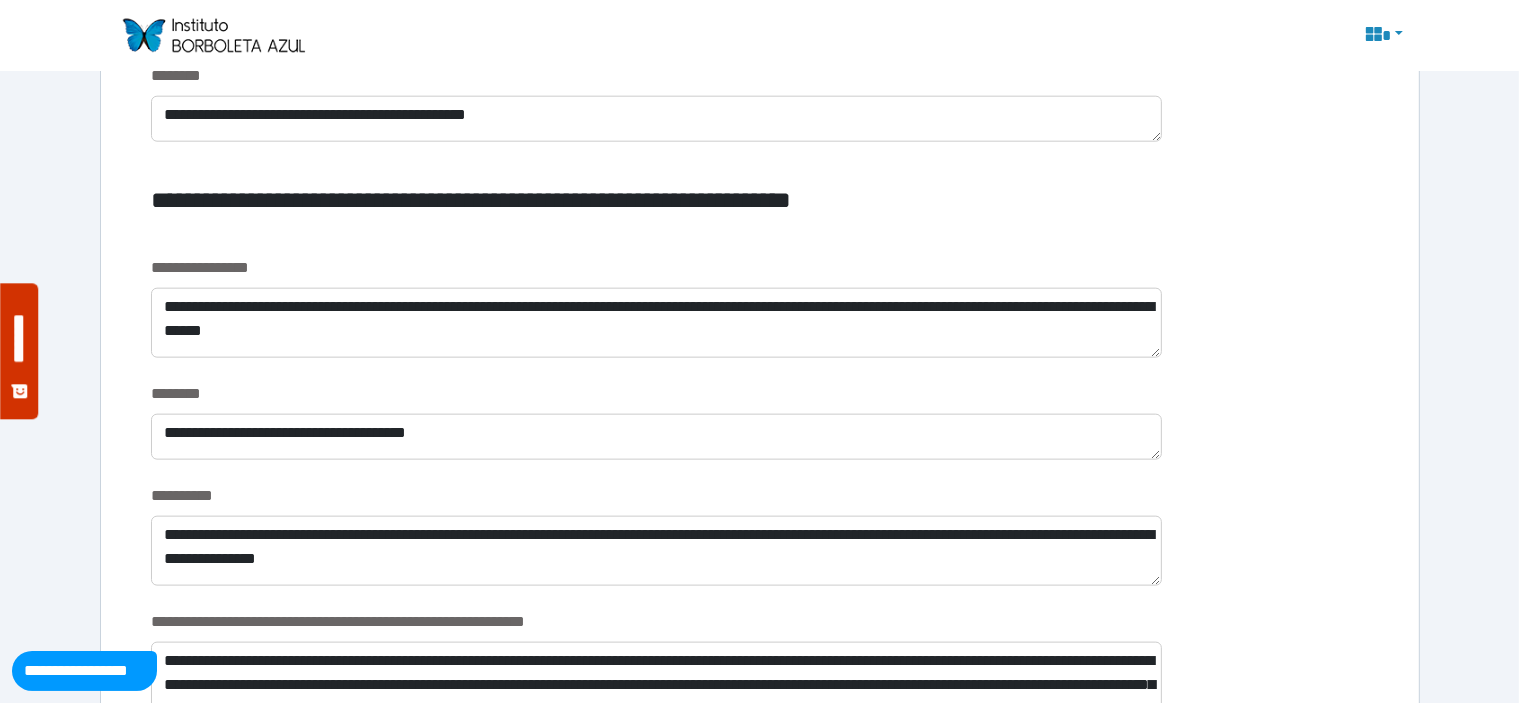 scroll, scrollTop: 2251, scrollLeft: 0, axis: vertical 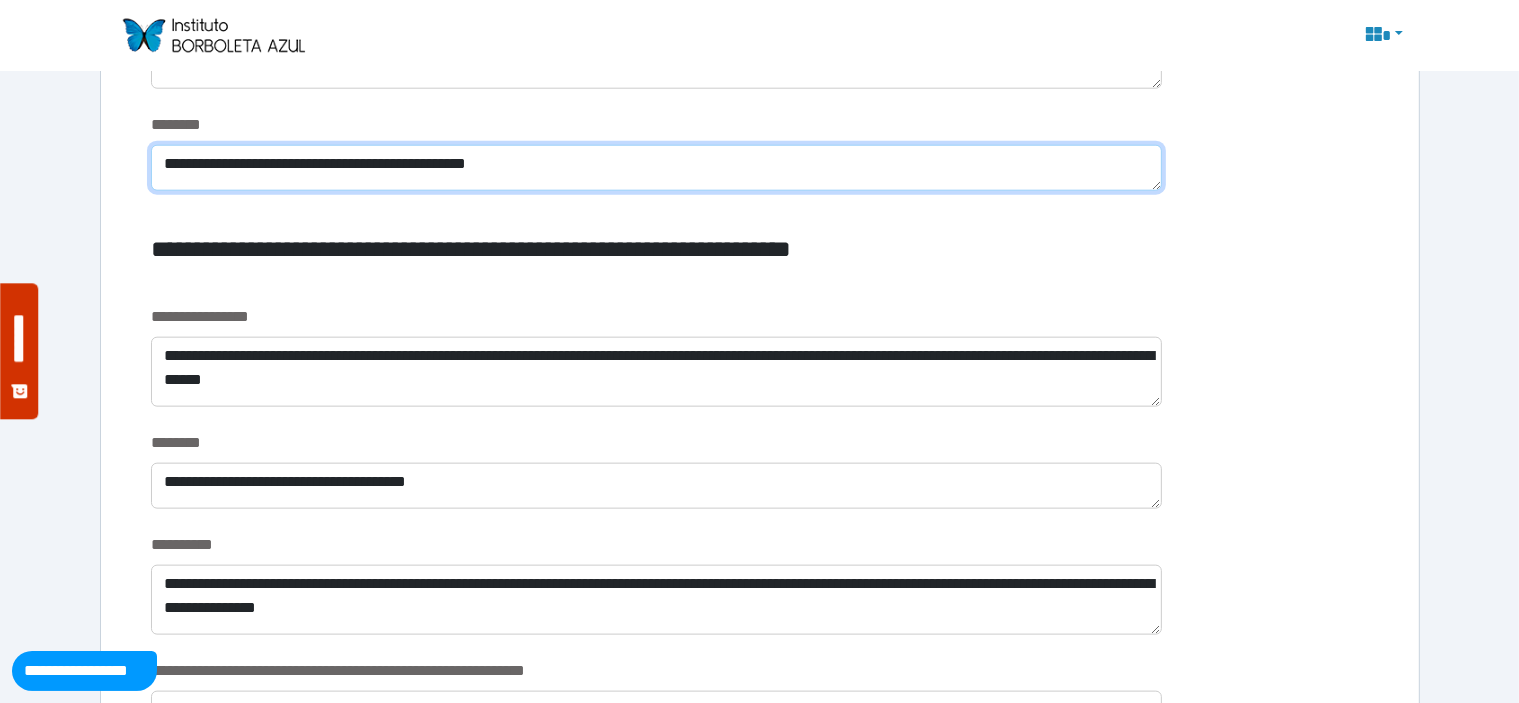 drag, startPoint x: 662, startPoint y: 179, endPoint x: 441, endPoint y: 171, distance: 221.14474 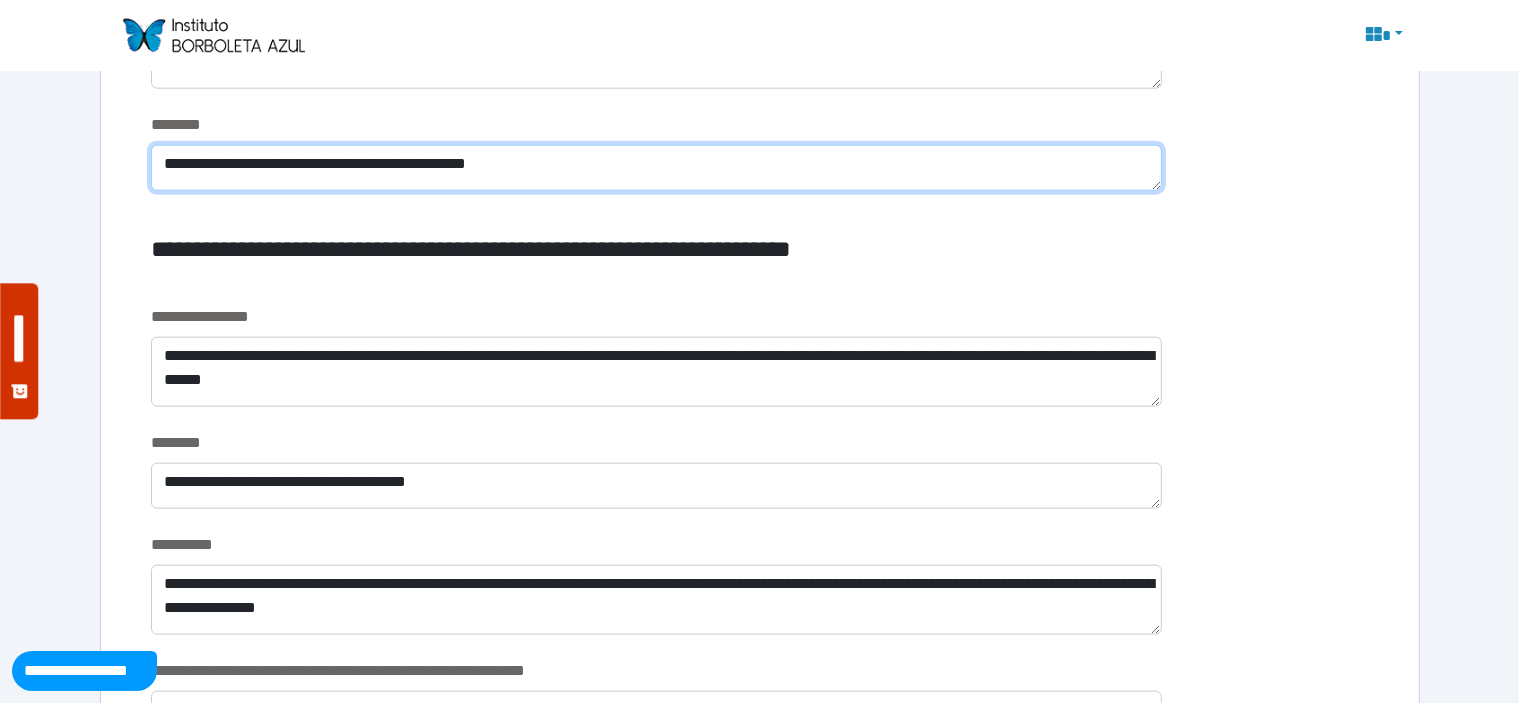 click on "**********" at bounding box center (656, 168) 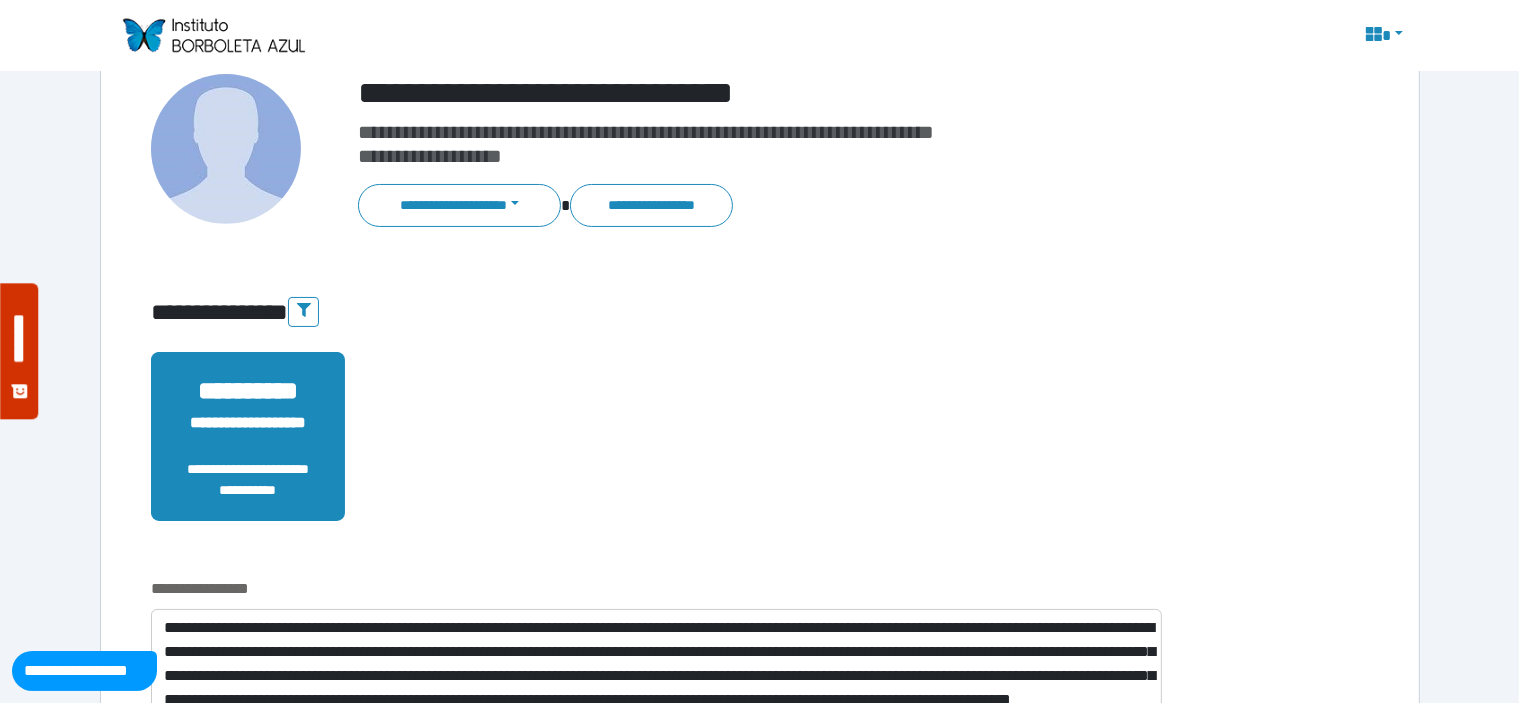 scroll, scrollTop: 0, scrollLeft: 0, axis: both 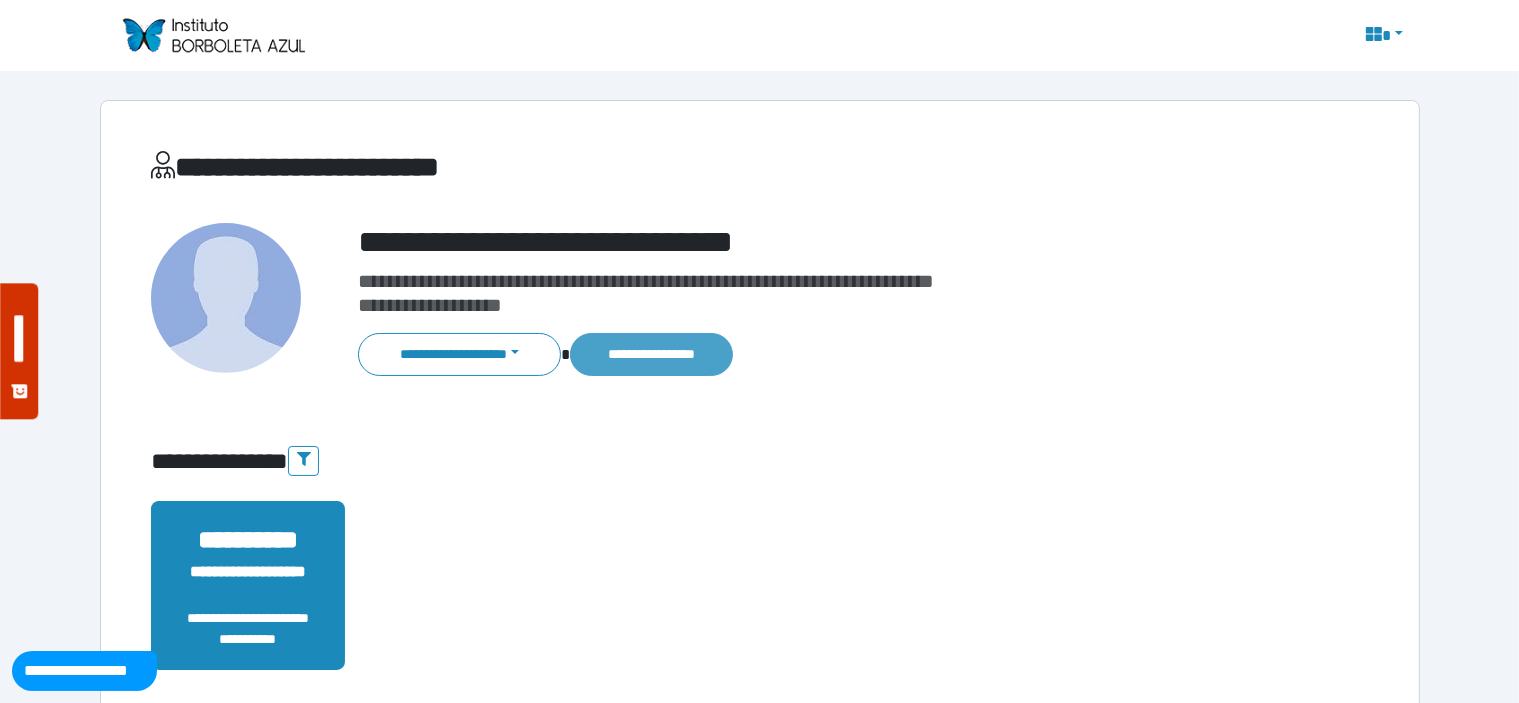 type on "**********" 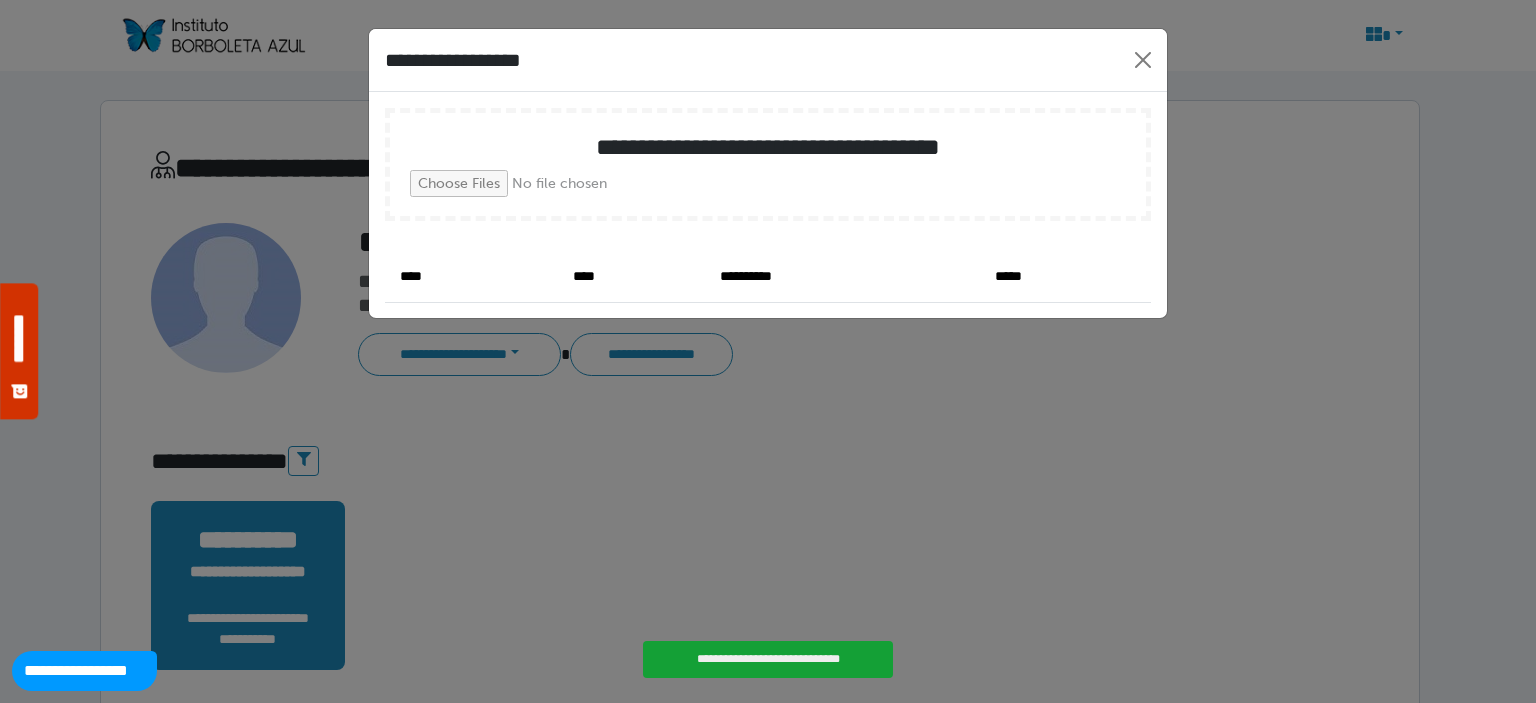 click at bounding box center (563, 183) 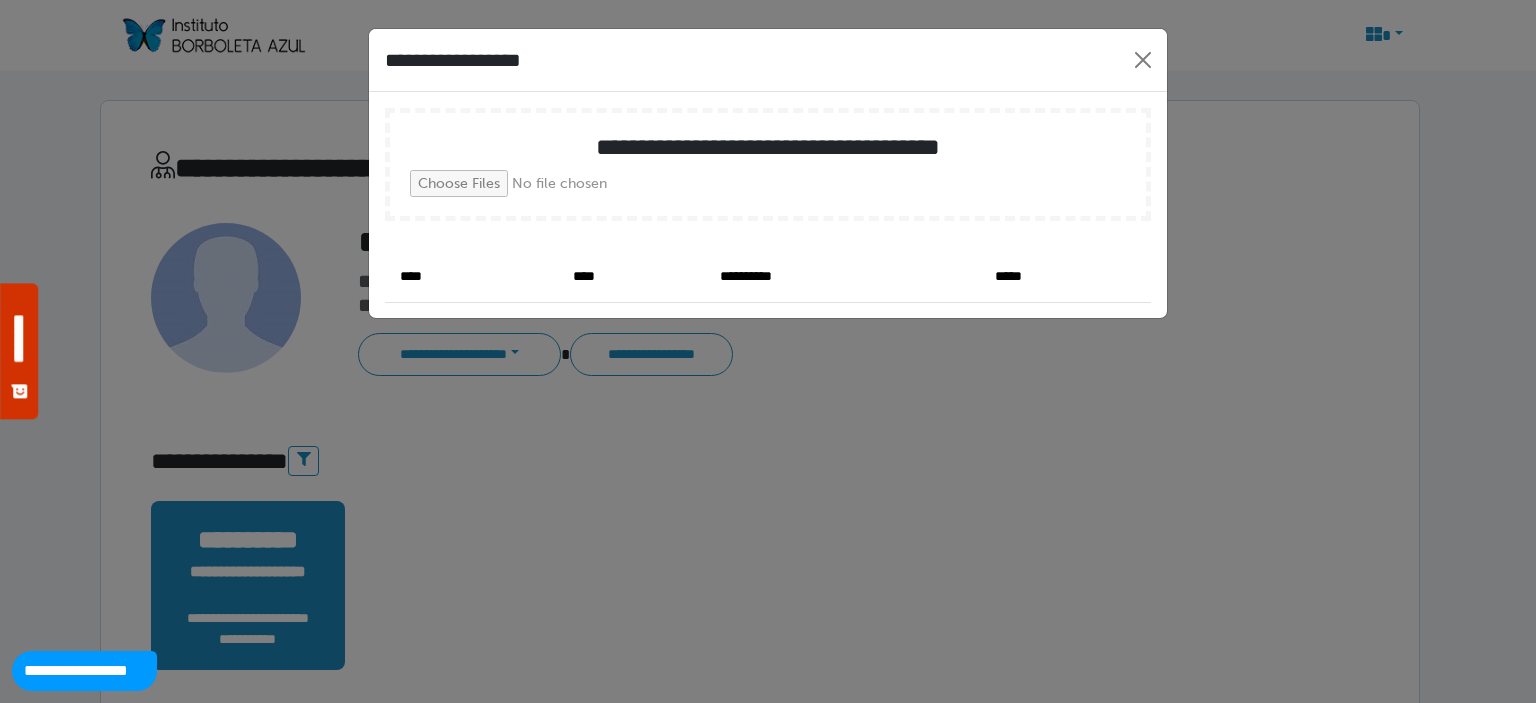 type on "**********" 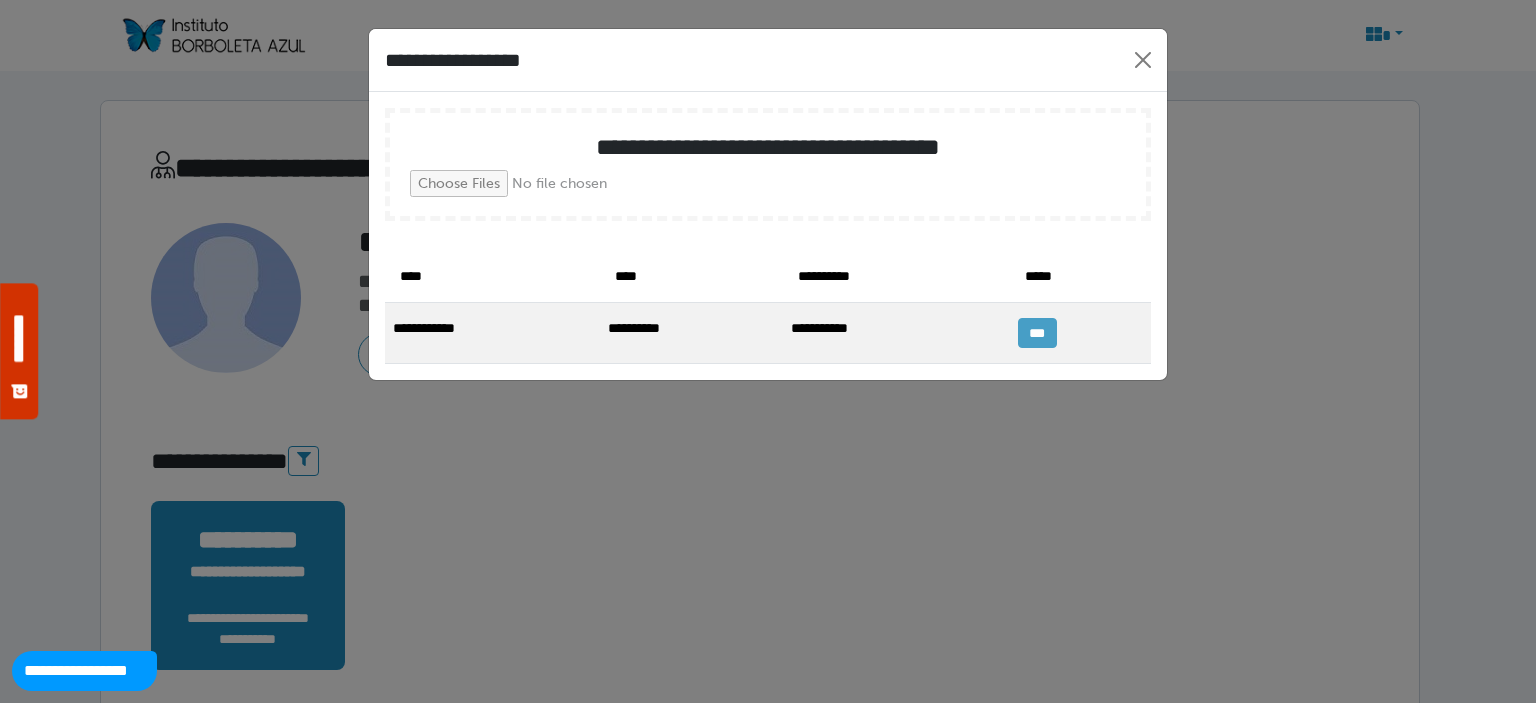 click on "***" at bounding box center [1037, 333] 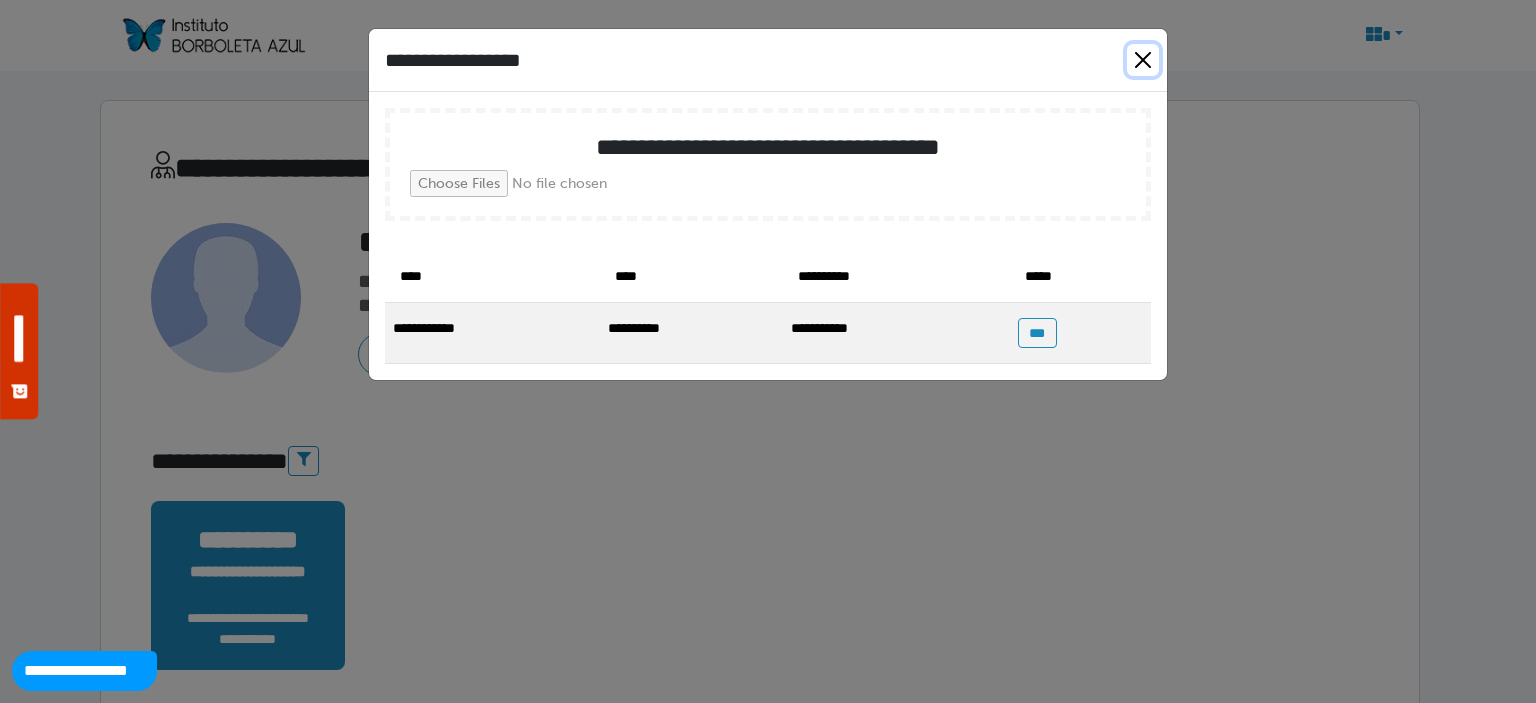 click at bounding box center (1143, 60) 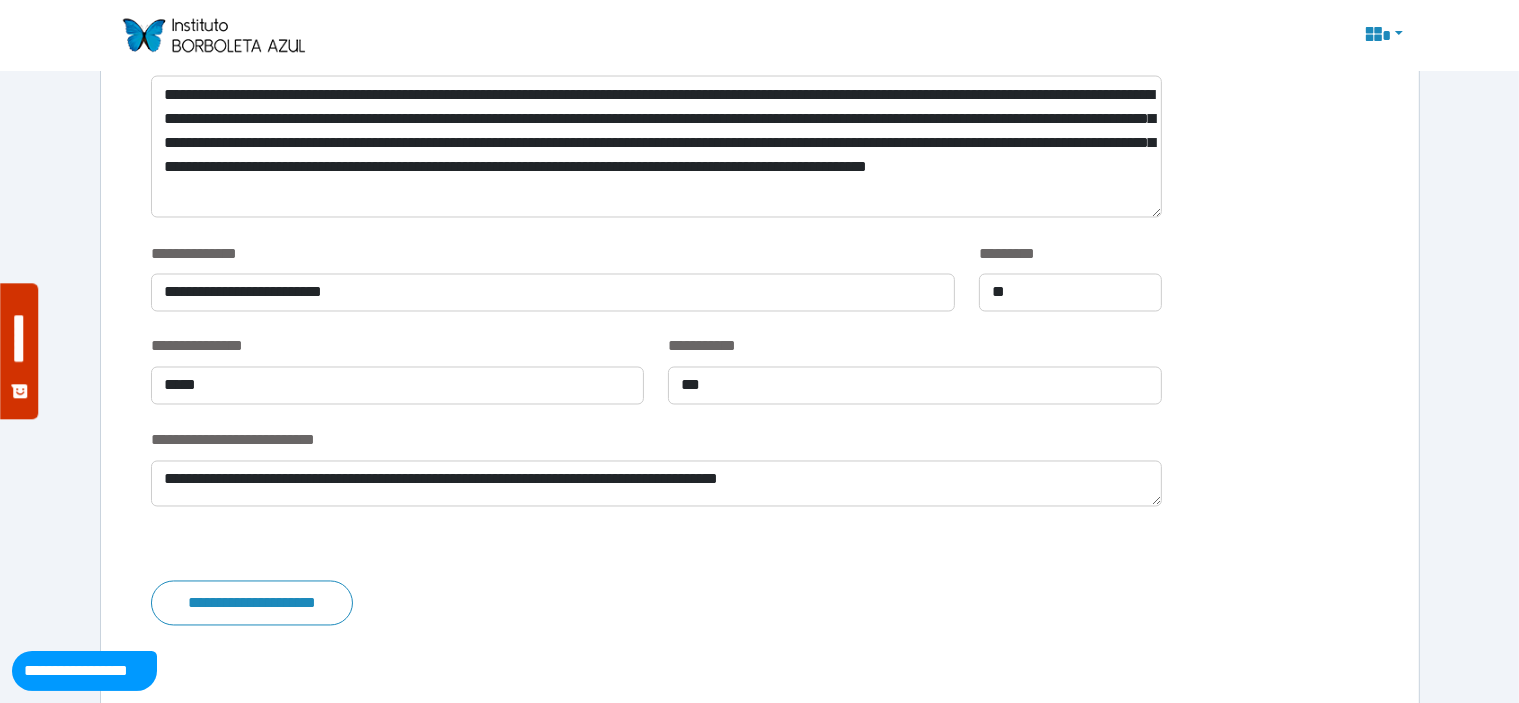 scroll, scrollTop: 3649, scrollLeft: 0, axis: vertical 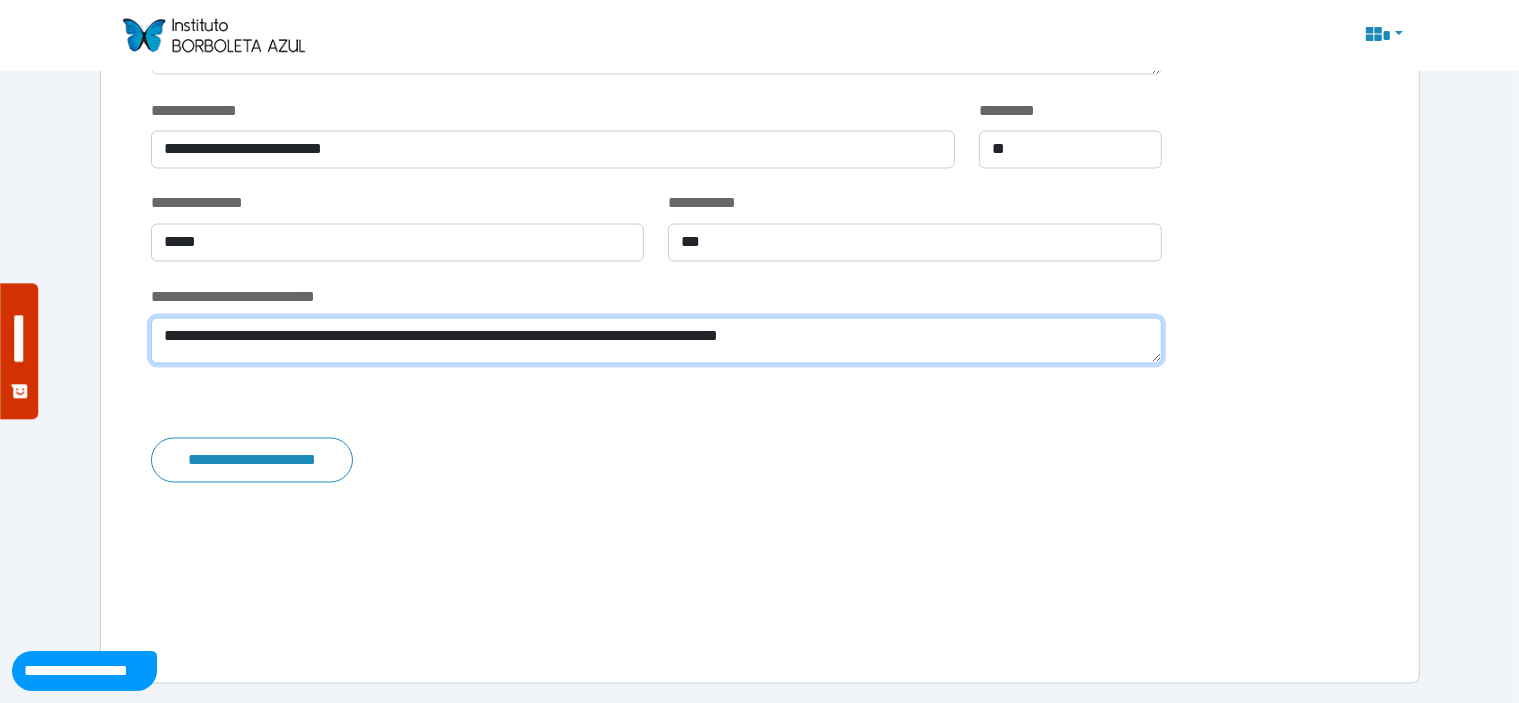 click on "**********" at bounding box center (656, 341) 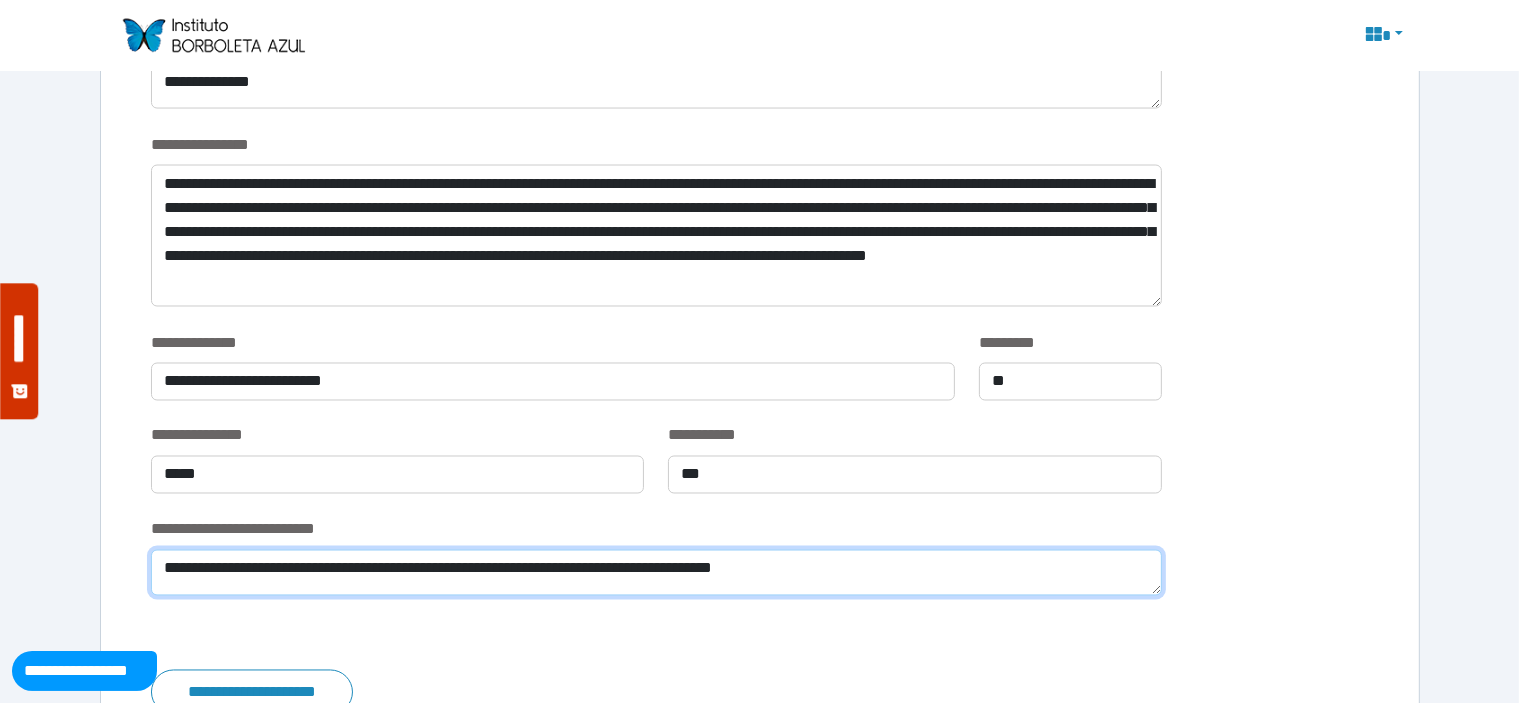 scroll, scrollTop: 3418, scrollLeft: 0, axis: vertical 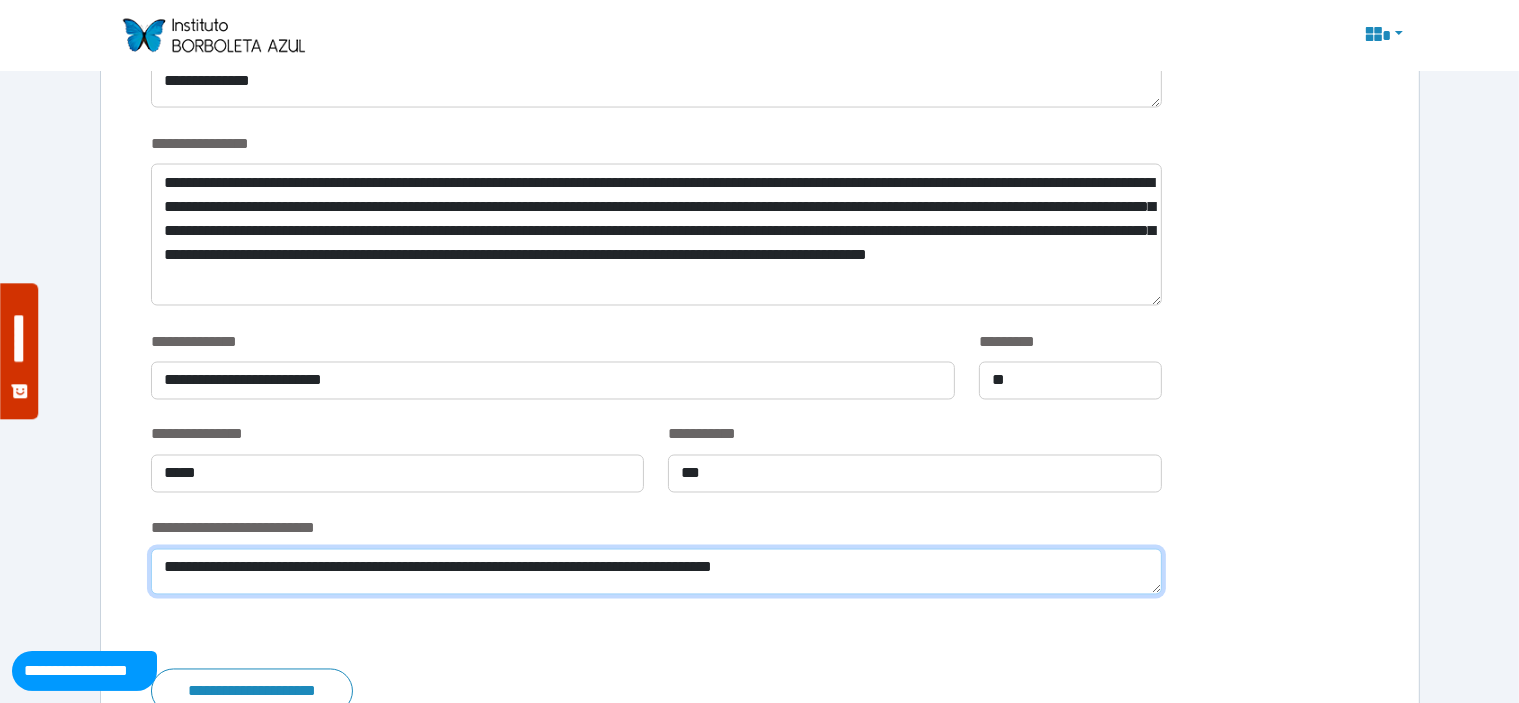 type on "**********" 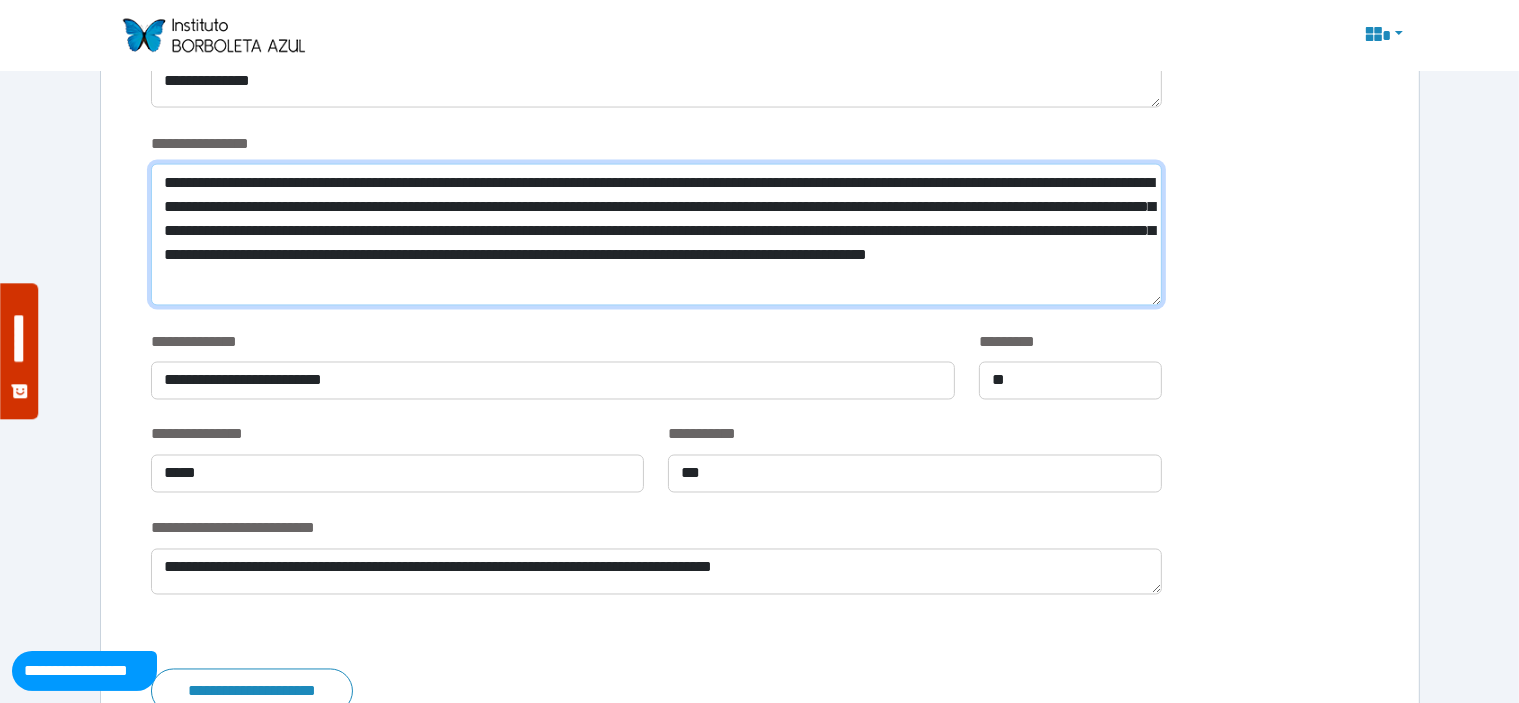 click on "**********" at bounding box center [656, 235] 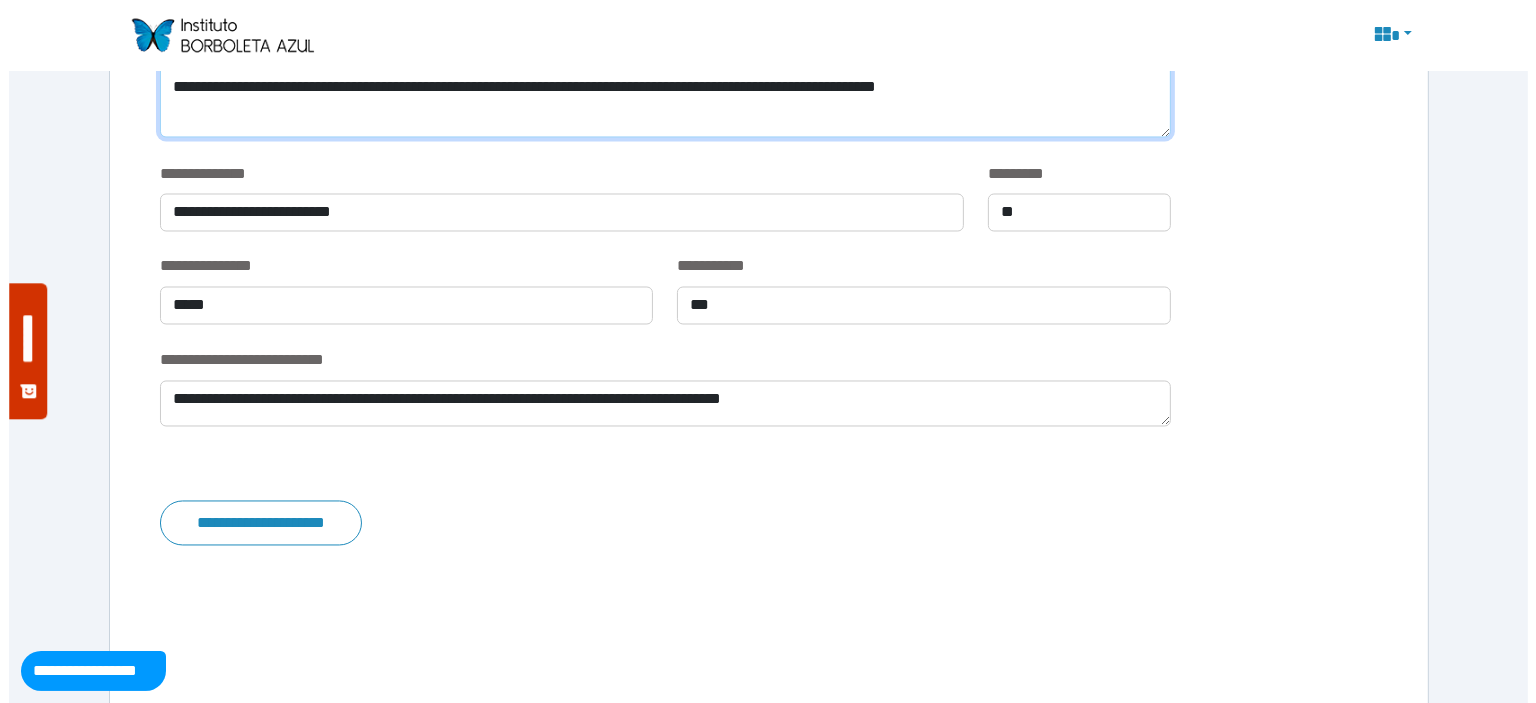 scroll, scrollTop: 3649, scrollLeft: 0, axis: vertical 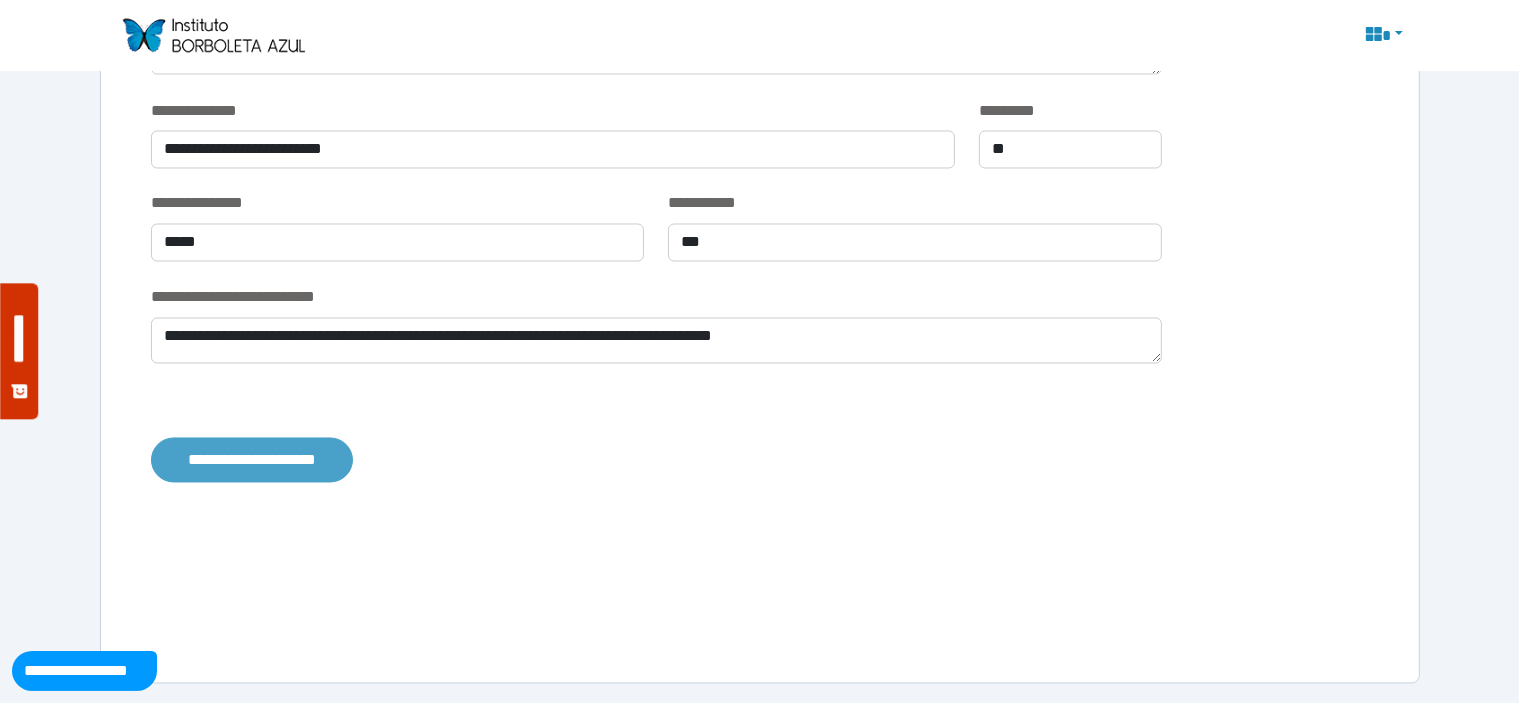 click on "**********" at bounding box center [252, 461] 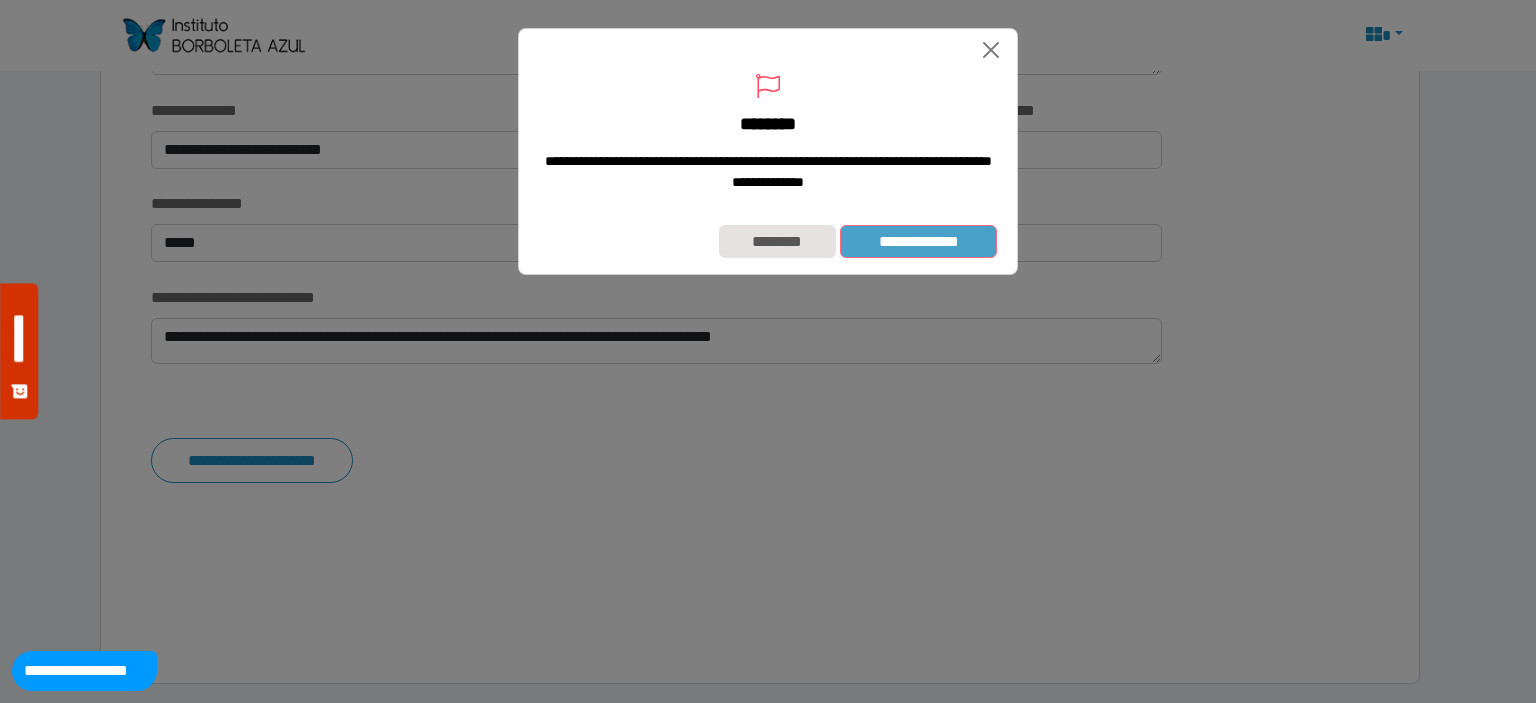 click on "**********" at bounding box center (918, 242) 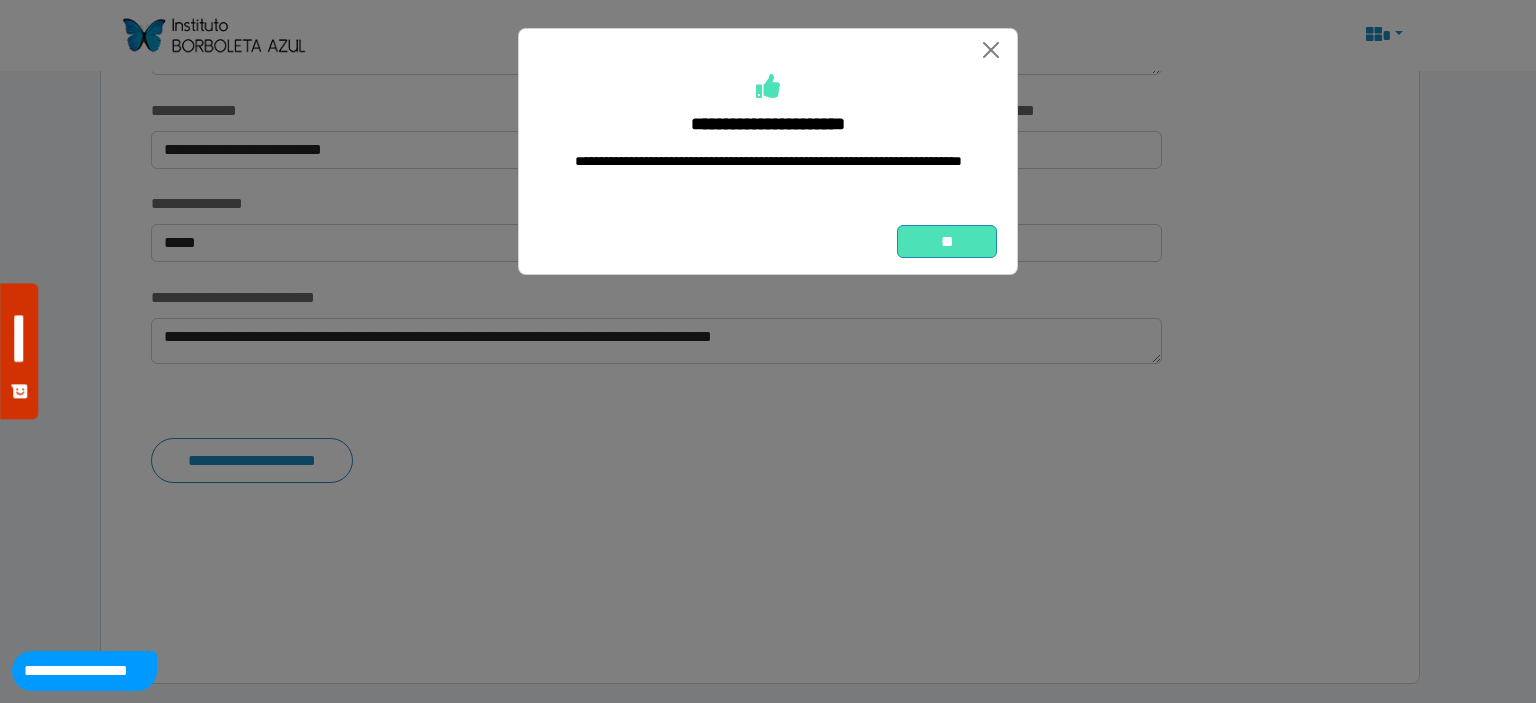 click on "**" at bounding box center (947, 242) 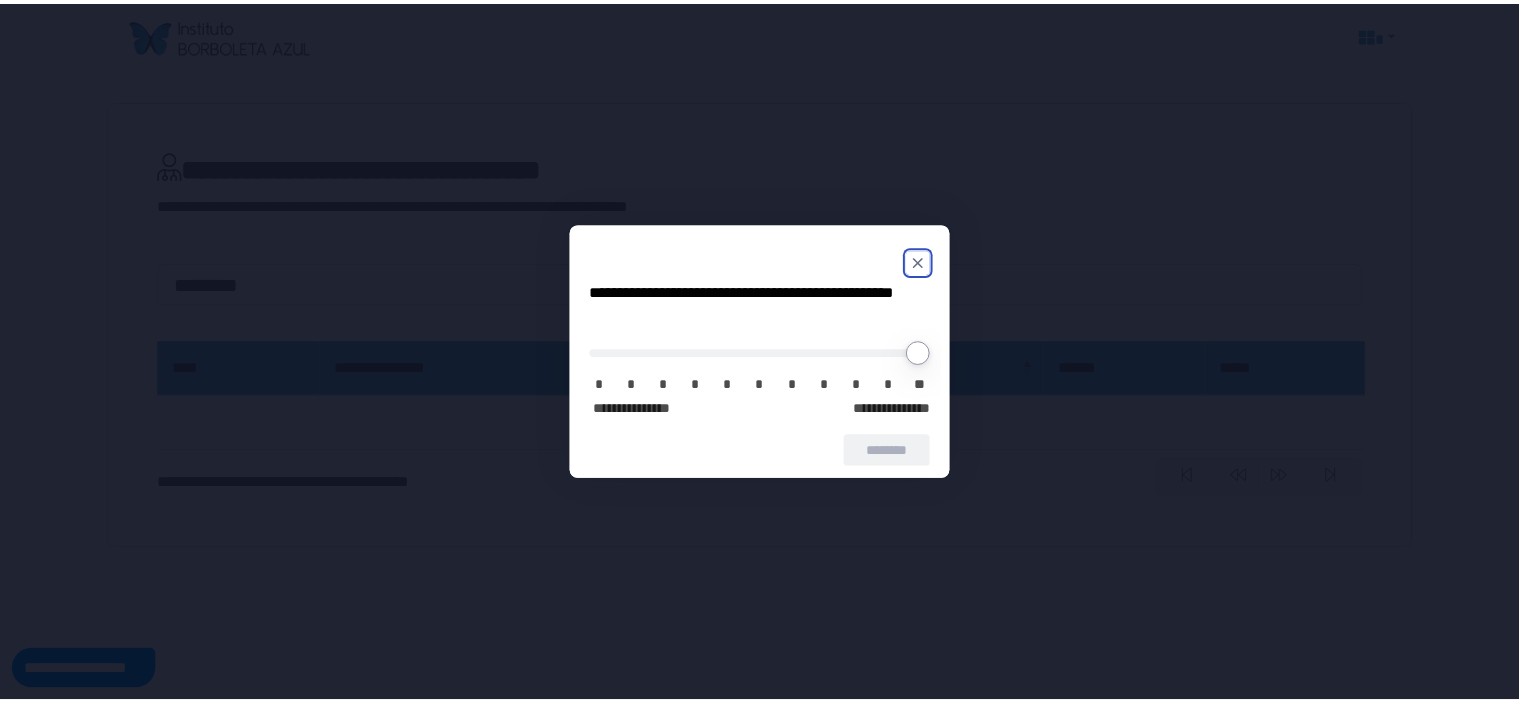 scroll, scrollTop: 0, scrollLeft: 0, axis: both 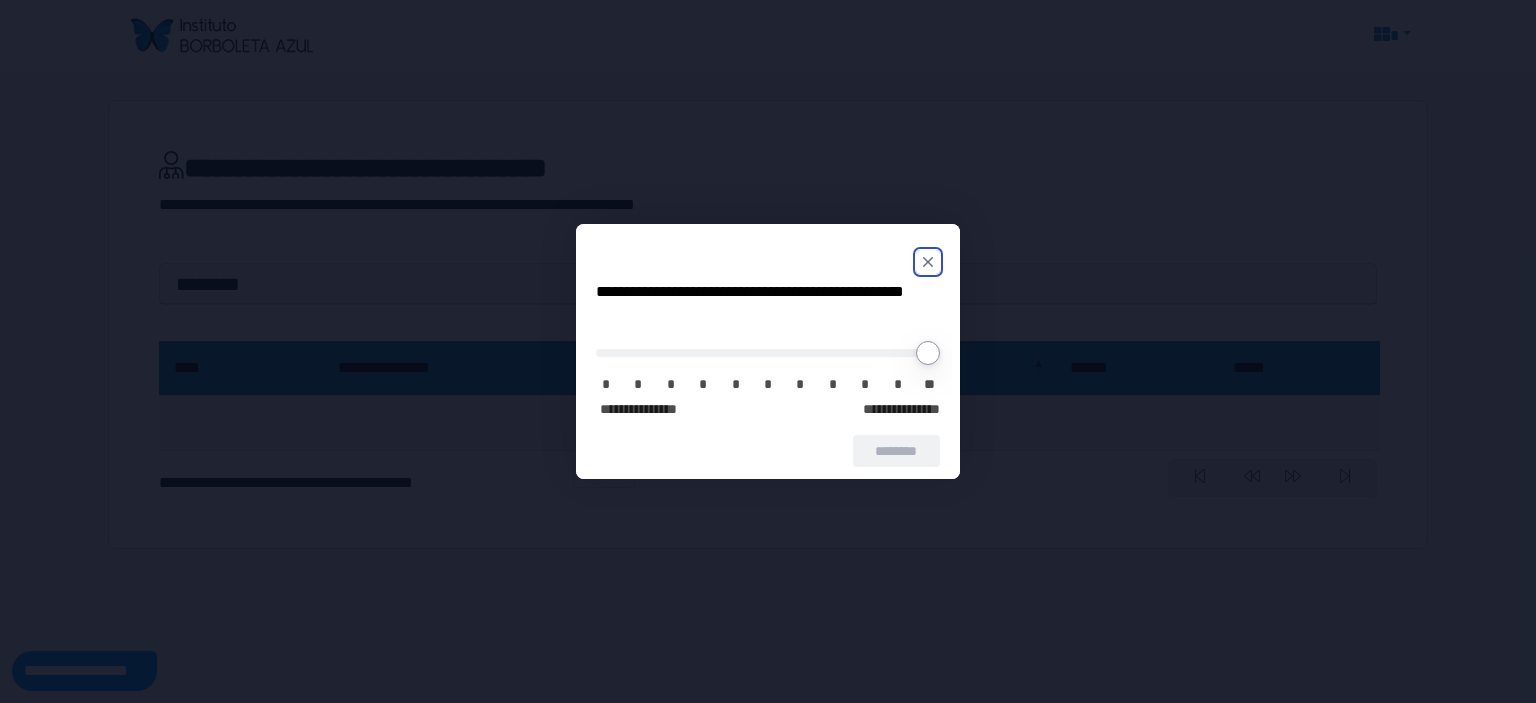 click on "*" at bounding box center (898, 385) 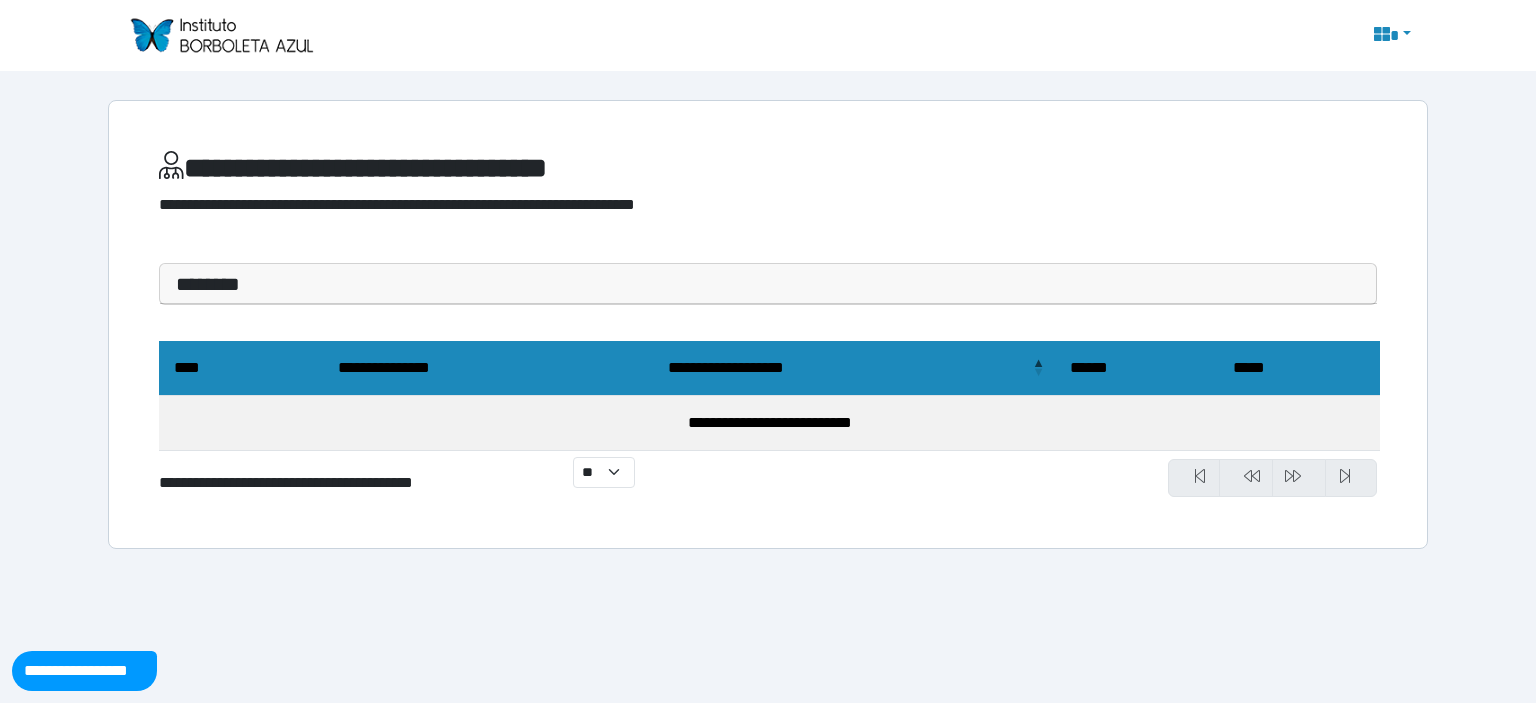 click on "********" at bounding box center (768, 284) 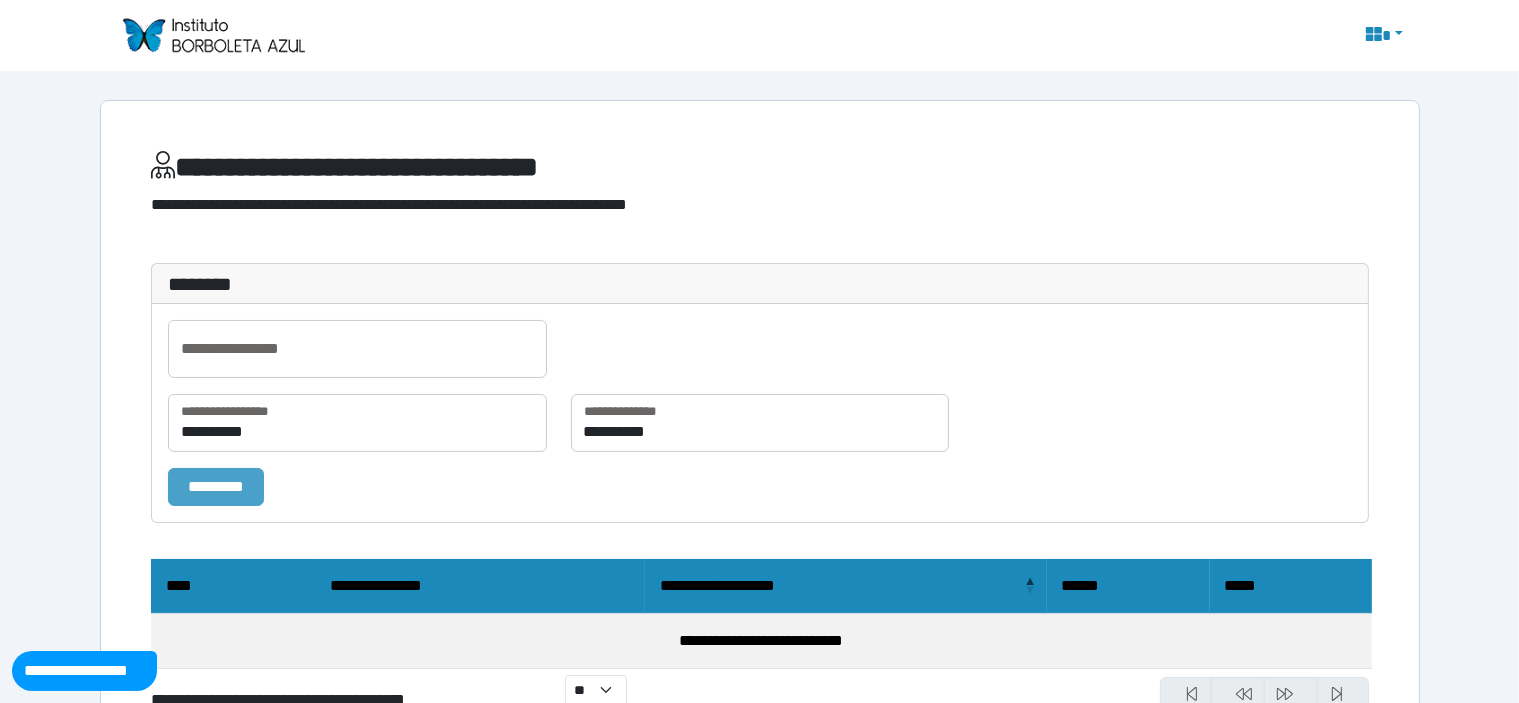 click on "*********" at bounding box center (216, 487) 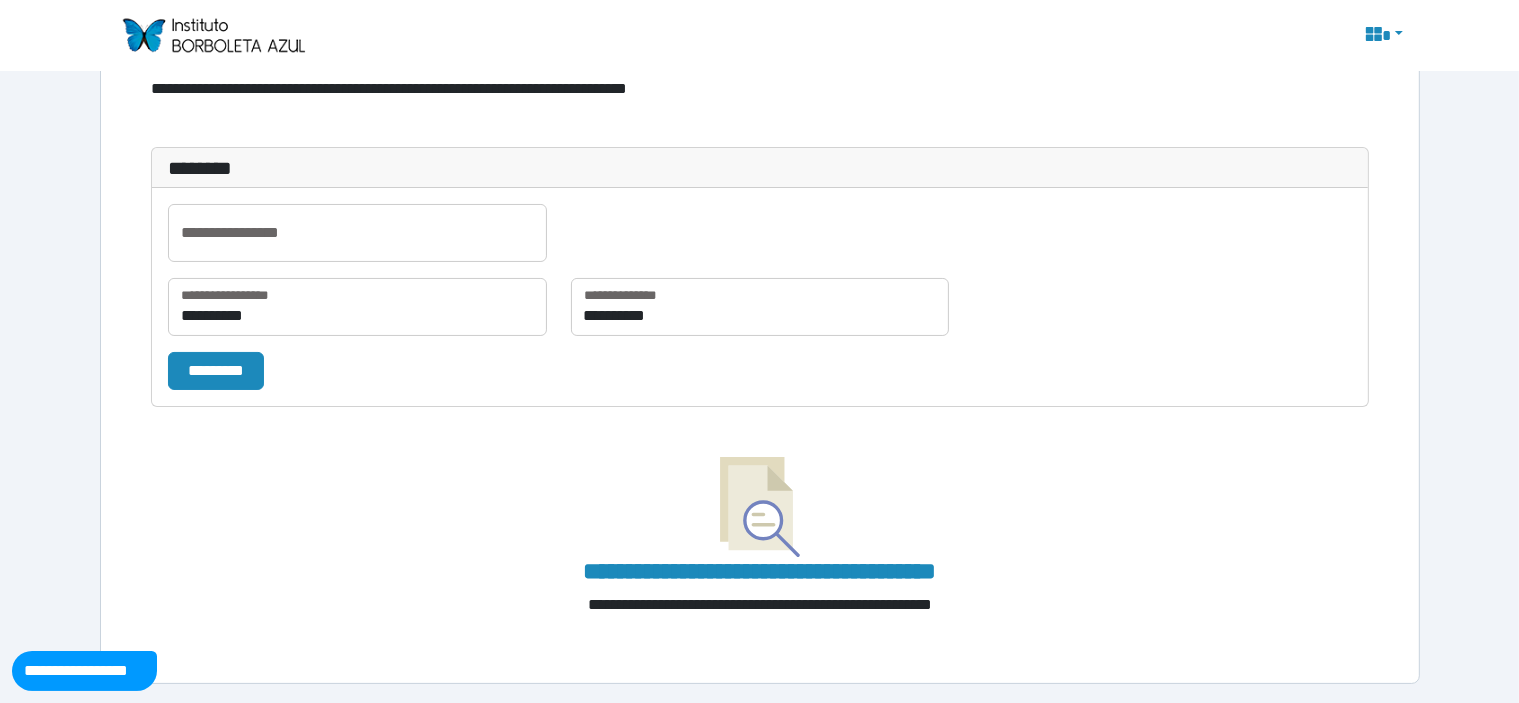 scroll, scrollTop: 0, scrollLeft: 0, axis: both 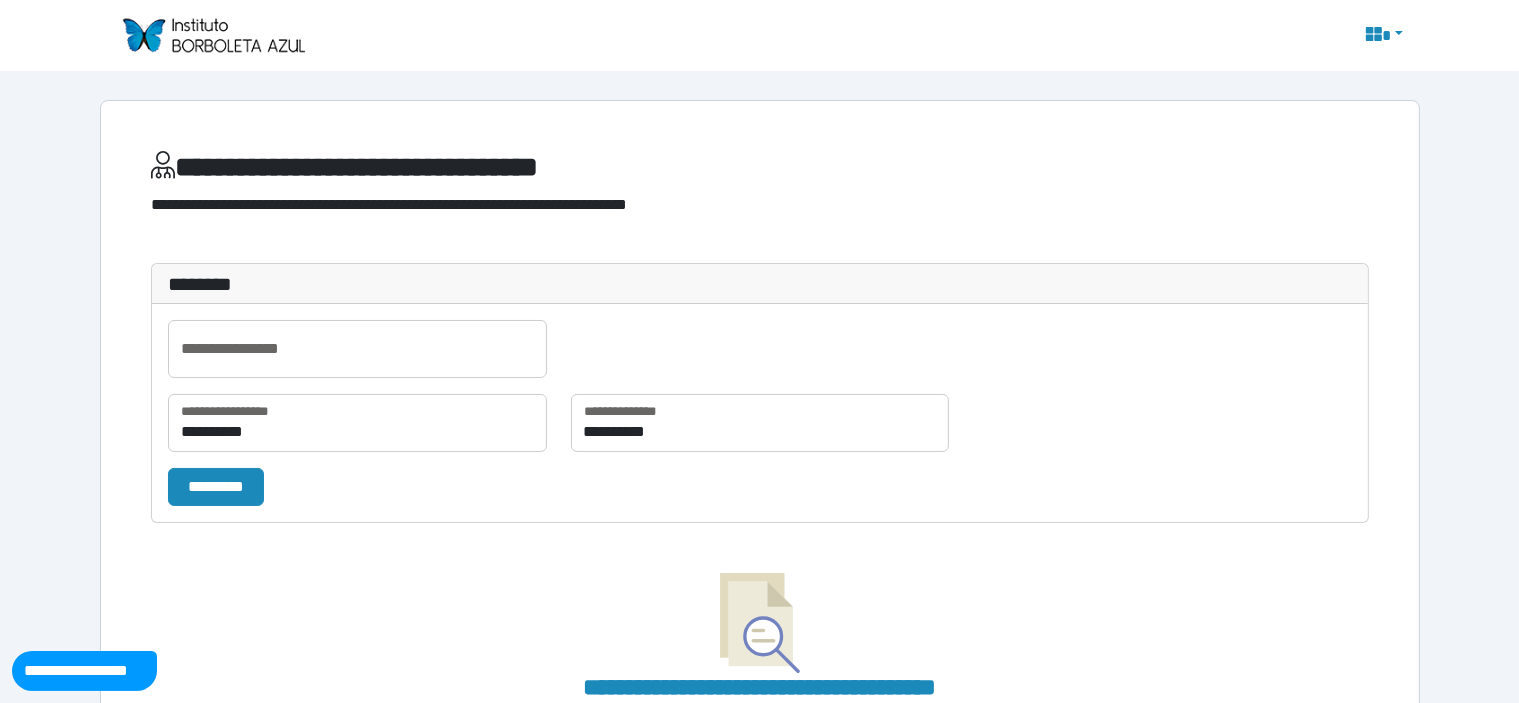 click at bounding box center [213, 35] 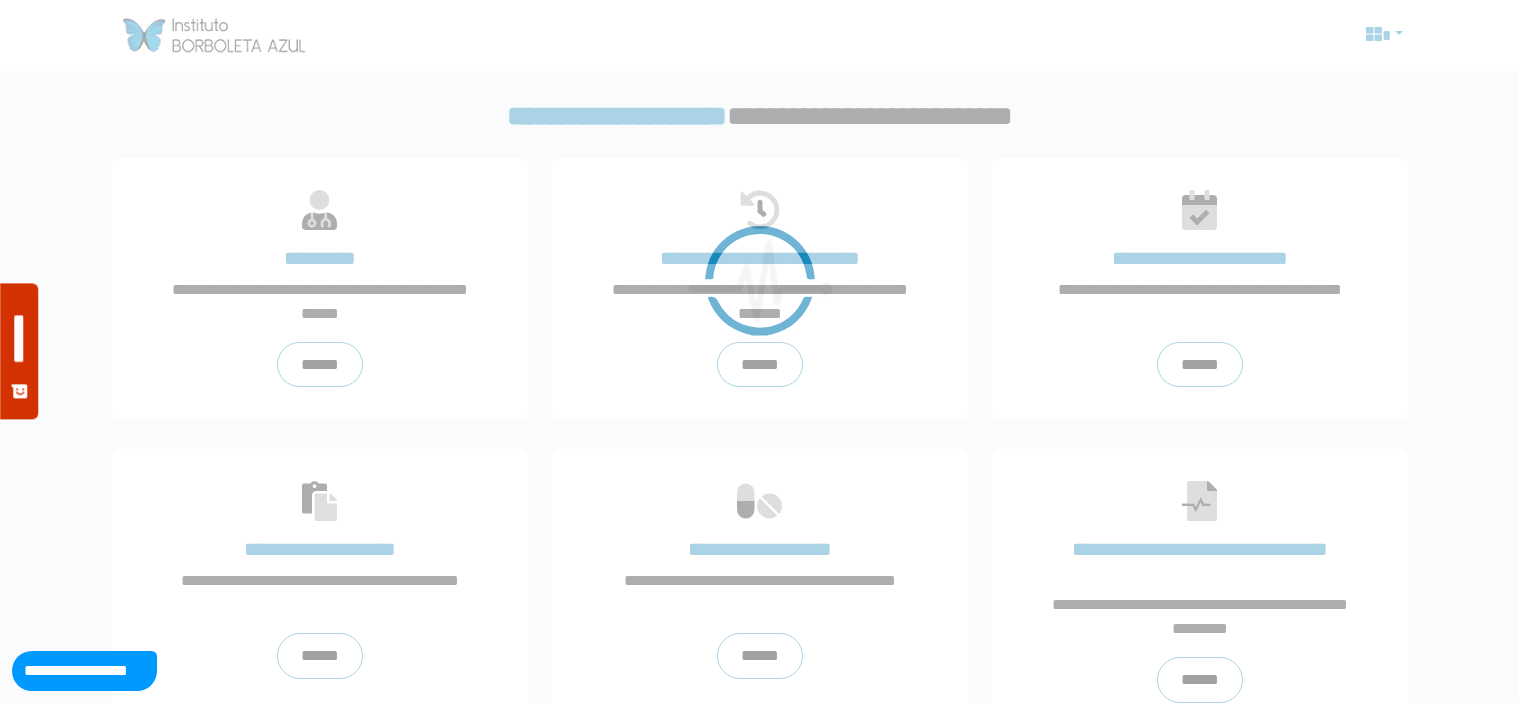 scroll, scrollTop: 0, scrollLeft: 0, axis: both 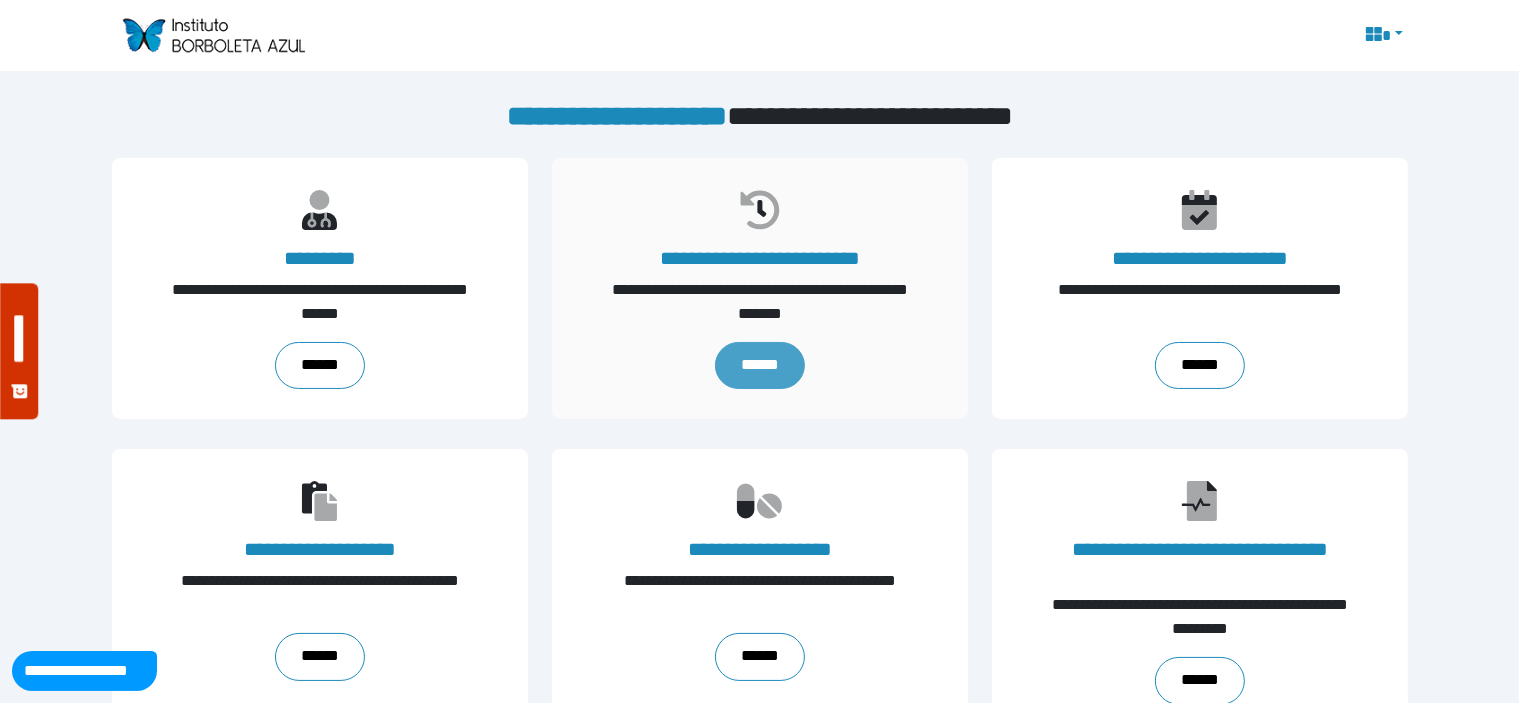 click on "******" at bounding box center (759, 366) 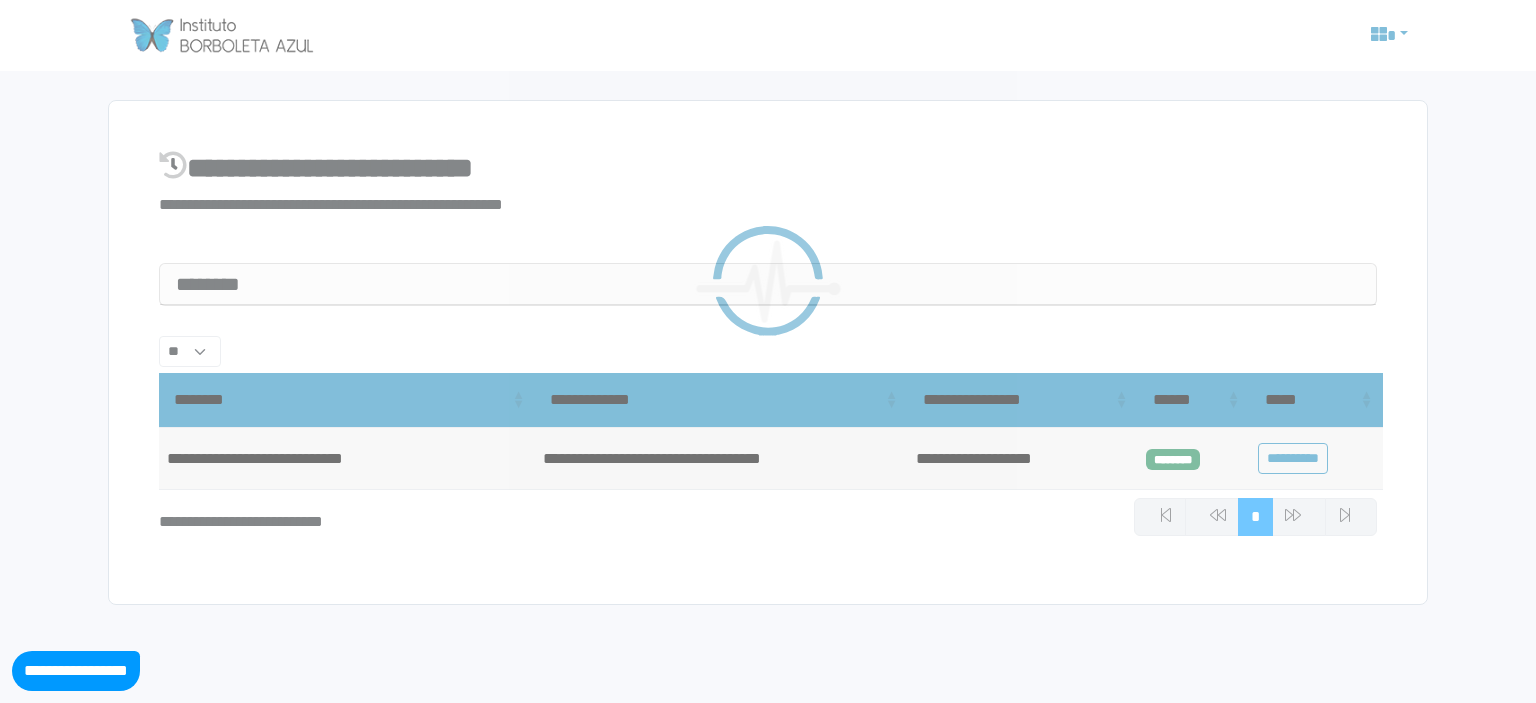 select on "**" 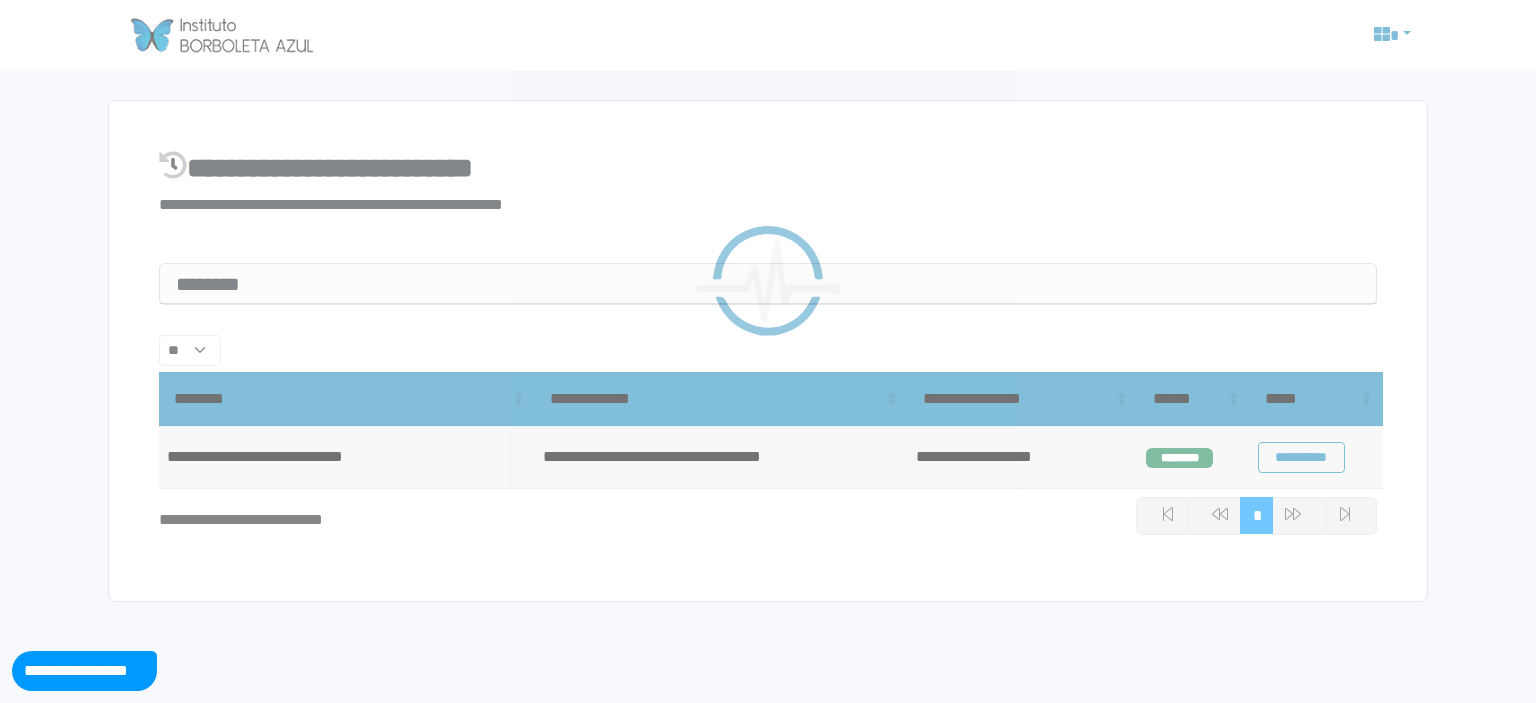 scroll, scrollTop: 0, scrollLeft: 0, axis: both 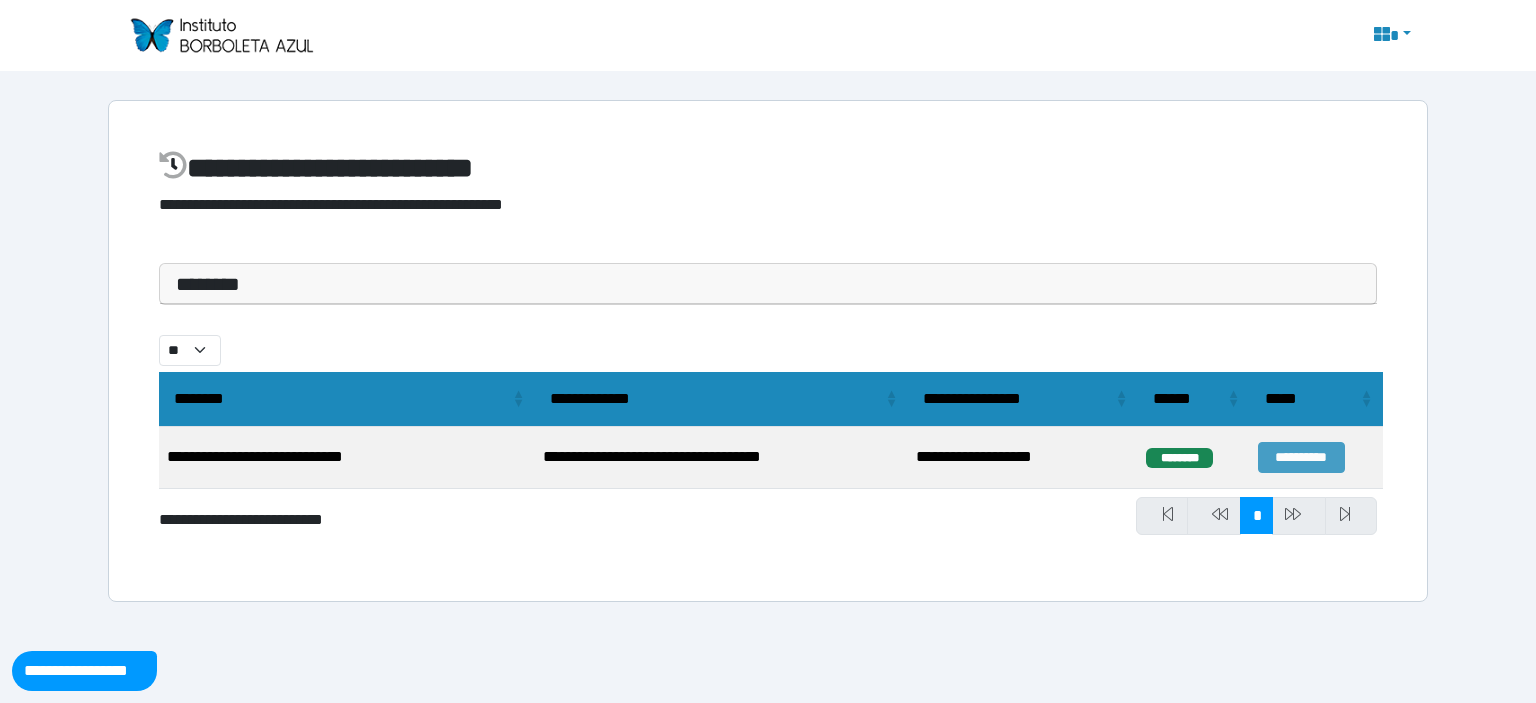 click on "**********" at bounding box center [1301, 457] 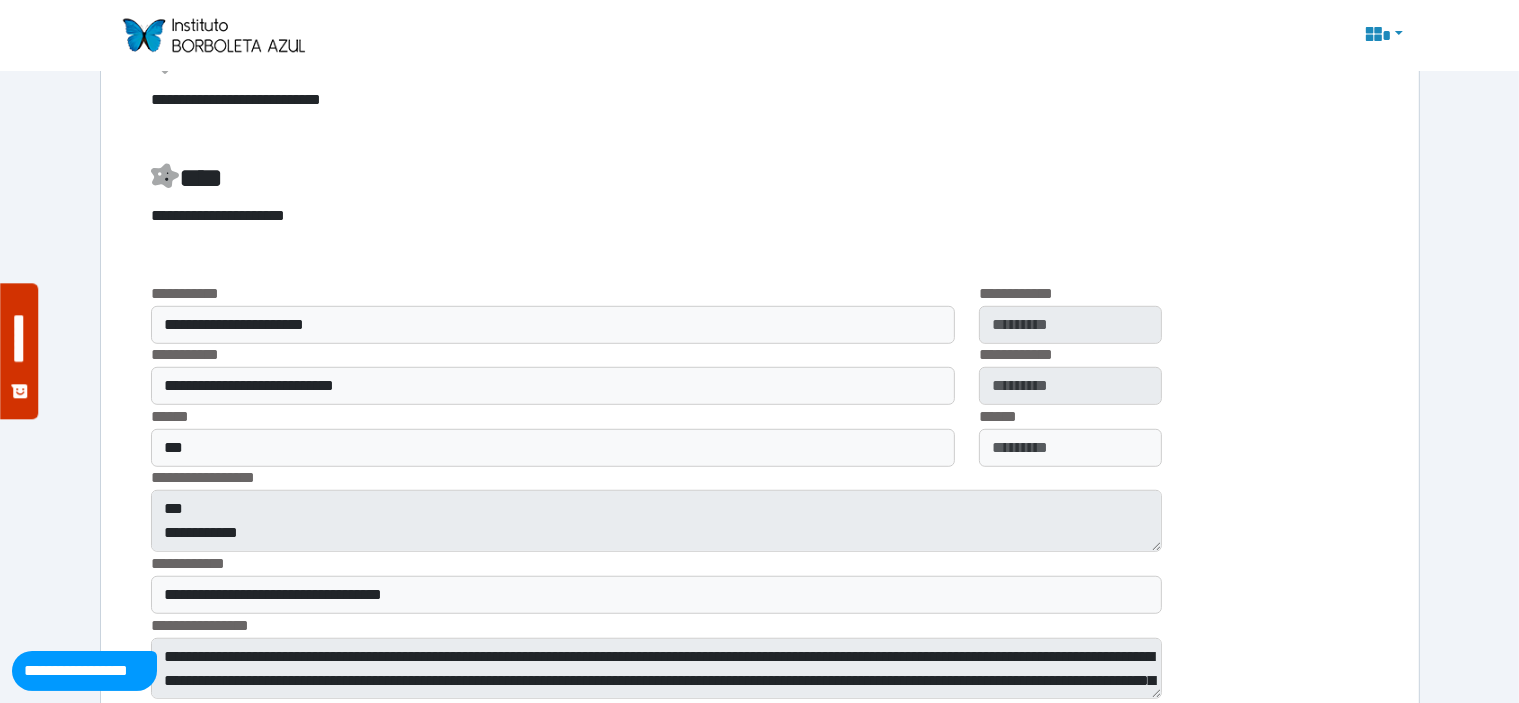 scroll, scrollTop: 1203, scrollLeft: 0, axis: vertical 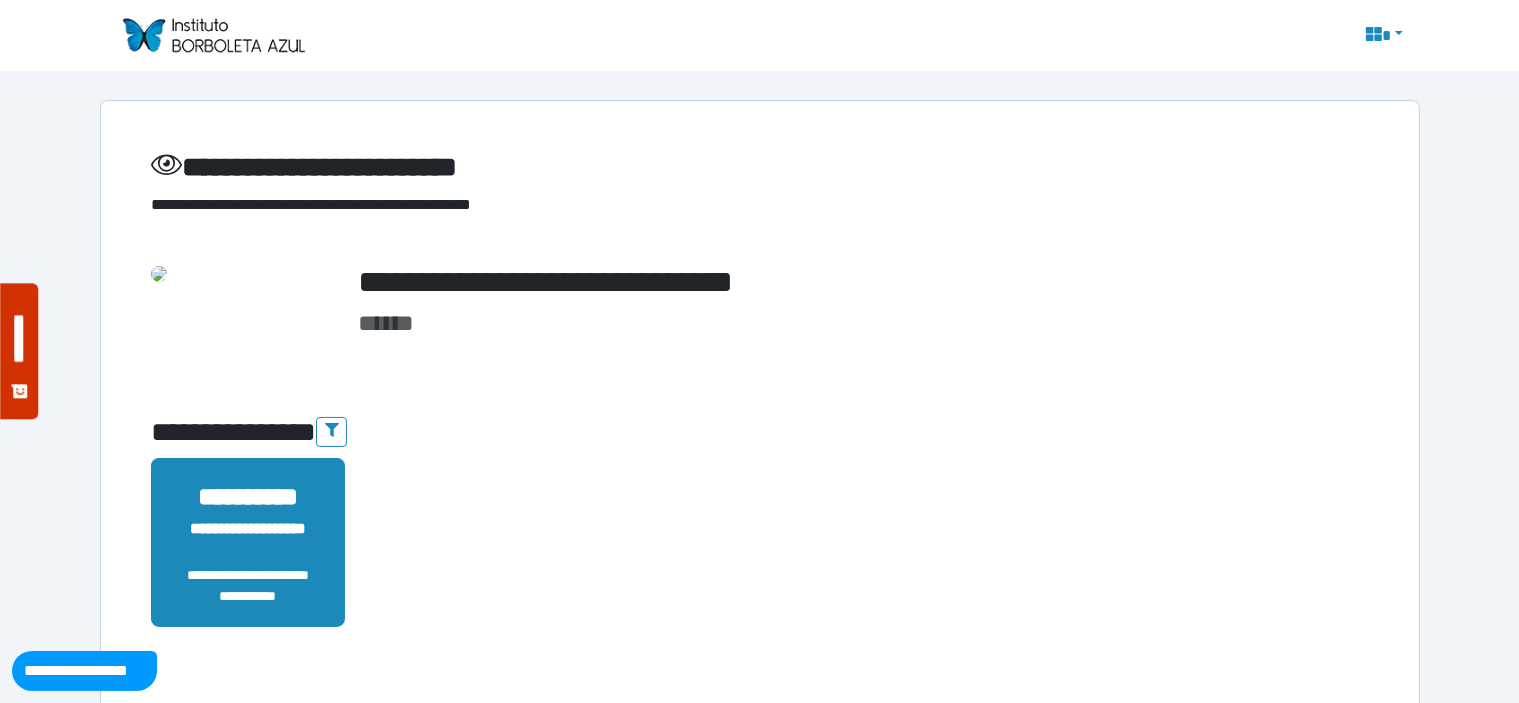 click on "**********" at bounding box center [759, 35] 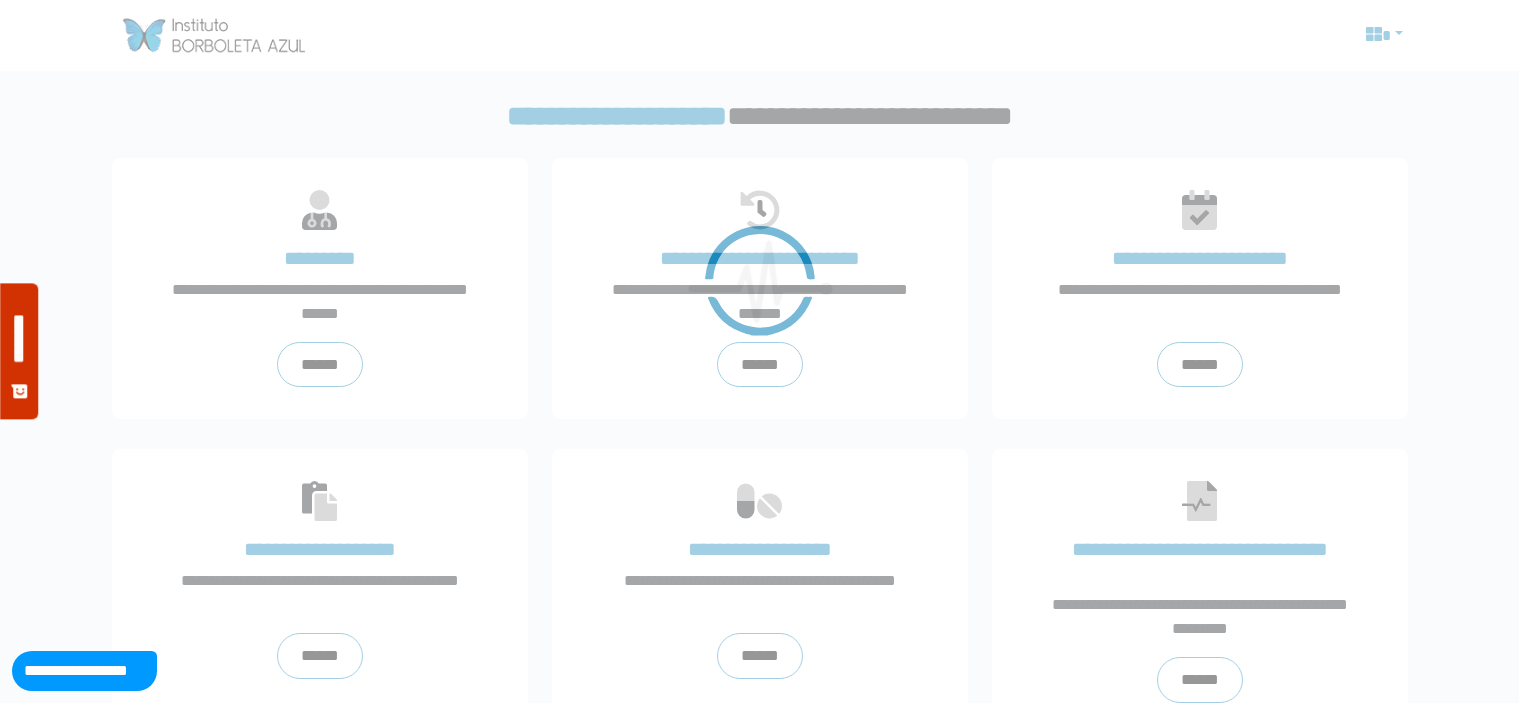 scroll, scrollTop: 0, scrollLeft: 0, axis: both 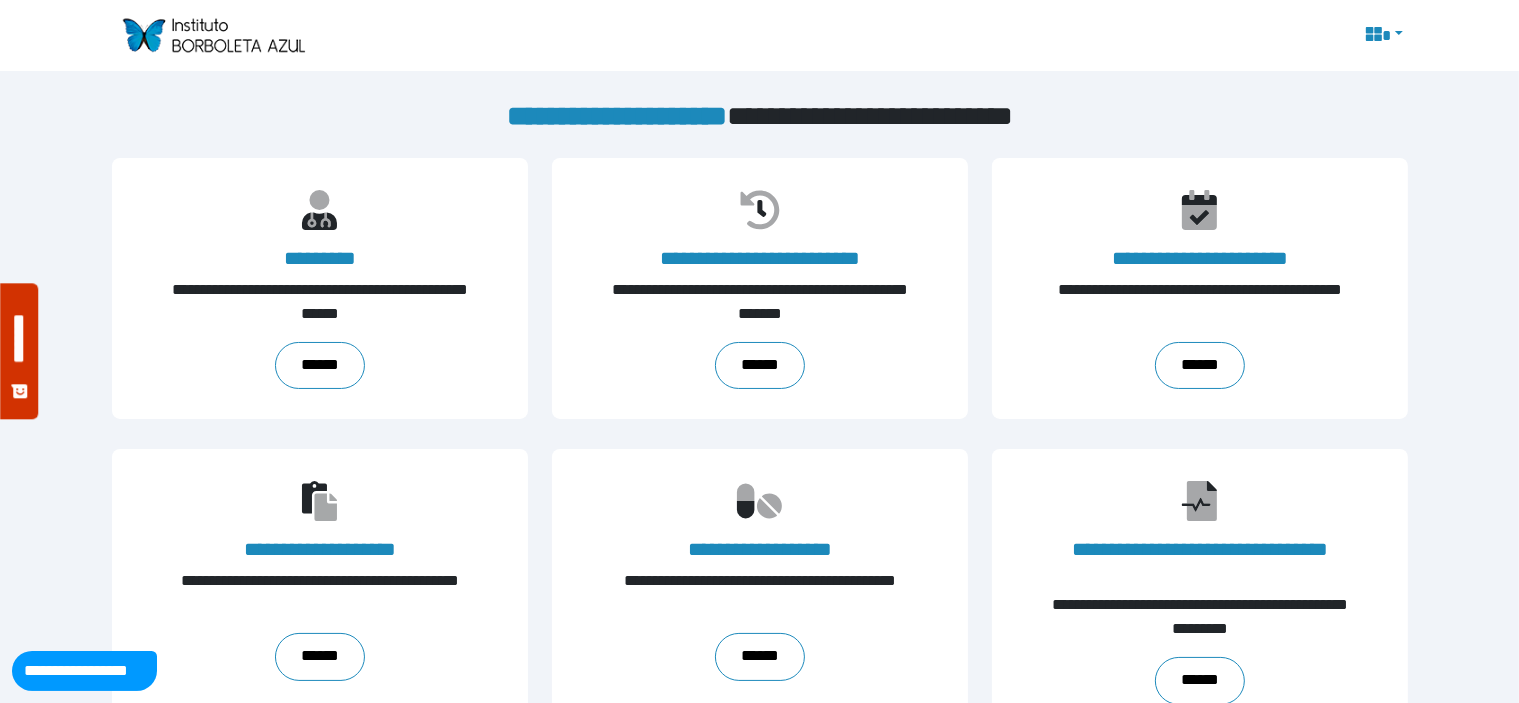 click at bounding box center [1383, 36] 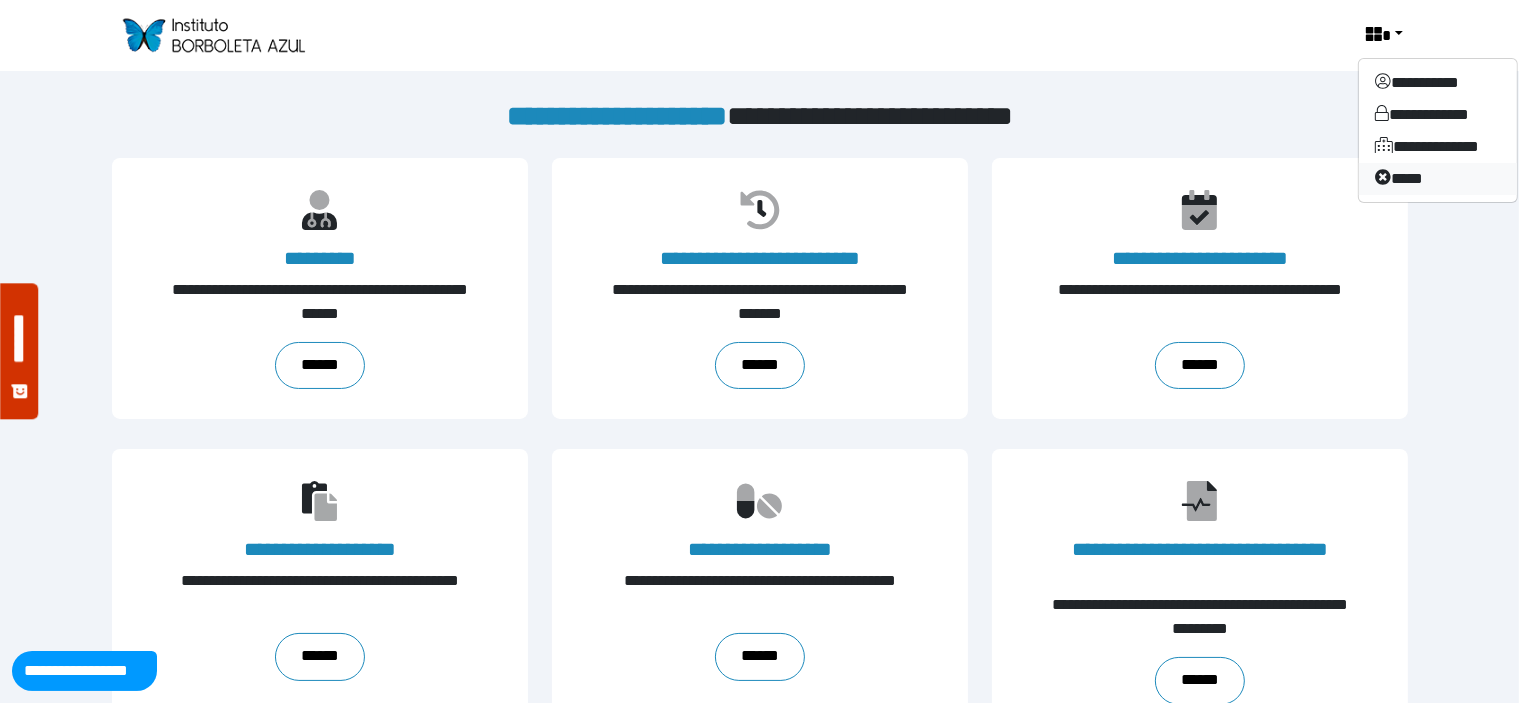 click 